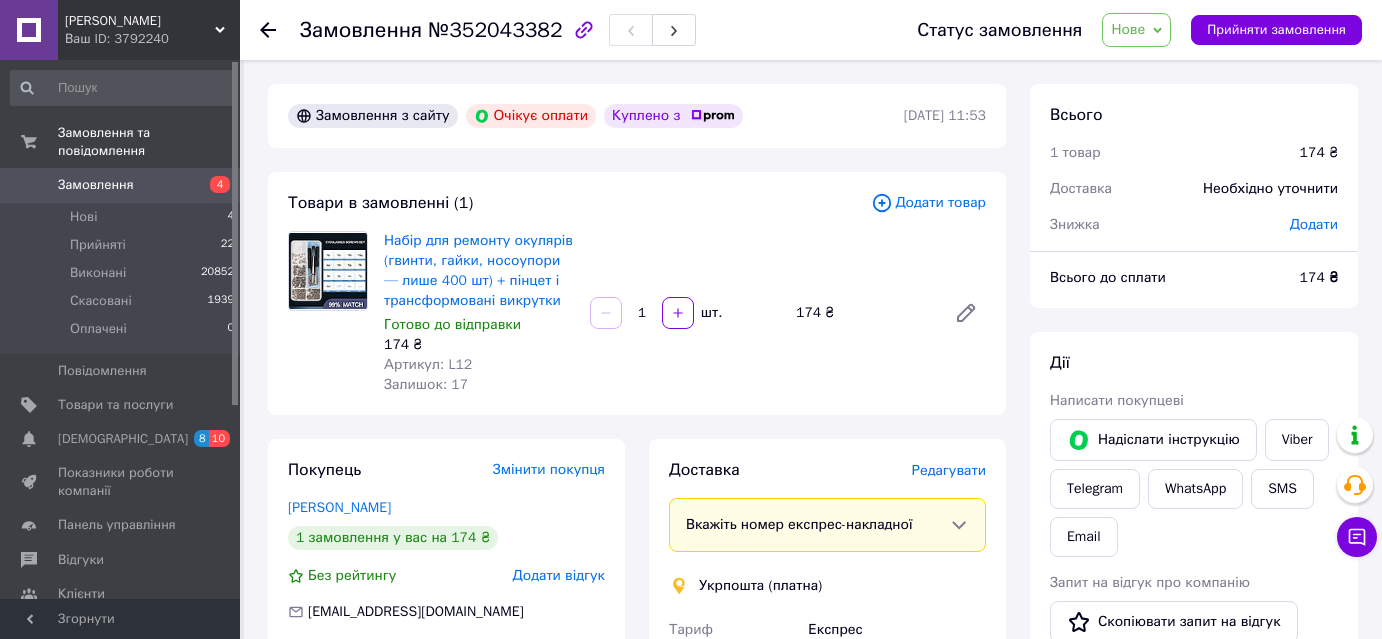 scroll, scrollTop: 0, scrollLeft: 0, axis: both 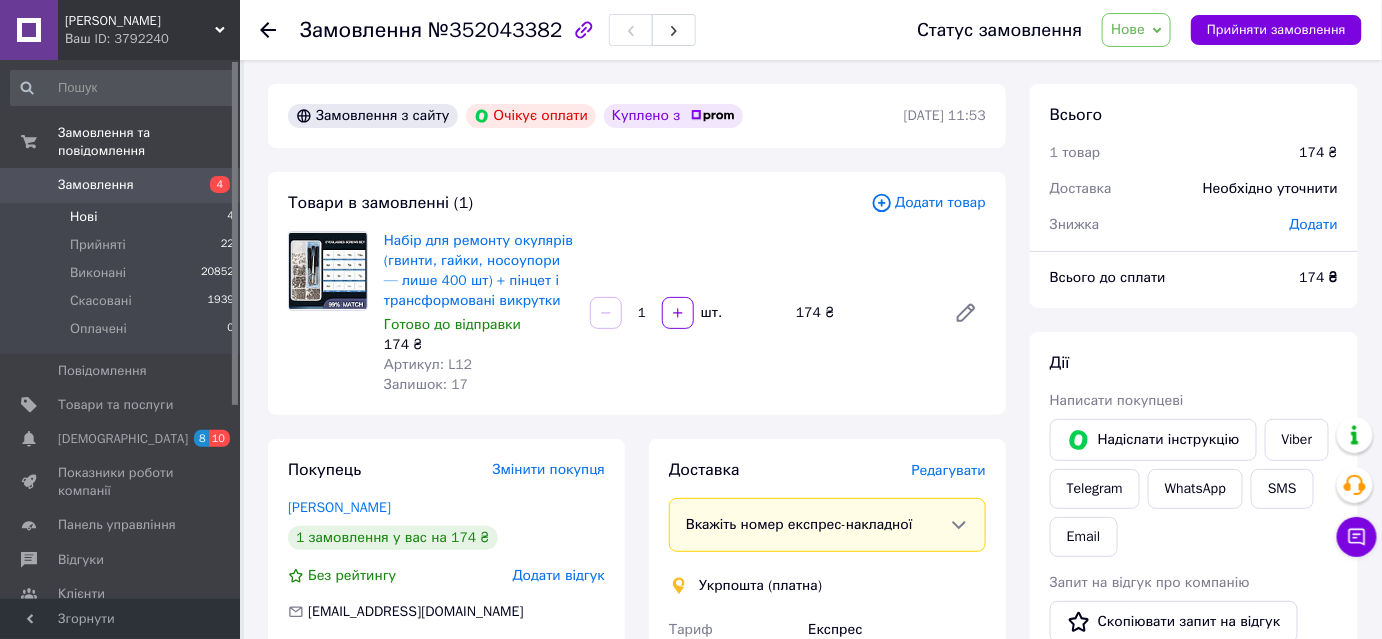 click on "Нові 4" at bounding box center [123, 217] 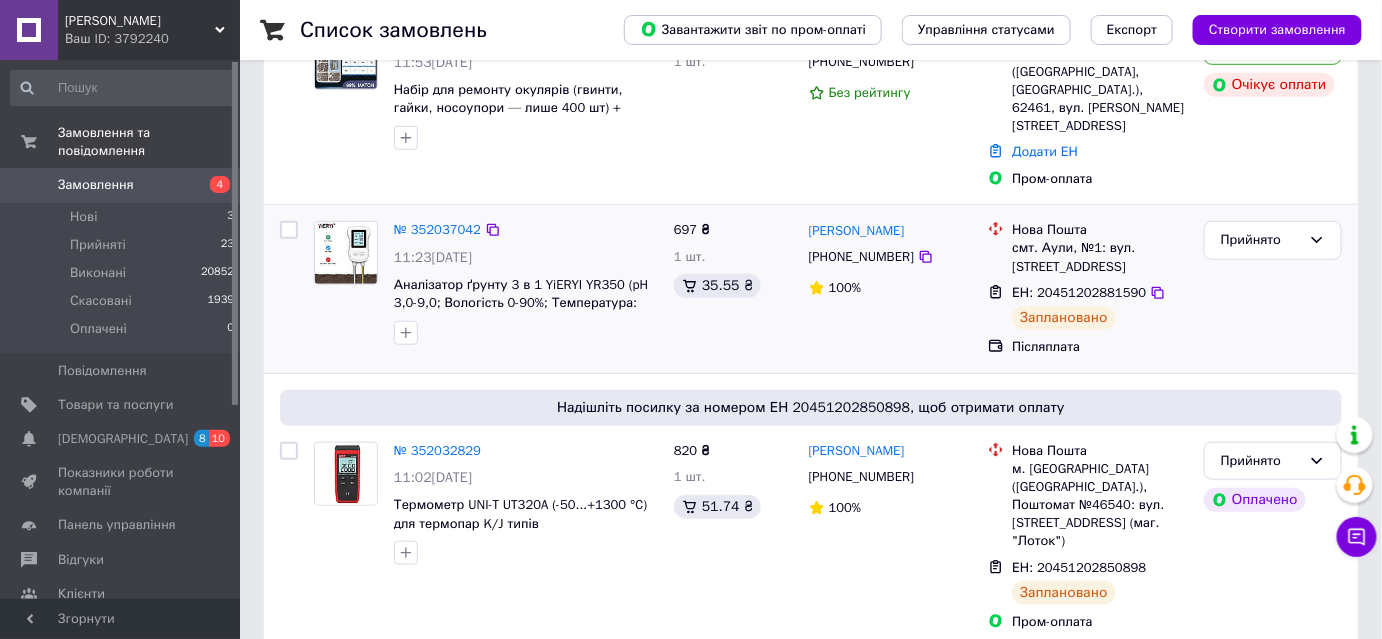 scroll, scrollTop: 545, scrollLeft: 0, axis: vertical 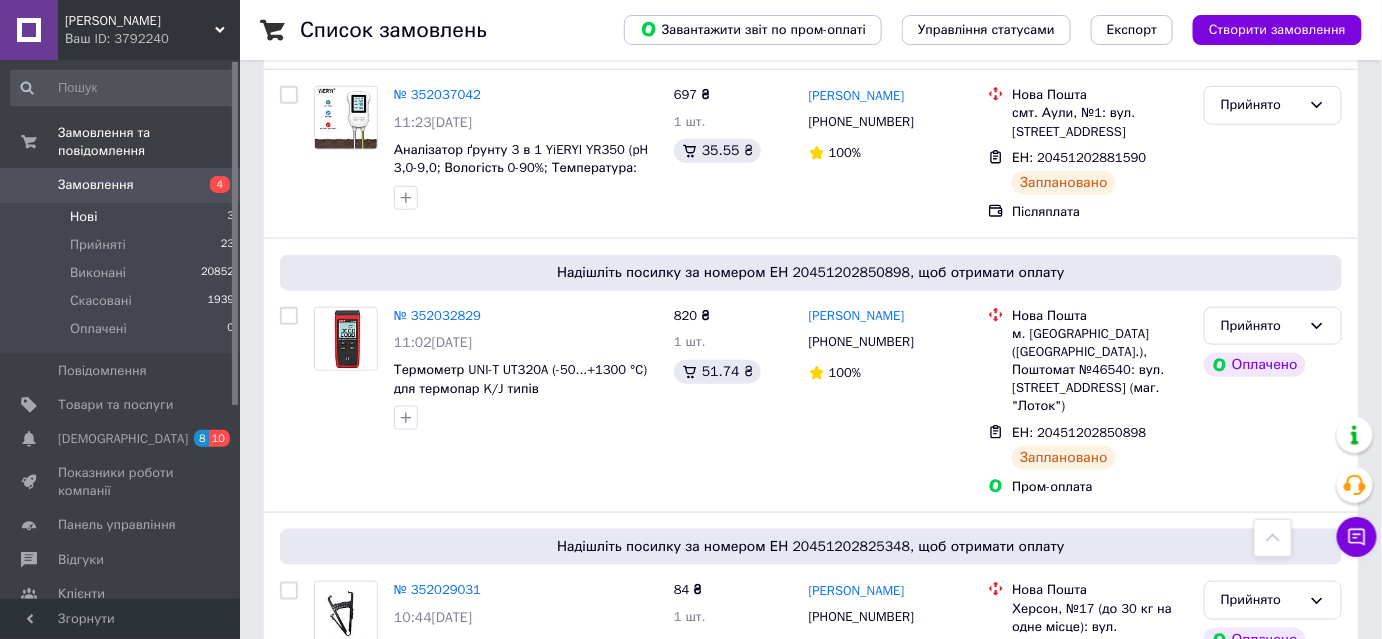 click on "Нові 3" at bounding box center (123, 217) 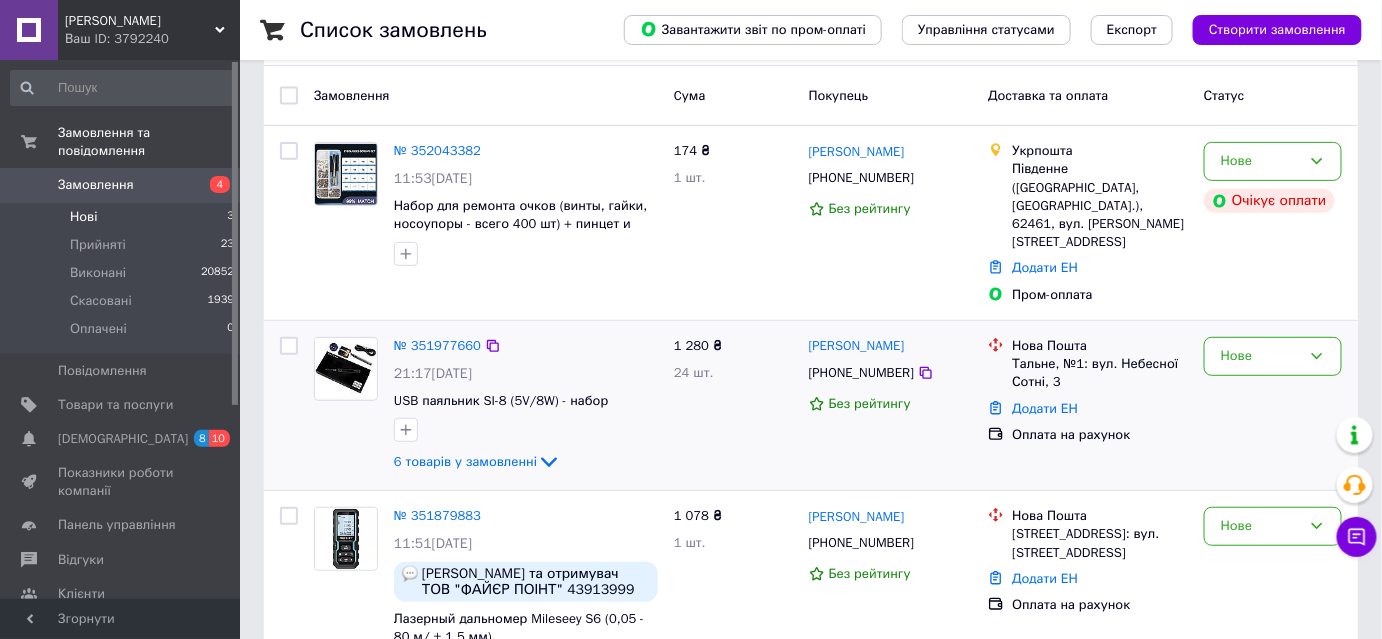 scroll, scrollTop: 181, scrollLeft: 0, axis: vertical 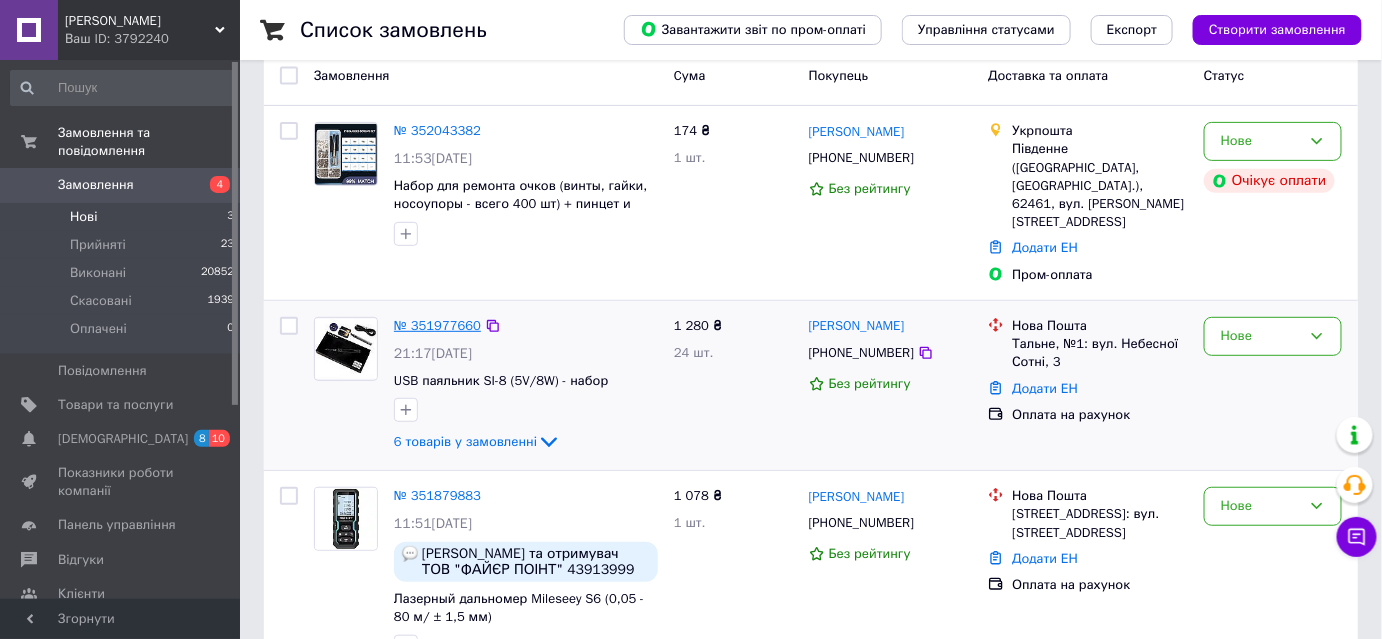click on "№ 351977660" at bounding box center (437, 325) 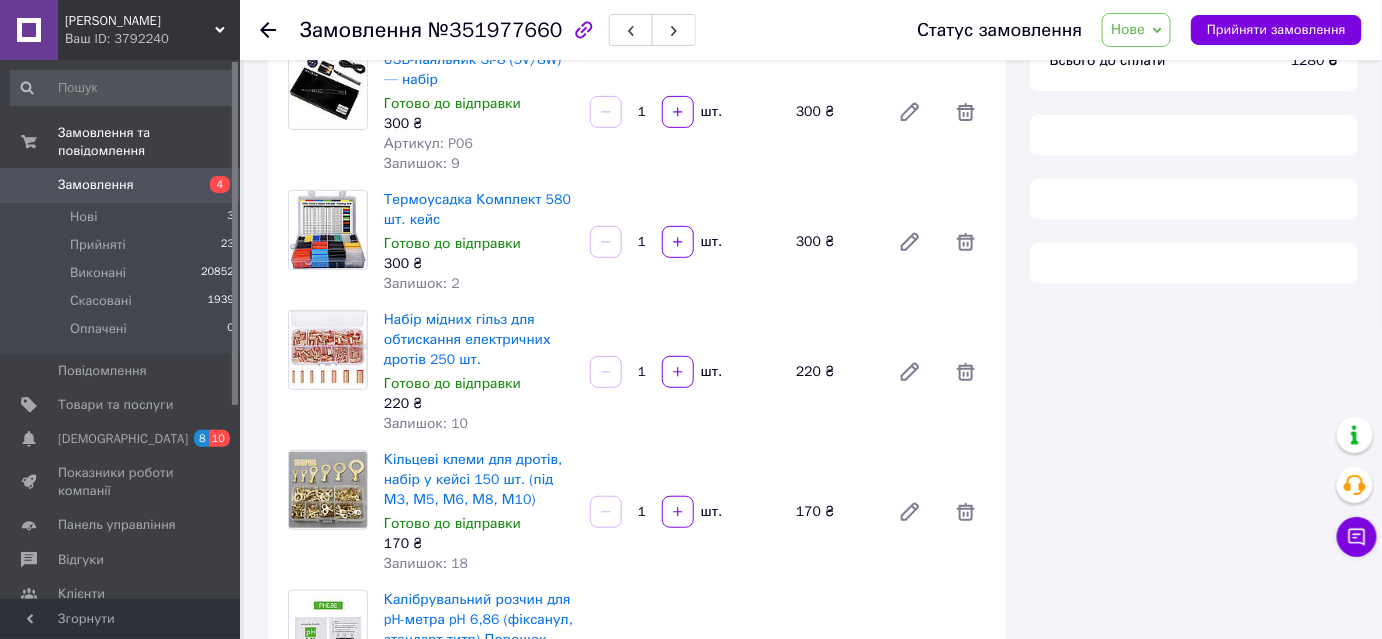 click on "Нове" at bounding box center [1128, 29] 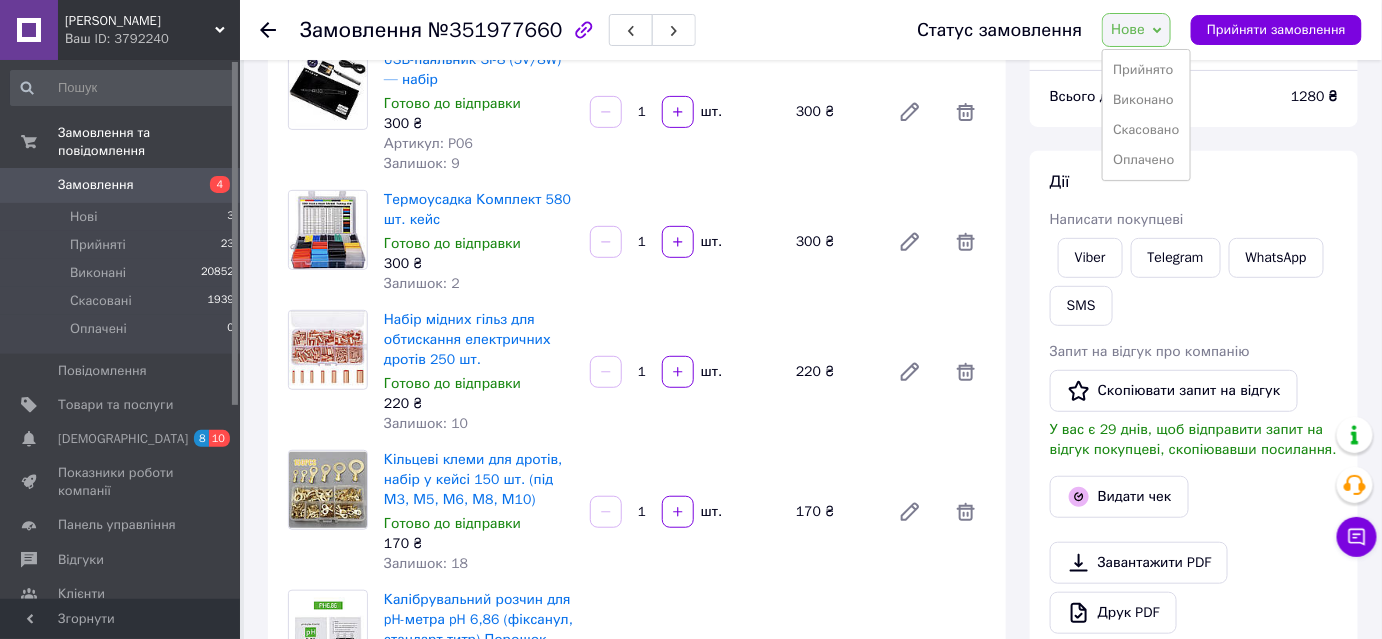 click on "Прийнято" at bounding box center (1146, 70) 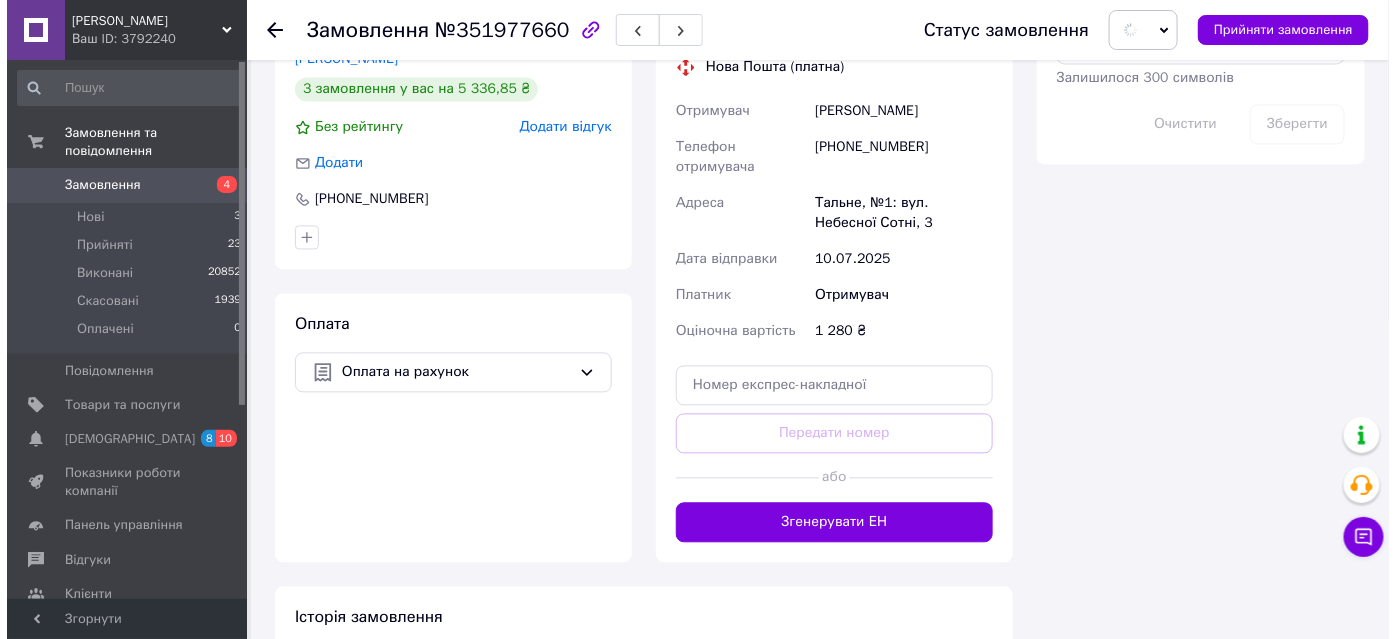 scroll, scrollTop: 960, scrollLeft: 0, axis: vertical 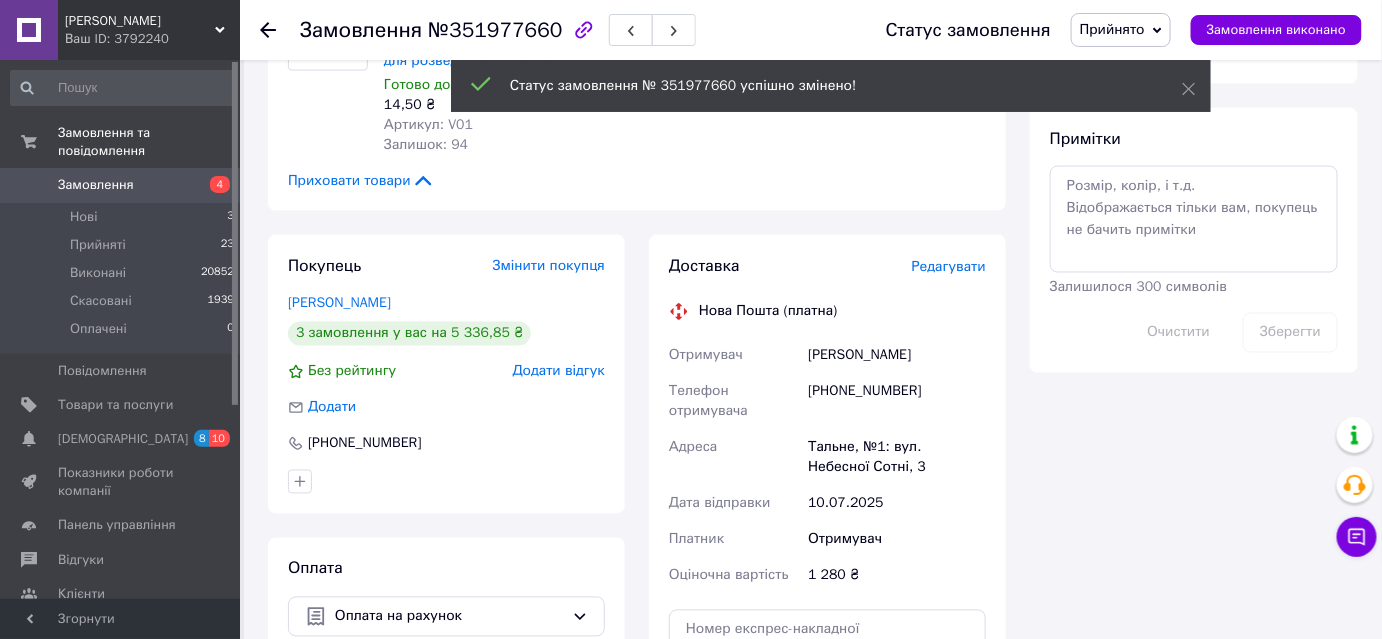 click on "Редагувати" at bounding box center [949, 266] 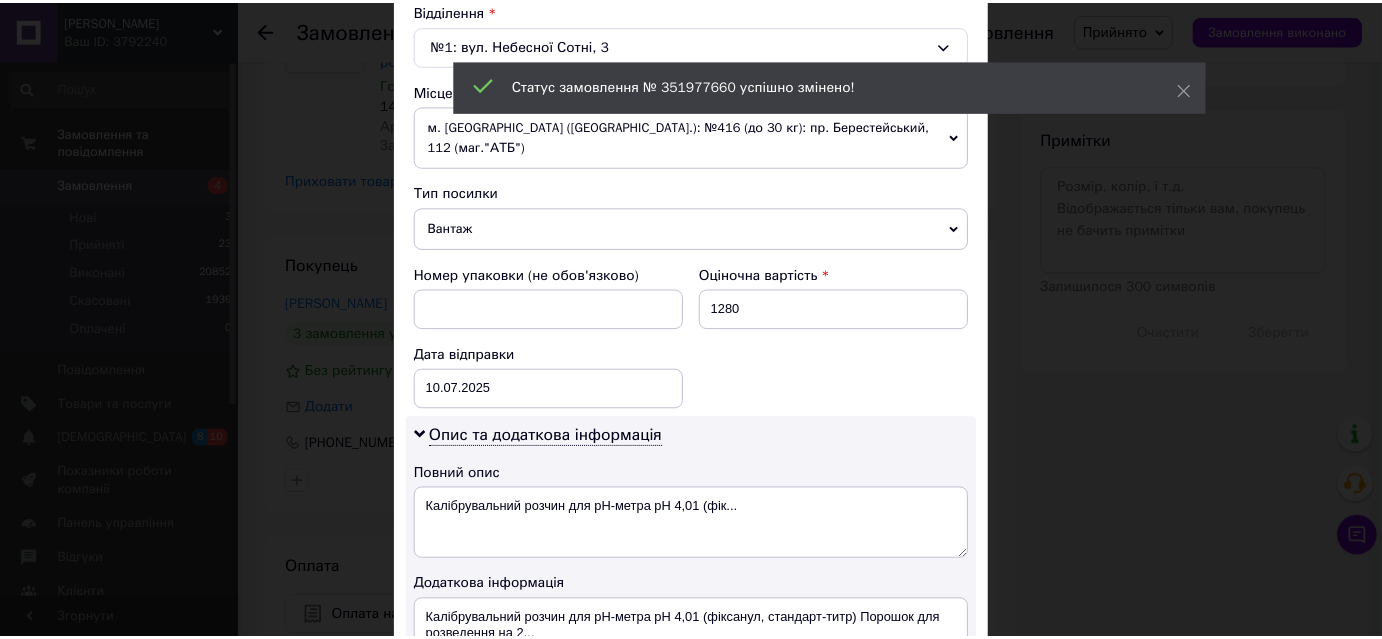 scroll, scrollTop: 940, scrollLeft: 0, axis: vertical 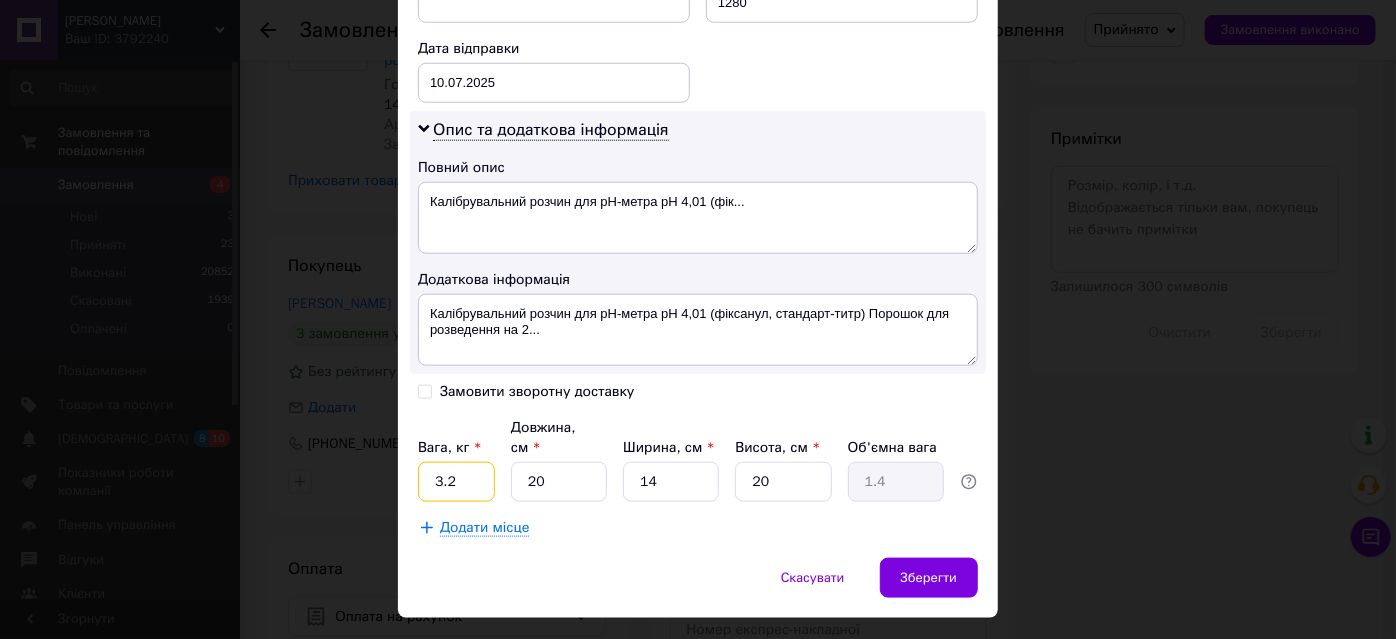 drag, startPoint x: 461, startPoint y: 428, endPoint x: 434, endPoint y: 428, distance: 27 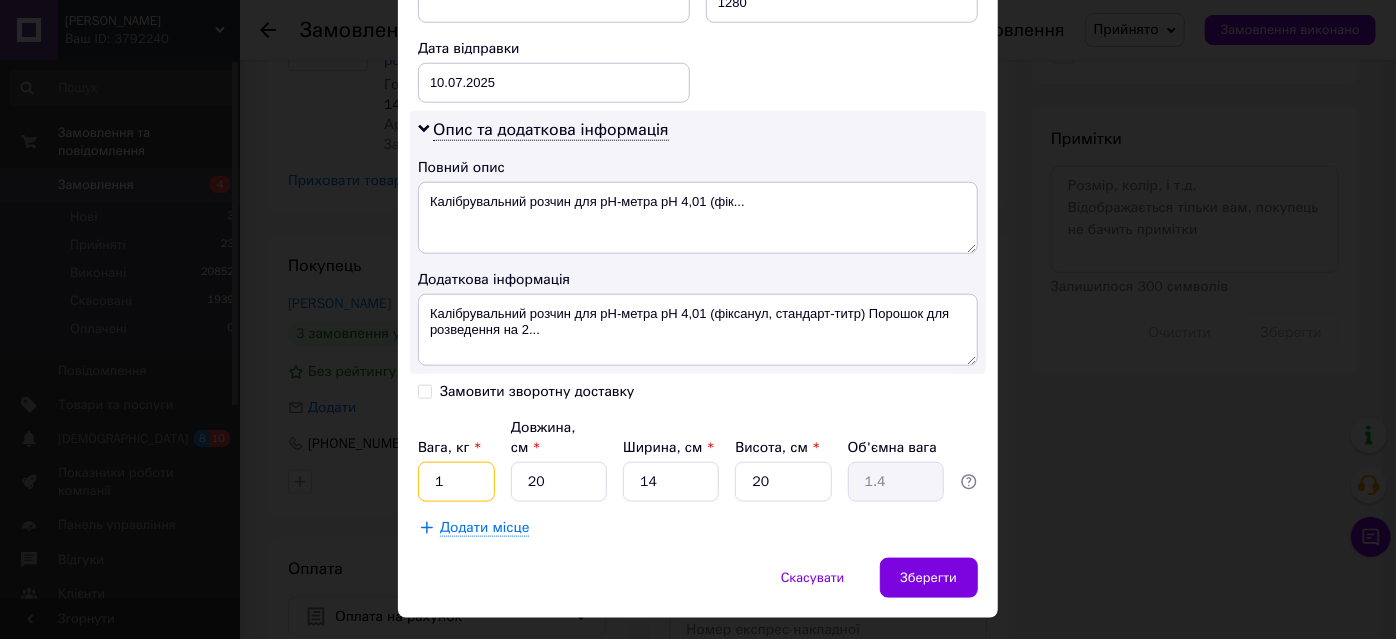 type on "1" 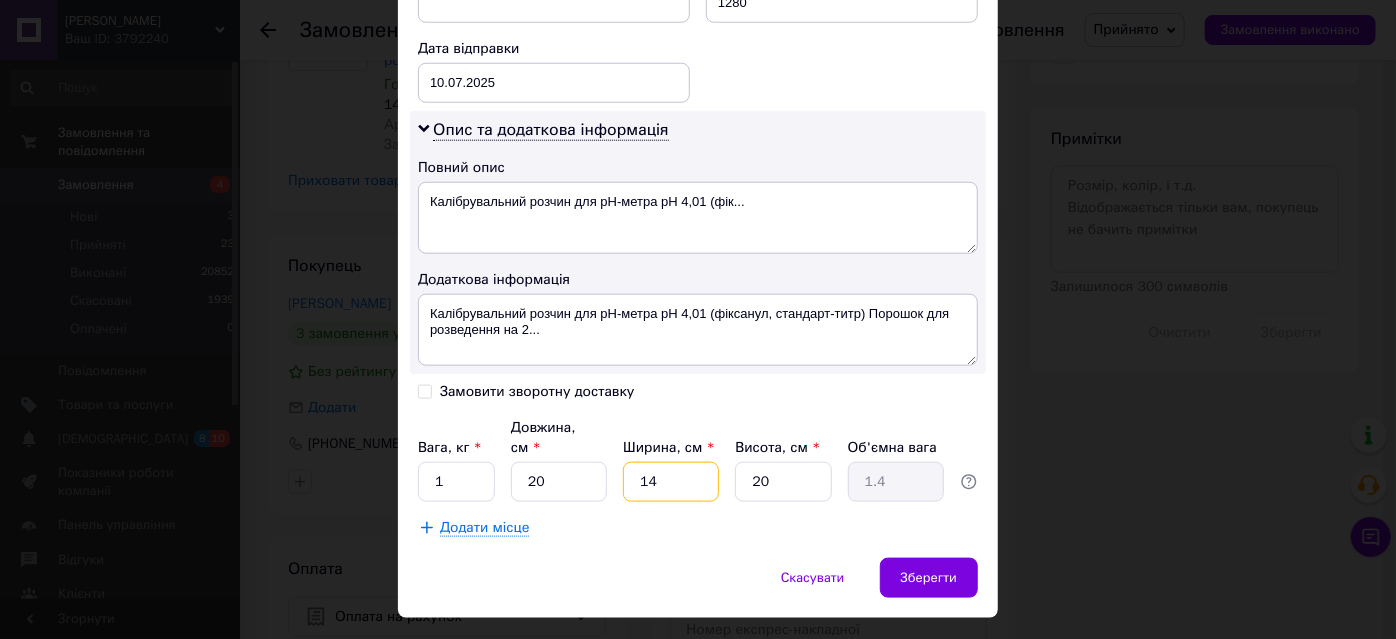 drag, startPoint x: 643, startPoint y: 437, endPoint x: 656, endPoint y: 442, distance: 13.928389 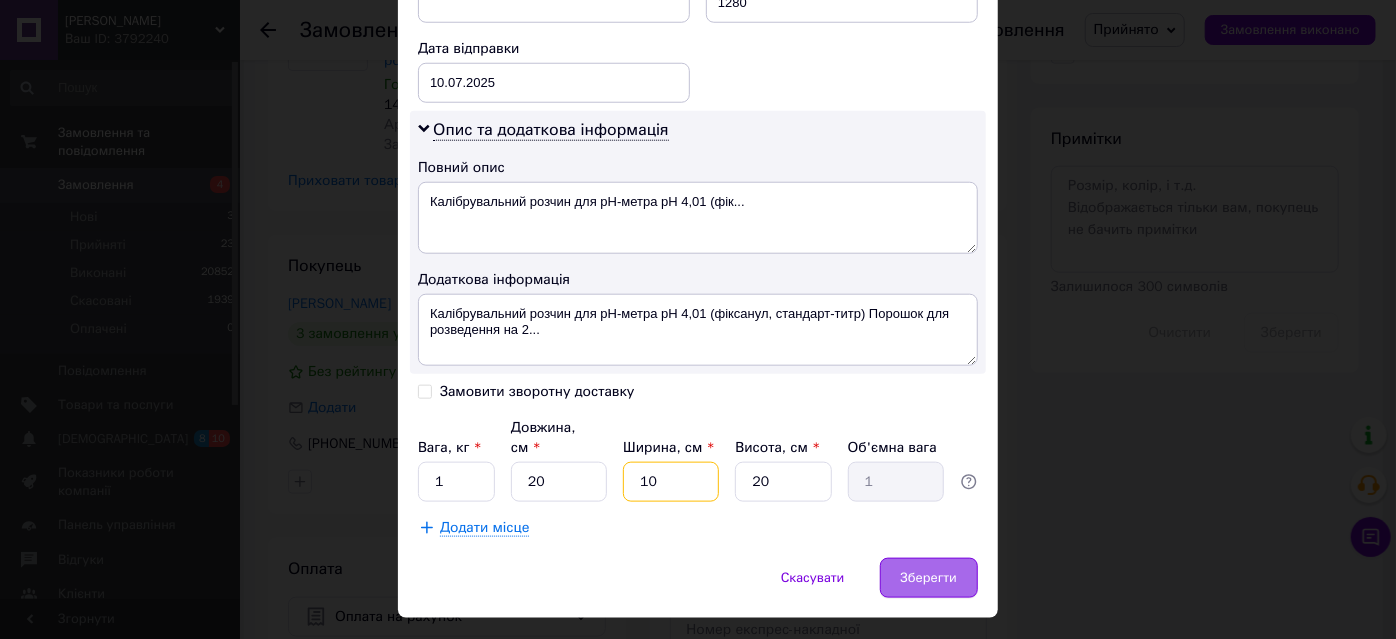 type on "10" 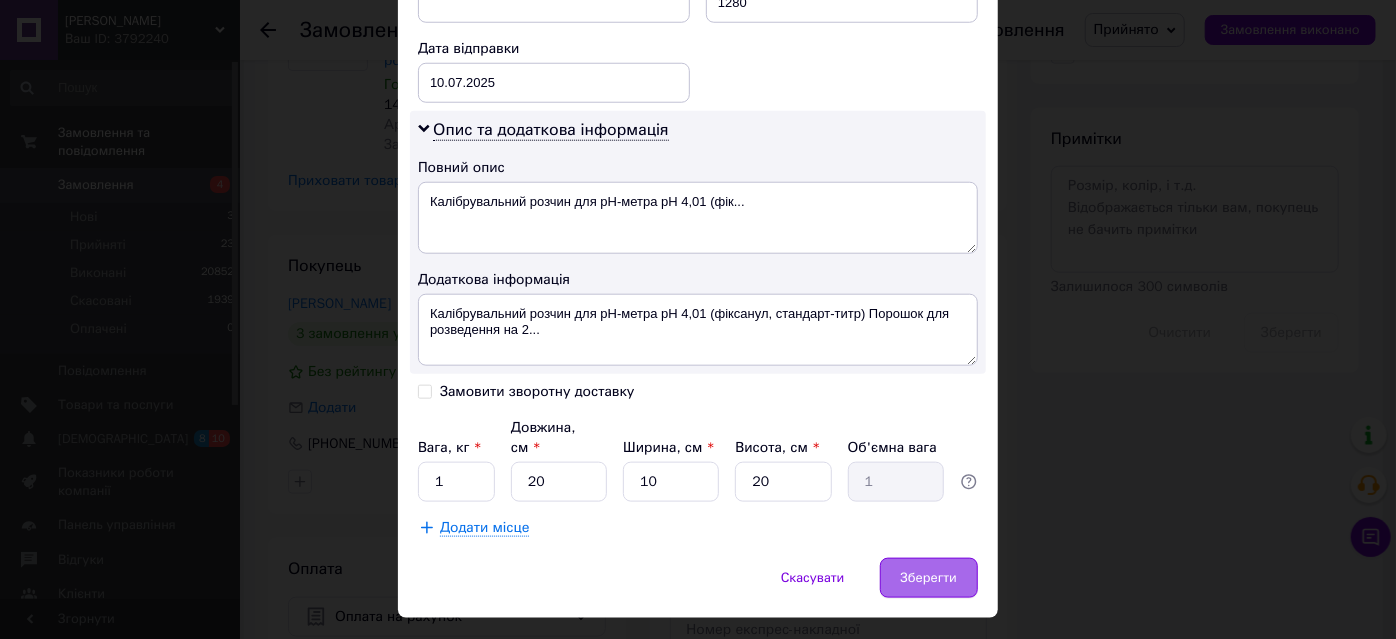 click on "Зберегти" at bounding box center (929, 578) 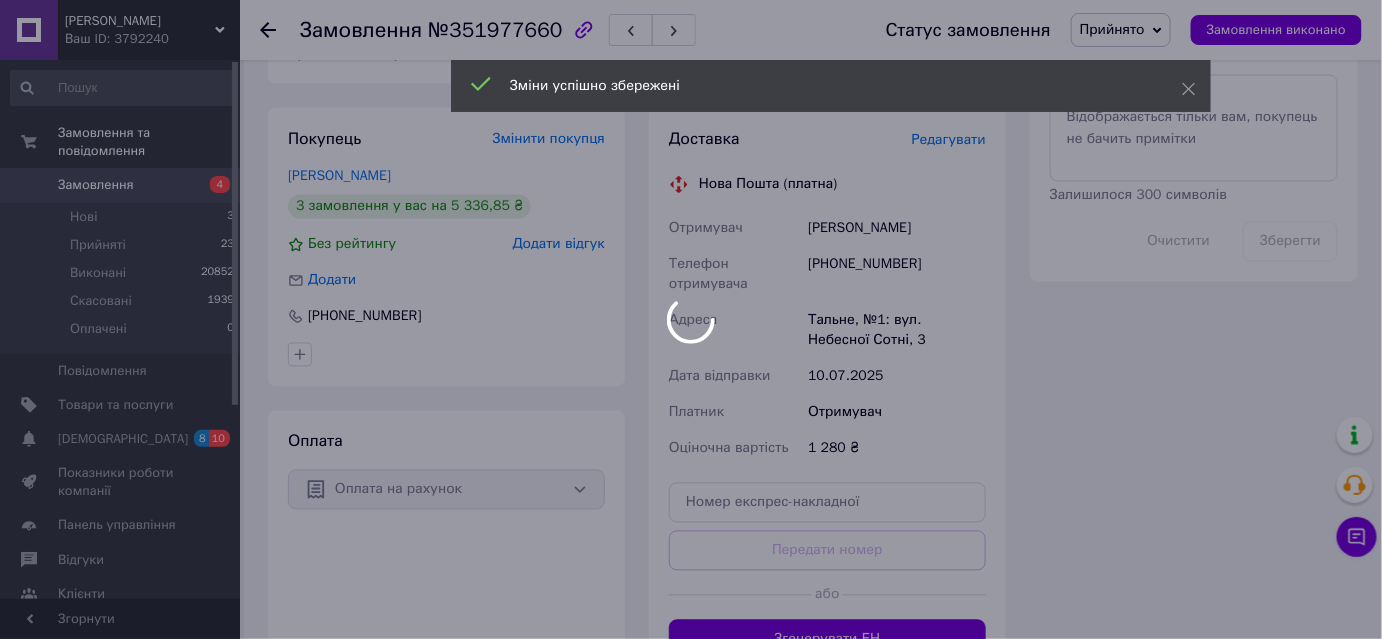 scroll, scrollTop: 1323, scrollLeft: 0, axis: vertical 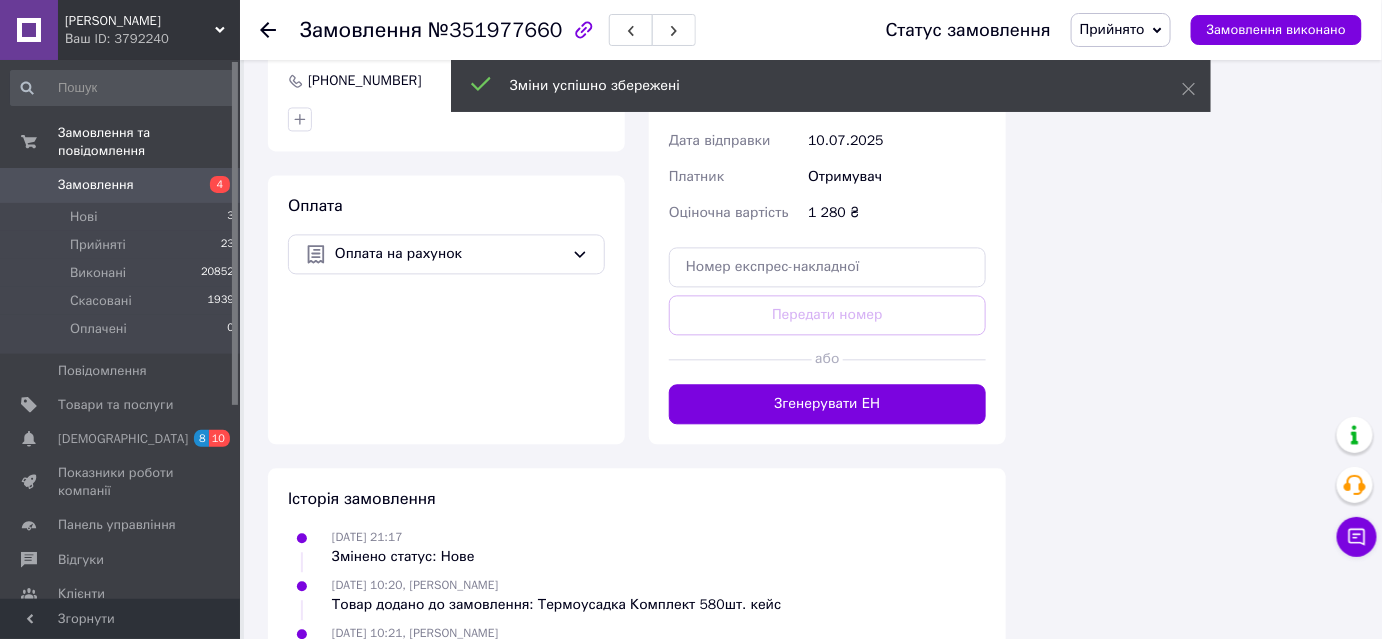 click on "Згенерувати ЕН" at bounding box center [827, 404] 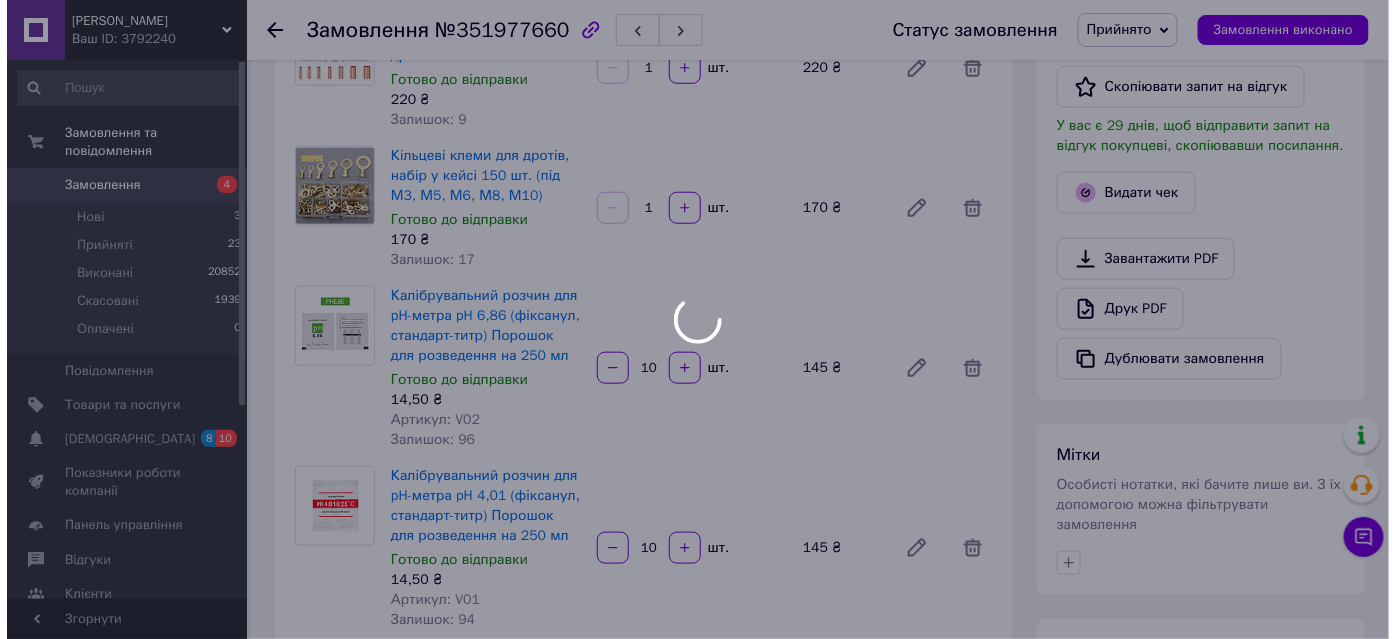 scroll, scrollTop: 0, scrollLeft: 0, axis: both 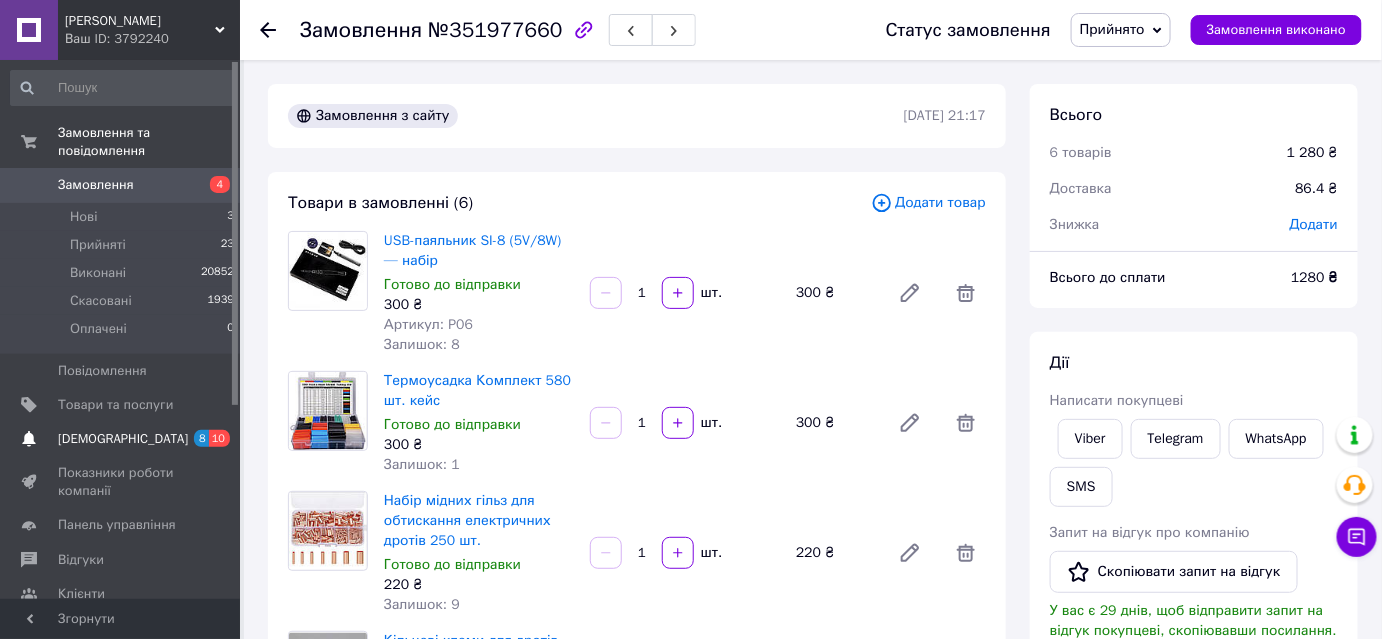 click on "[DEMOGRAPHIC_DATA]" at bounding box center (123, 439) 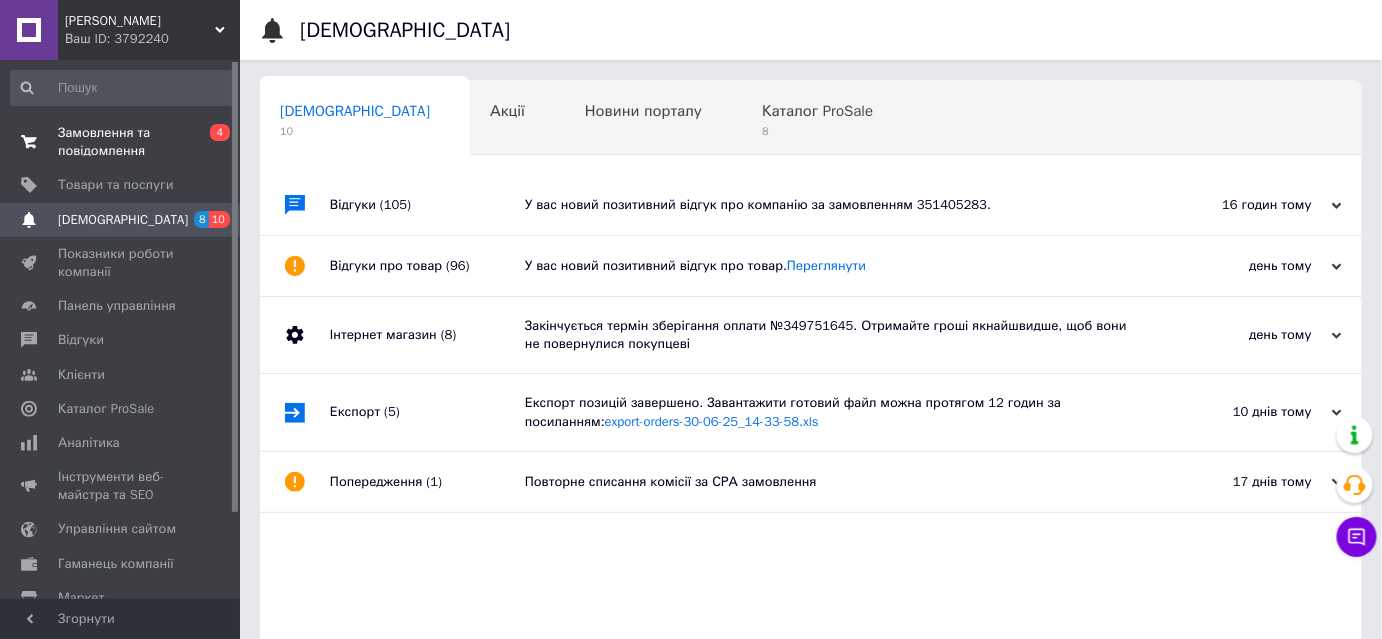 click on "Замовлення та повідомлення 0 4" at bounding box center (123, 142) 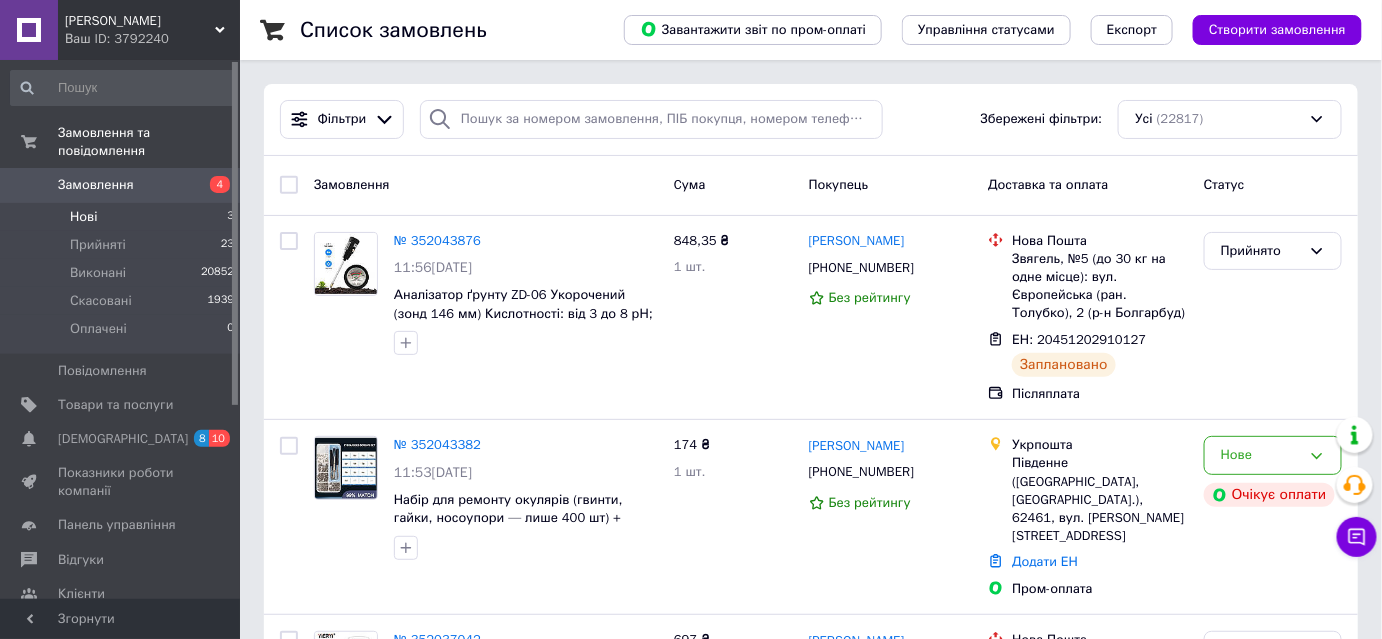 click on "Нові 3" at bounding box center [123, 217] 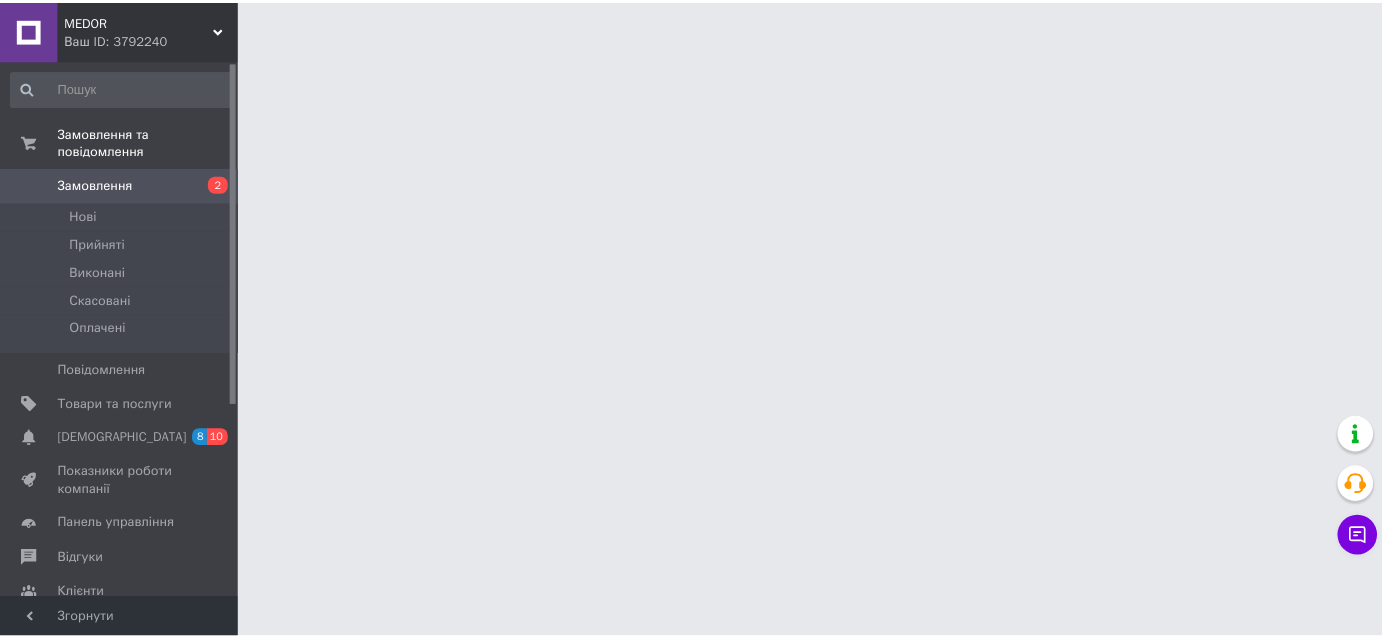 scroll, scrollTop: 0, scrollLeft: 0, axis: both 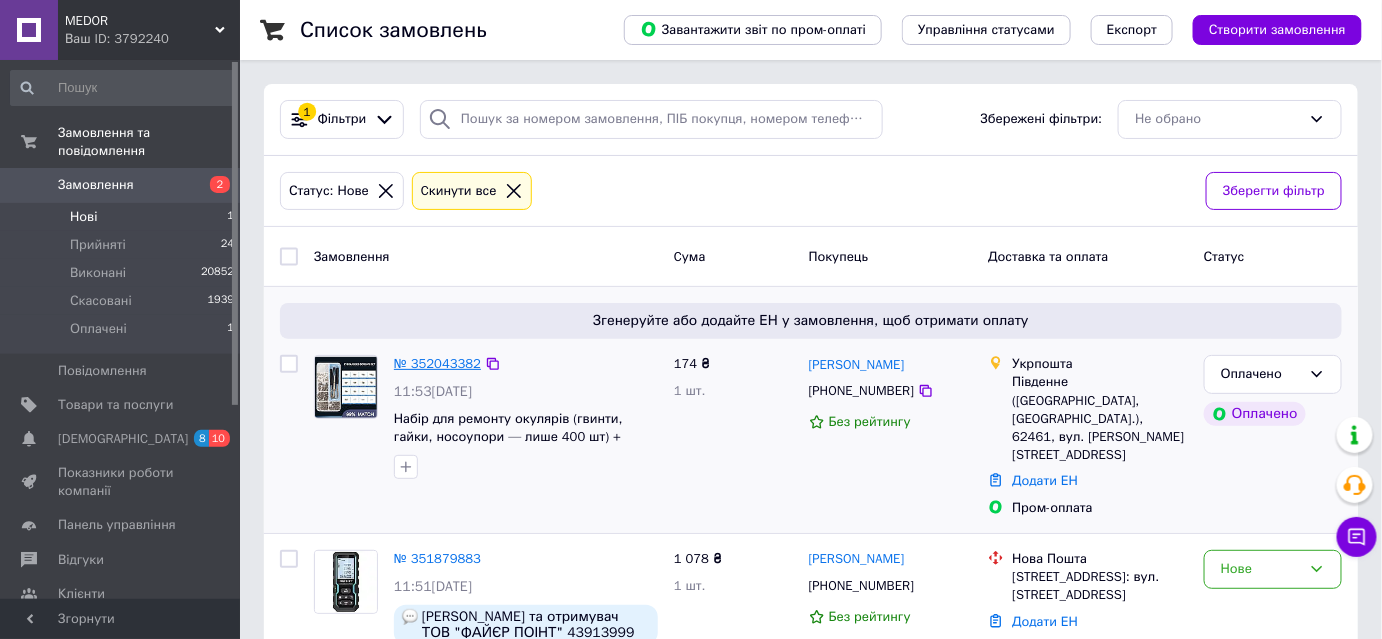 click on "№ 352043382" at bounding box center (437, 363) 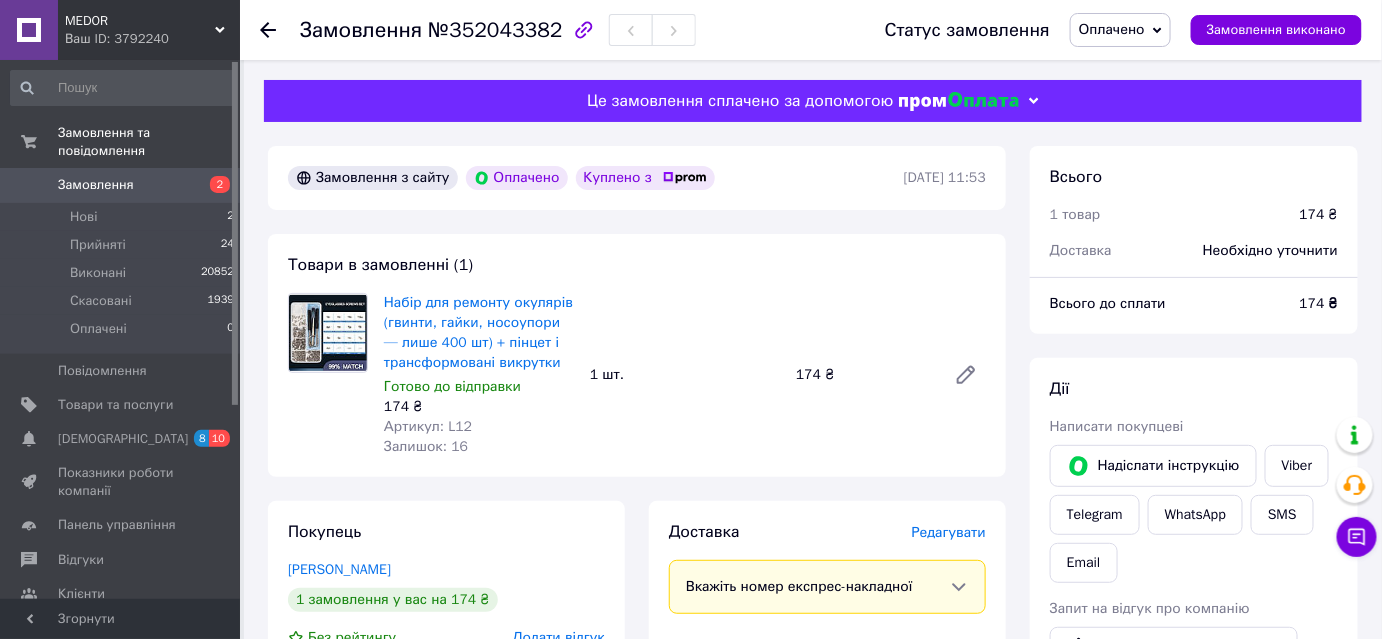 click on "Оплачено" at bounding box center [1112, 29] 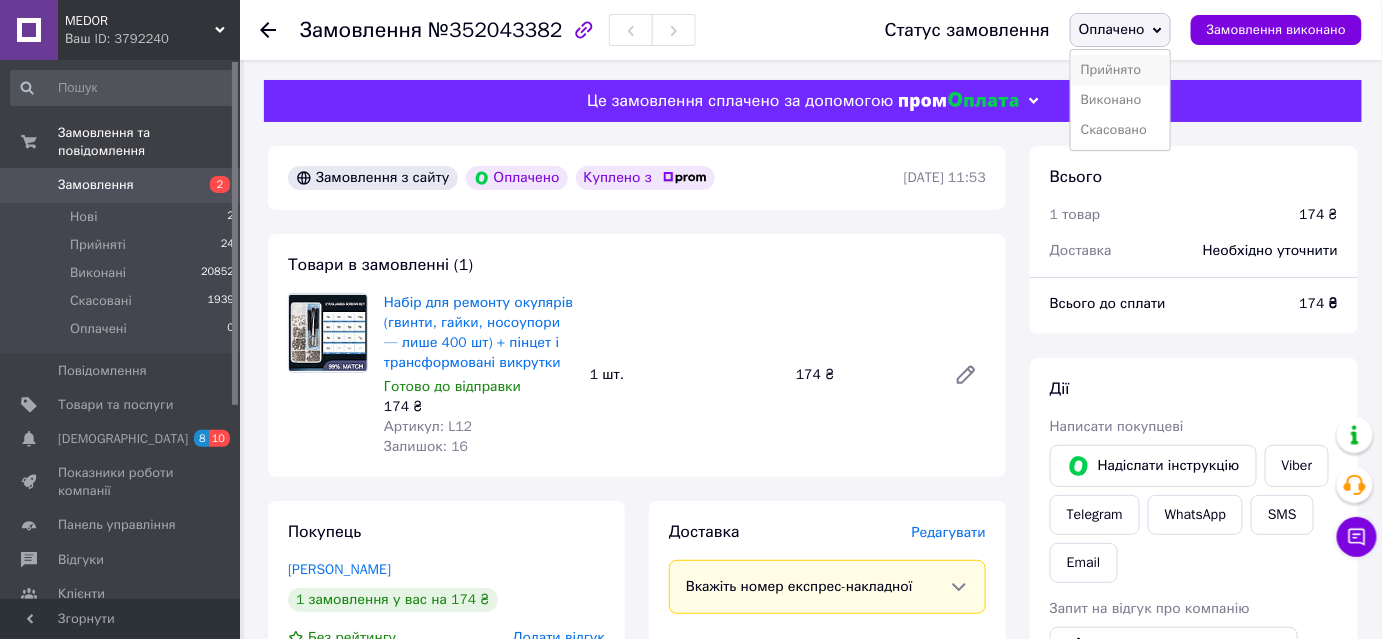 click on "Прийнято" at bounding box center [1120, 70] 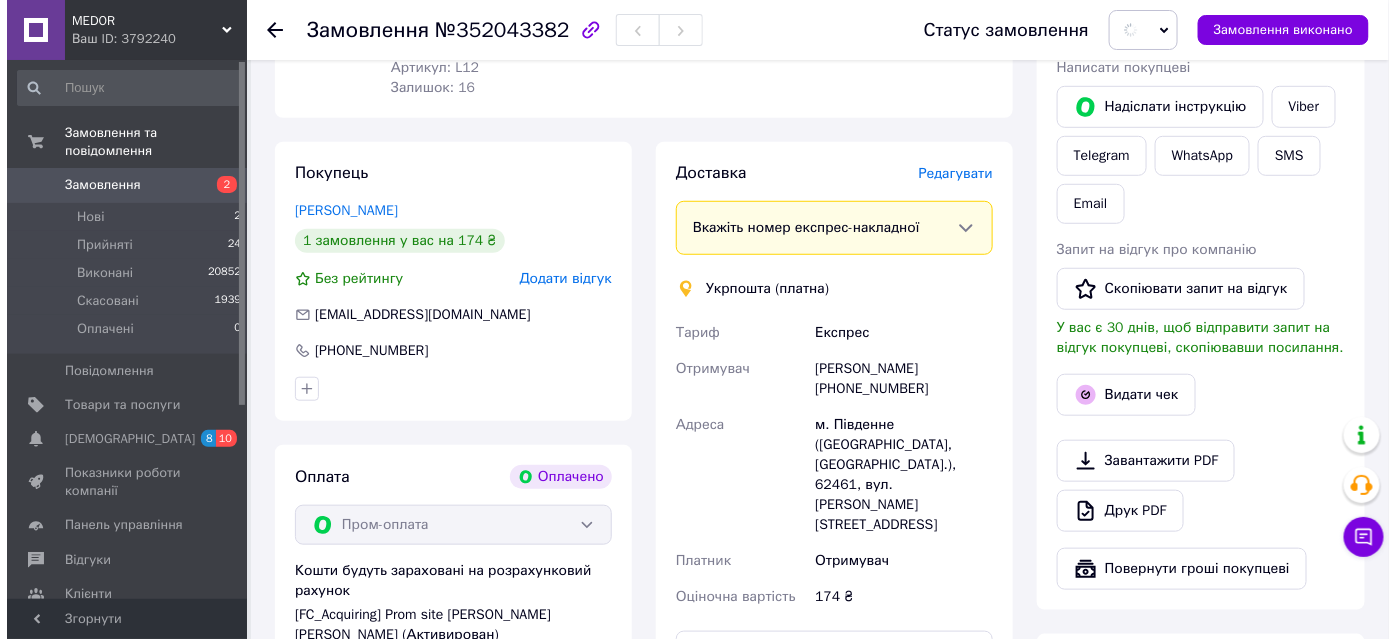 scroll, scrollTop: 363, scrollLeft: 0, axis: vertical 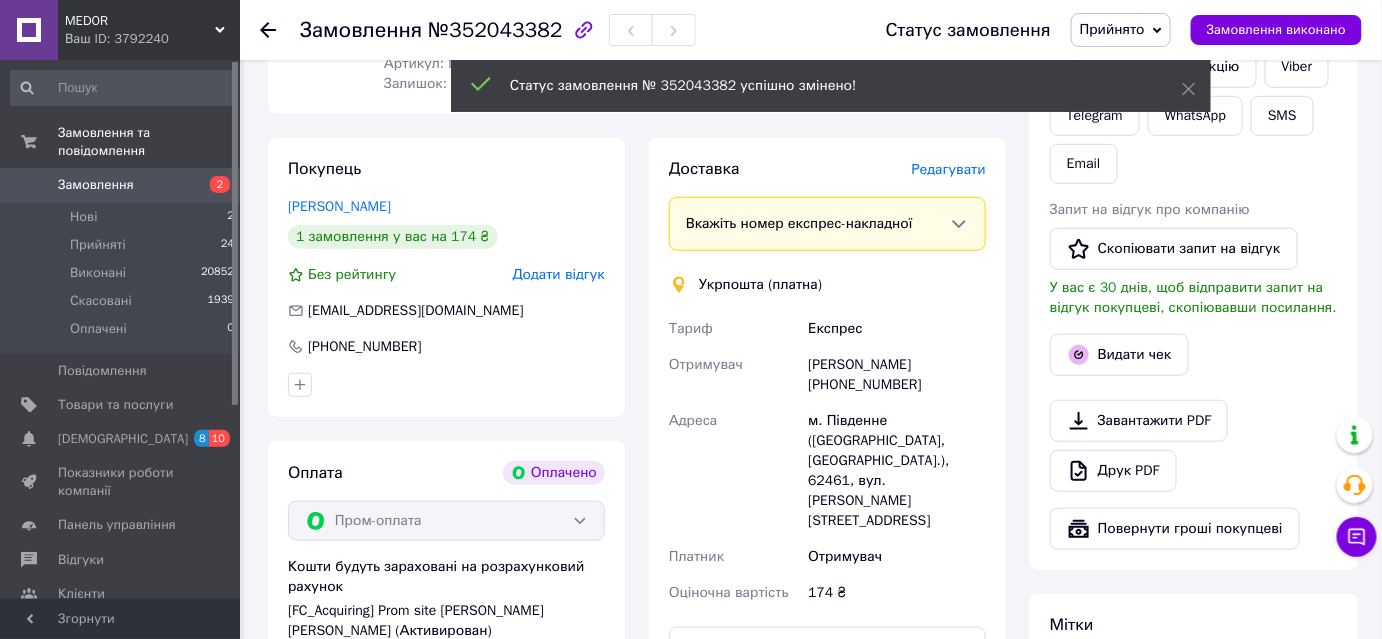 click on "Редагувати" at bounding box center (949, 169) 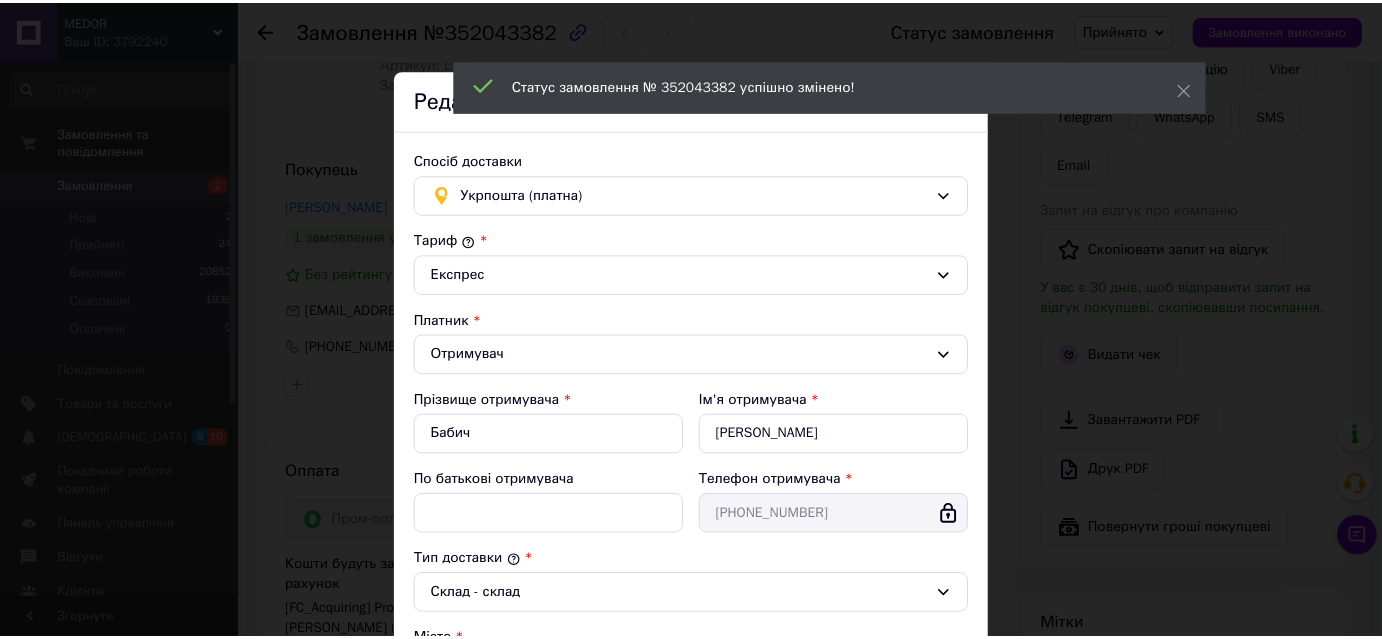 scroll, scrollTop: 605, scrollLeft: 0, axis: vertical 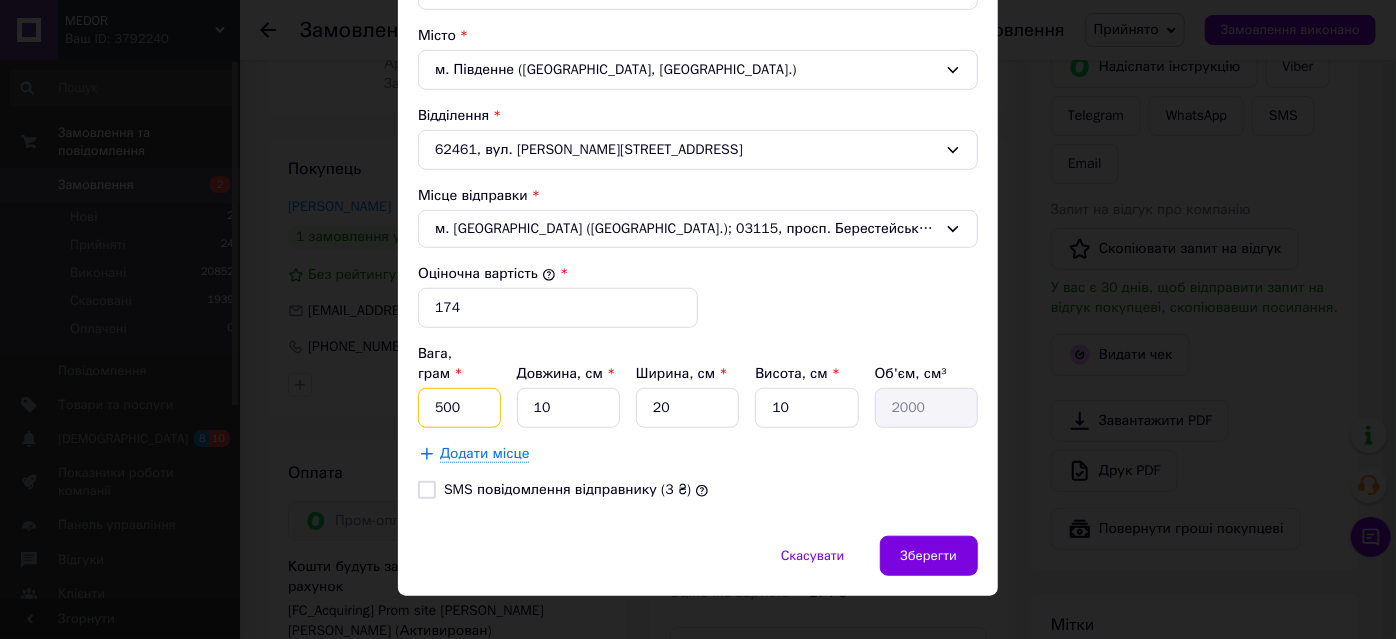 drag, startPoint x: 455, startPoint y: 386, endPoint x: 432, endPoint y: 384, distance: 23.086792 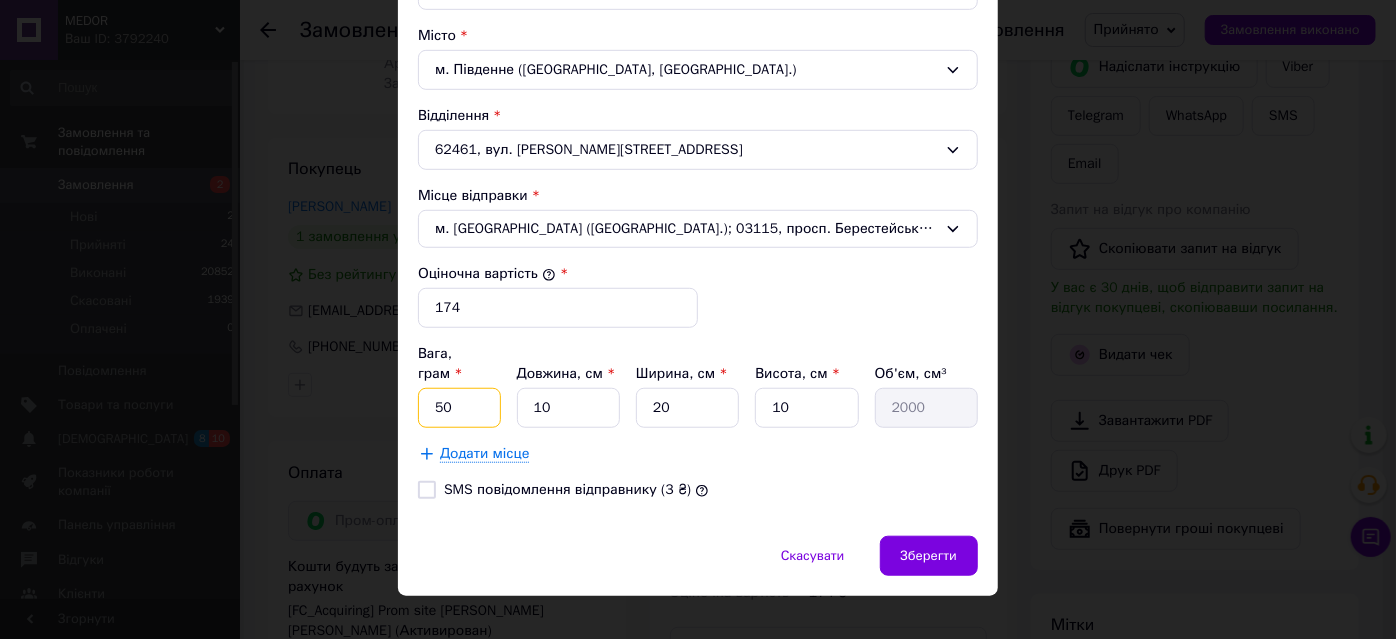 type on "50" 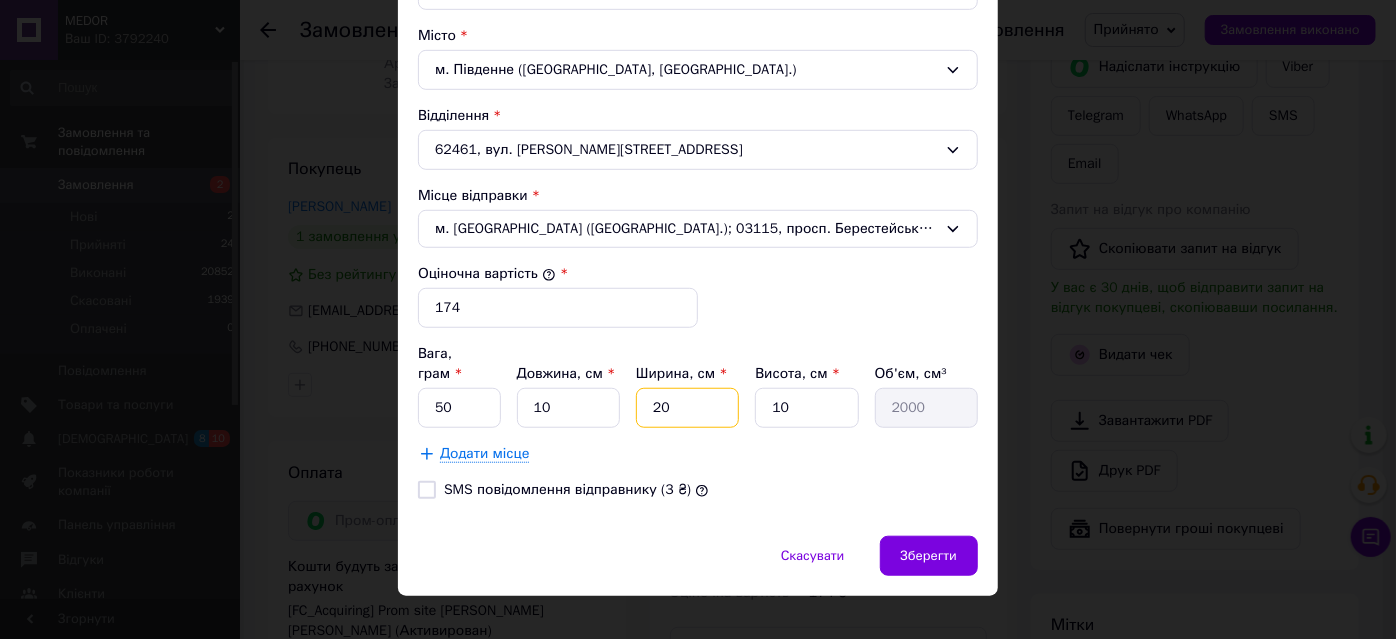click on "20" at bounding box center (687, 408) 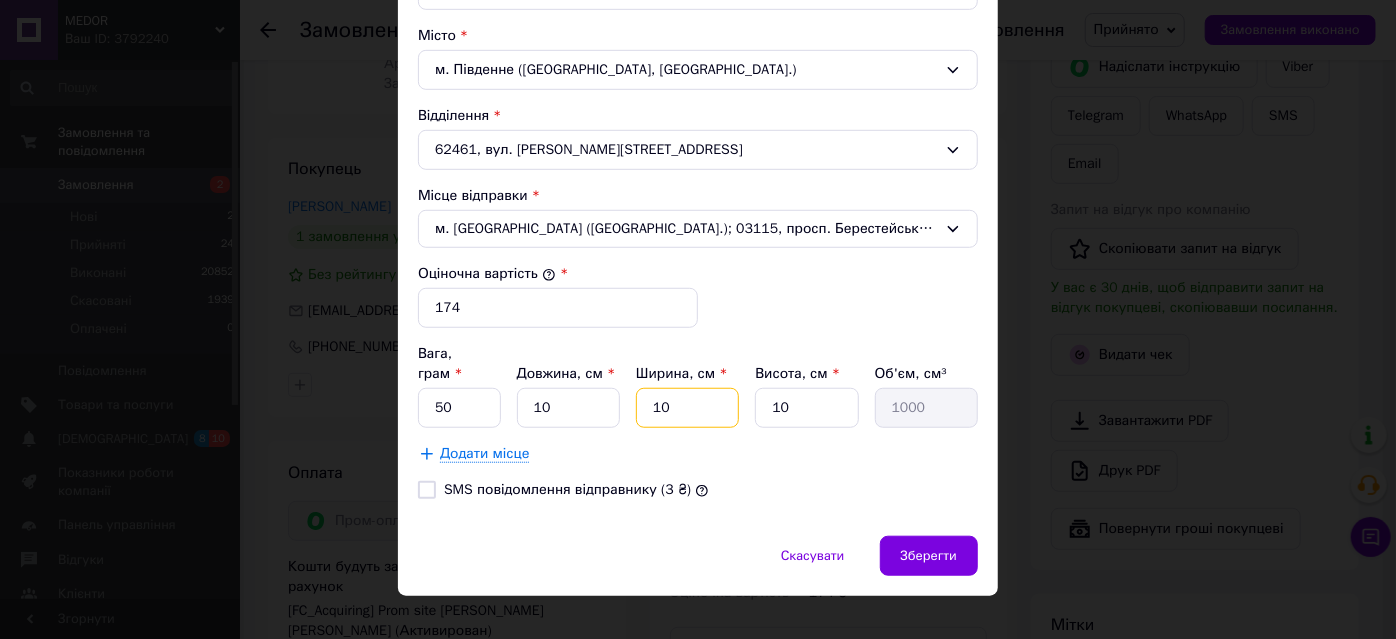 type on "10" 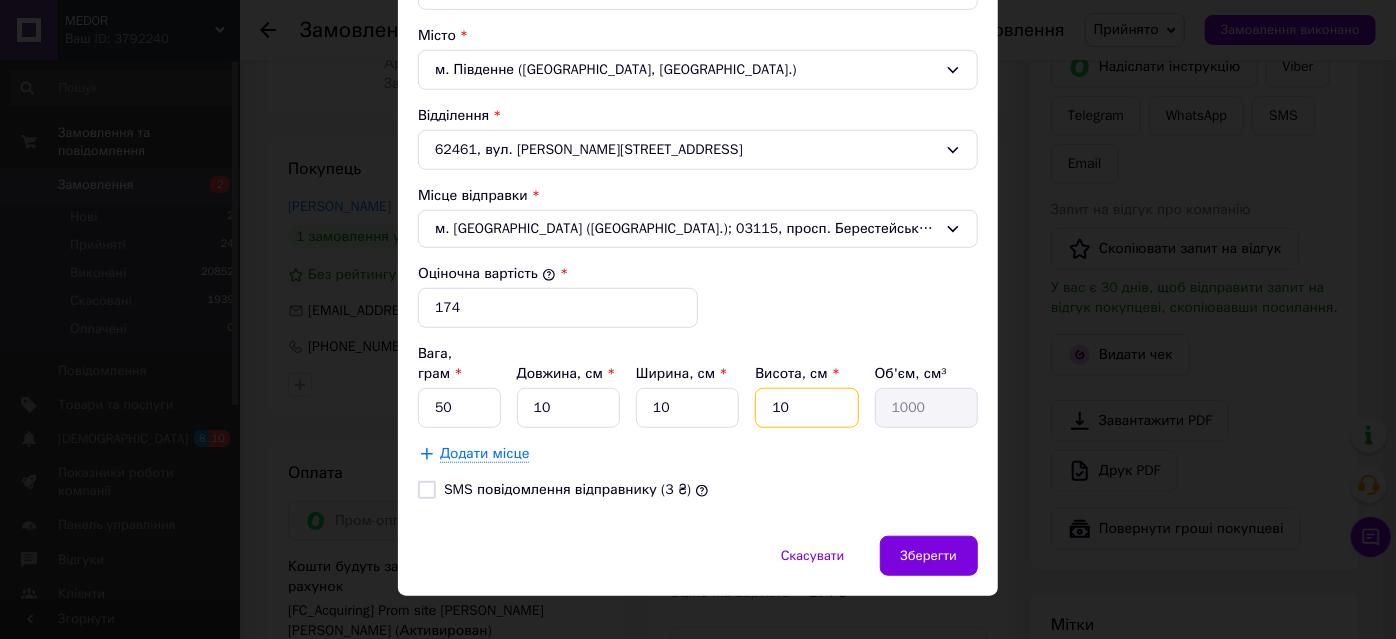 drag, startPoint x: 791, startPoint y: 388, endPoint x: 758, endPoint y: 386, distance: 33.06055 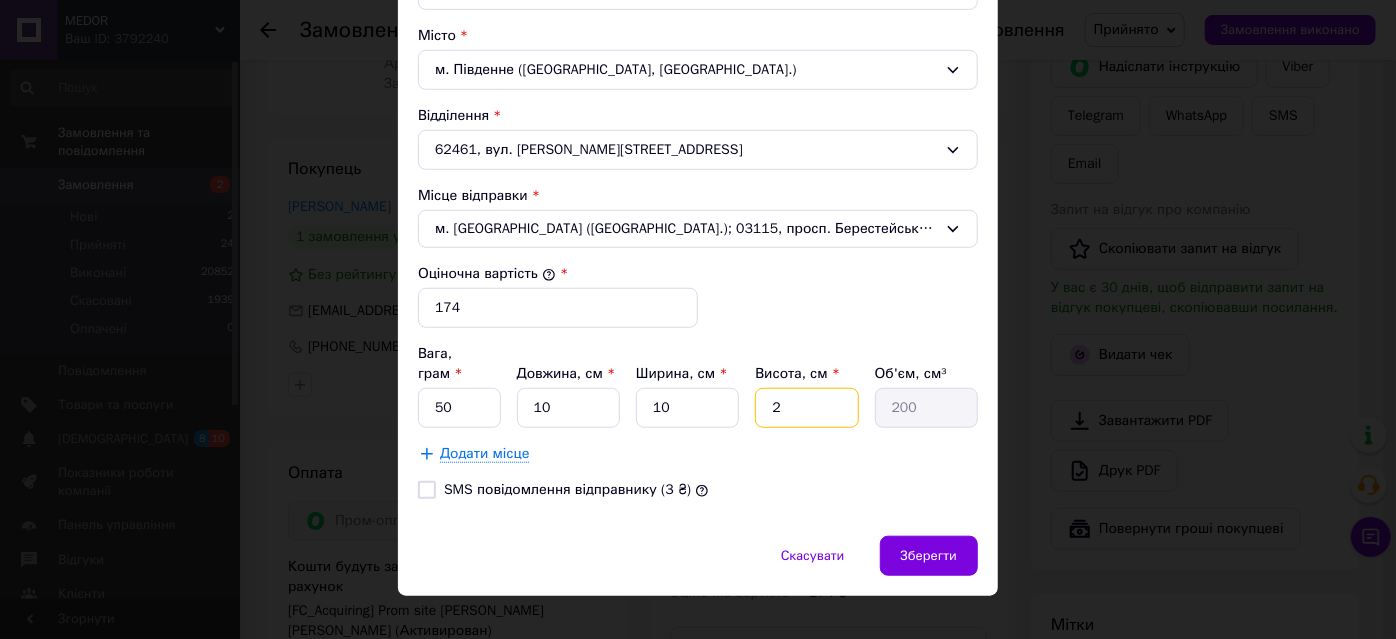 type on "2" 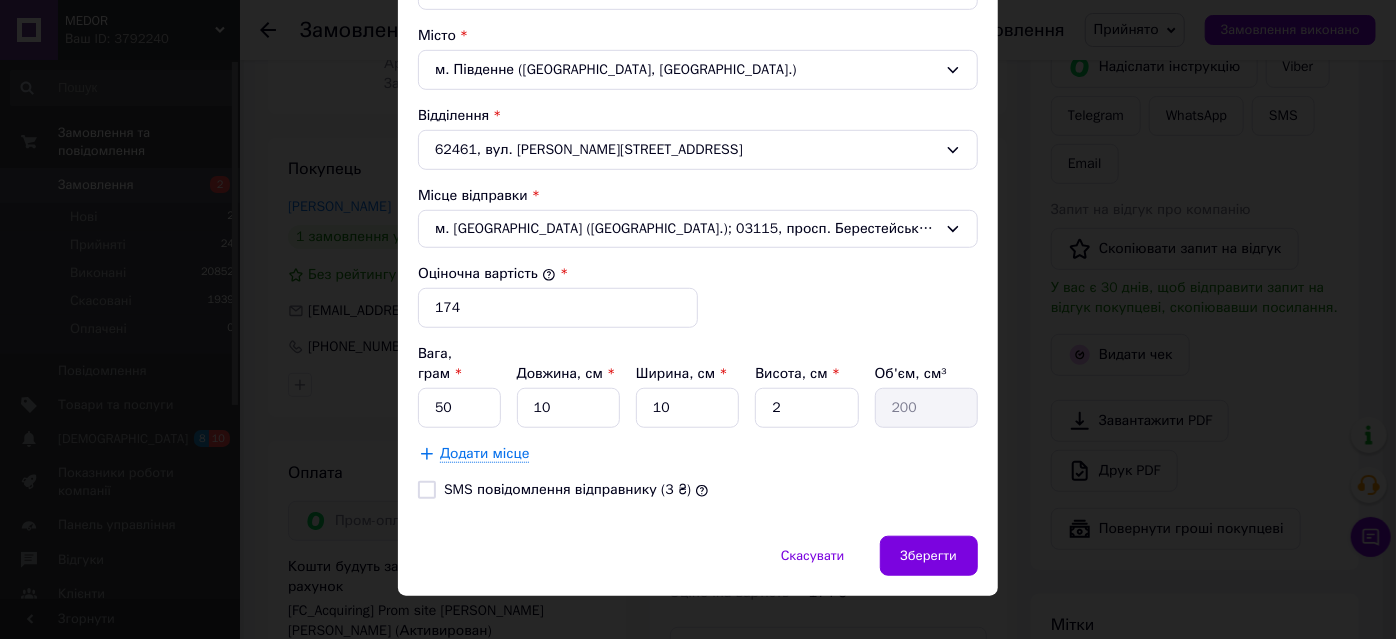 click on "SMS повідомлення відправнику (3 ₴)" at bounding box center (427, 490) 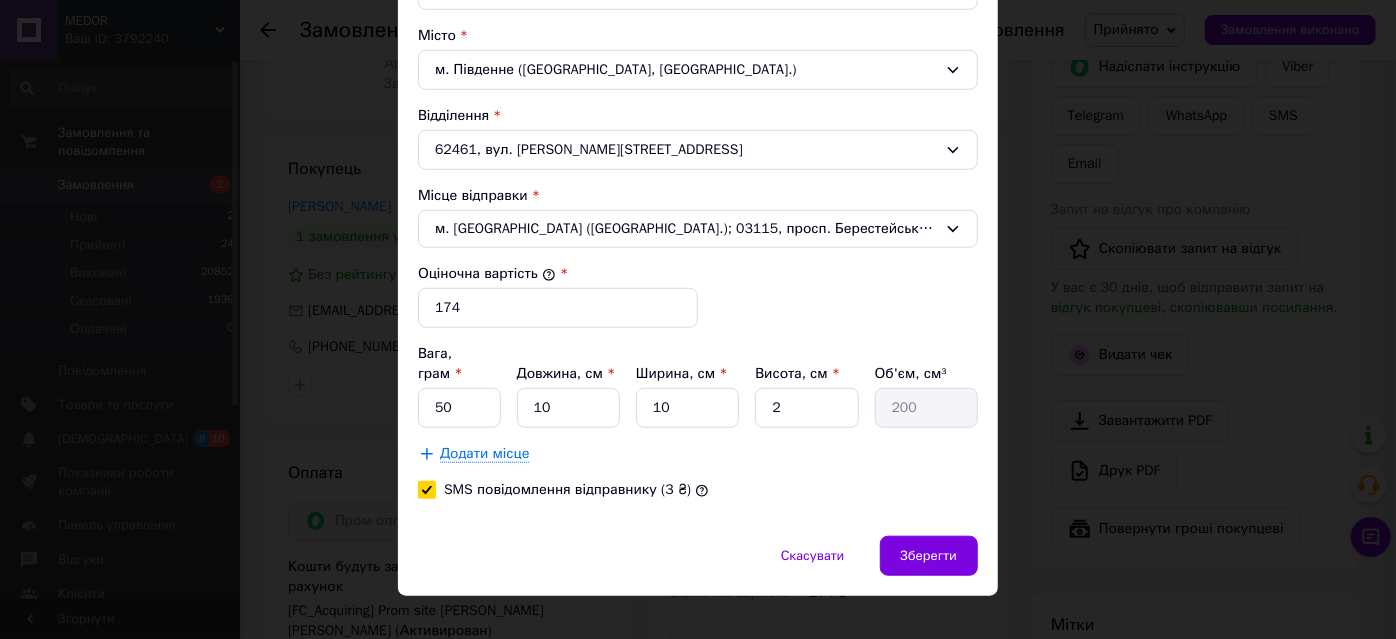 checkbox on "true" 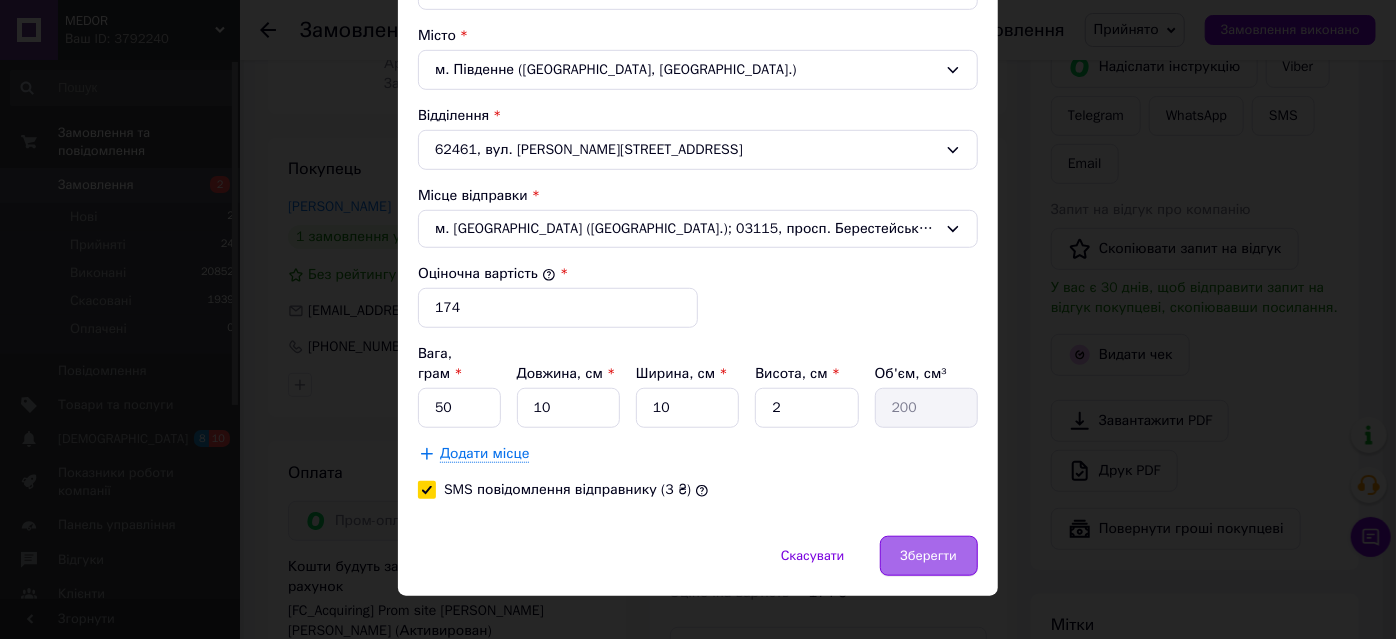 click on "Зберегти" at bounding box center (929, 556) 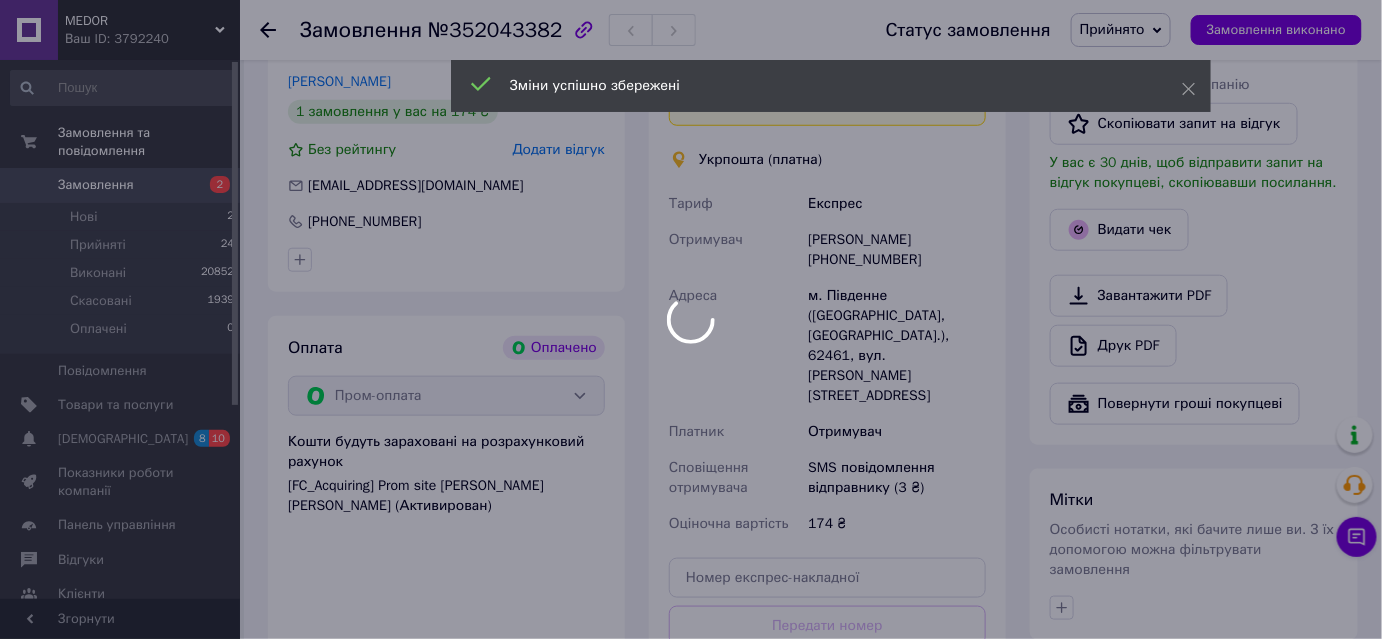 scroll, scrollTop: 636, scrollLeft: 0, axis: vertical 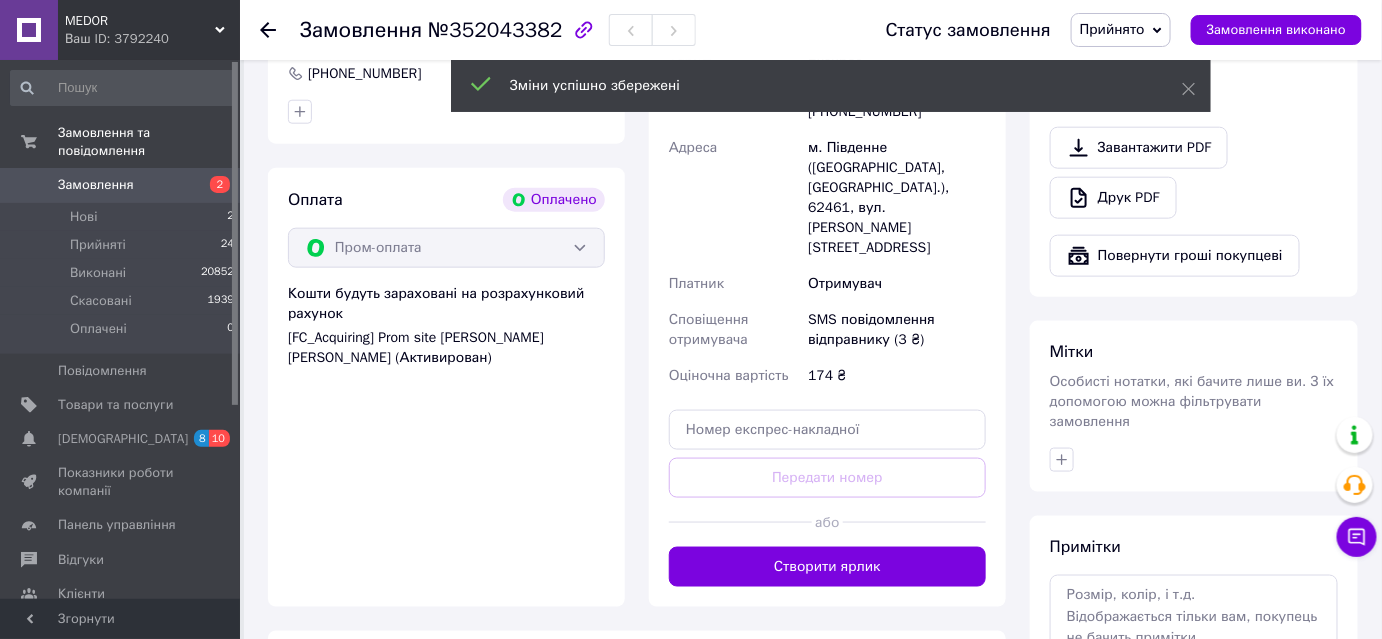 click on "Створити ярлик" at bounding box center (827, 567) 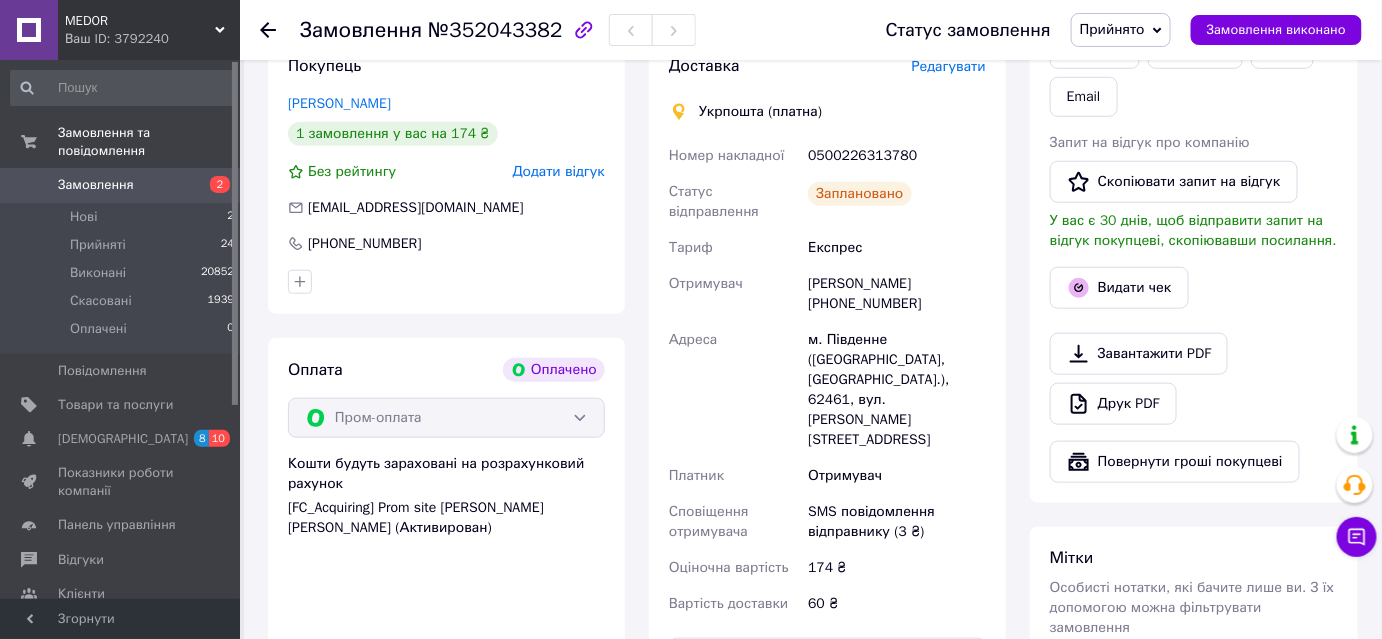 scroll, scrollTop: 454, scrollLeft: 0, axis: vertical 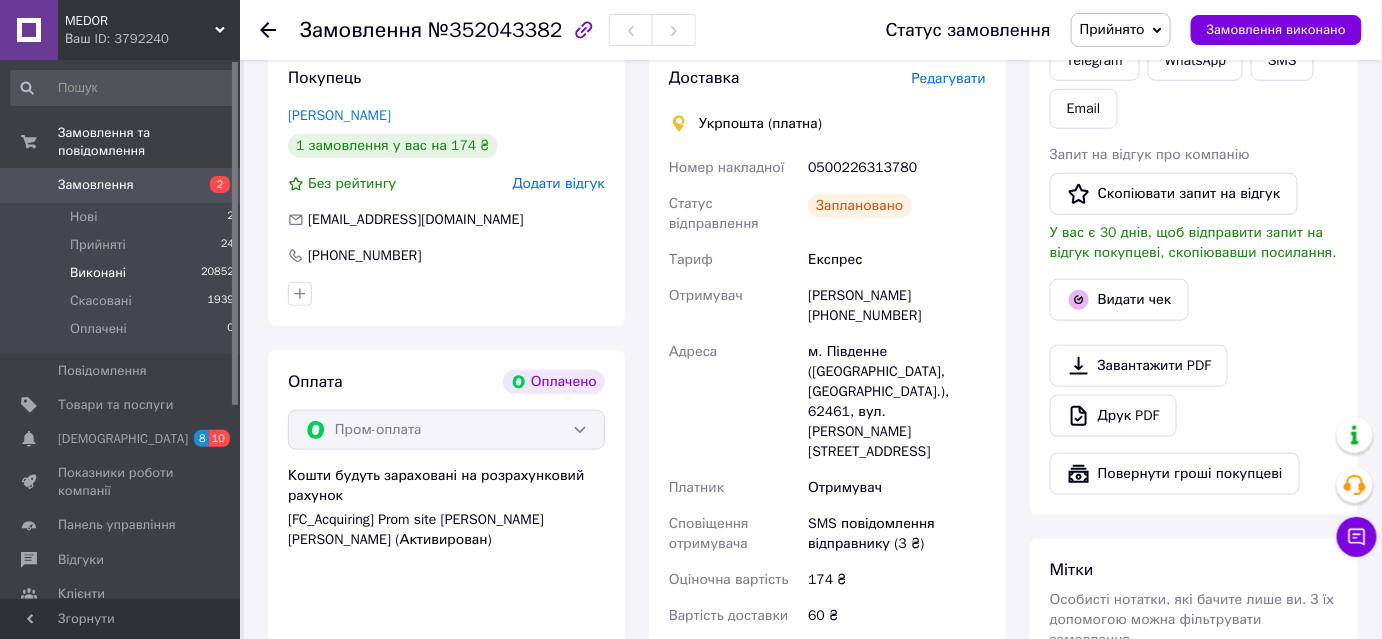 click on "Виконані" at bounding box center (98, 273) 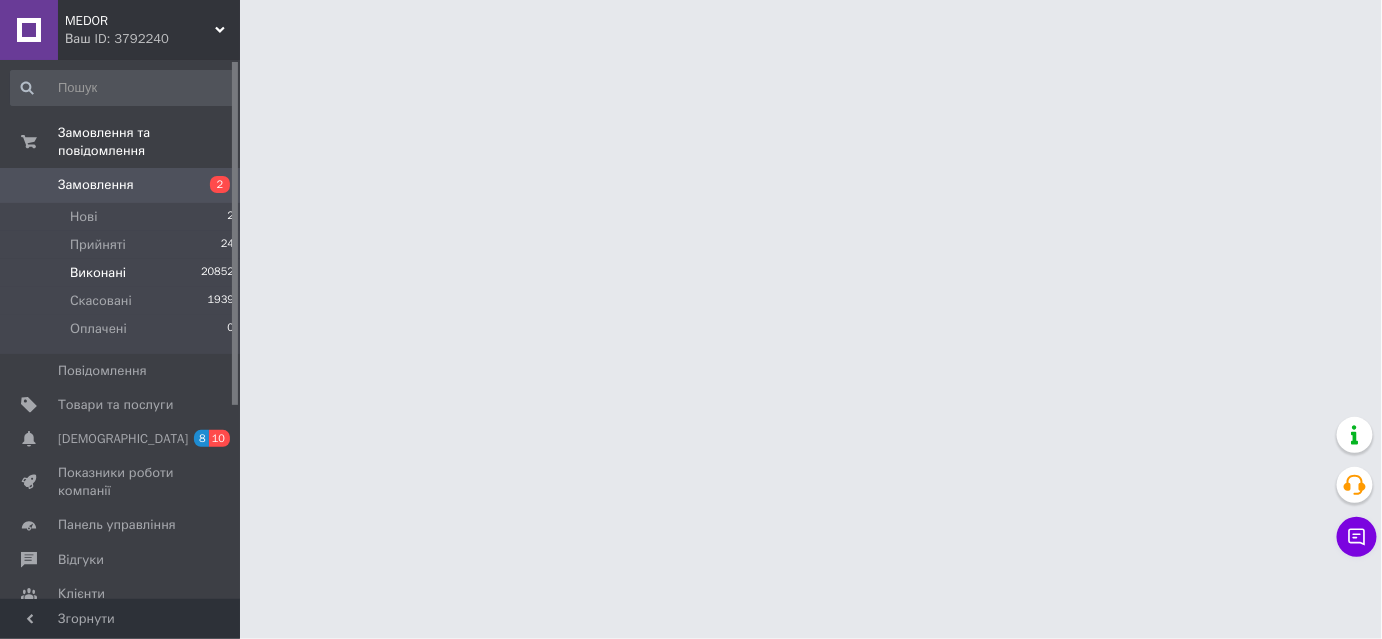 scroll, scrollTop: 0, scrollLeft: 0, axis: both 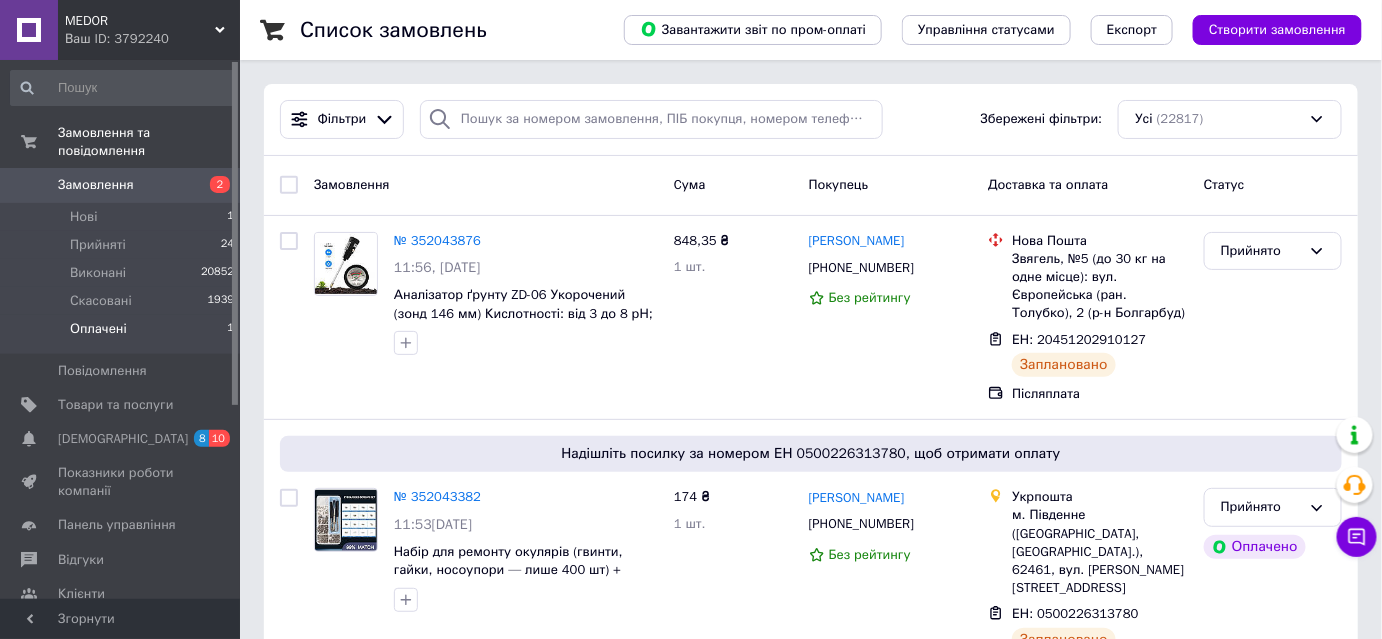 click on "Оплачені" at bounding box center [98, 329] 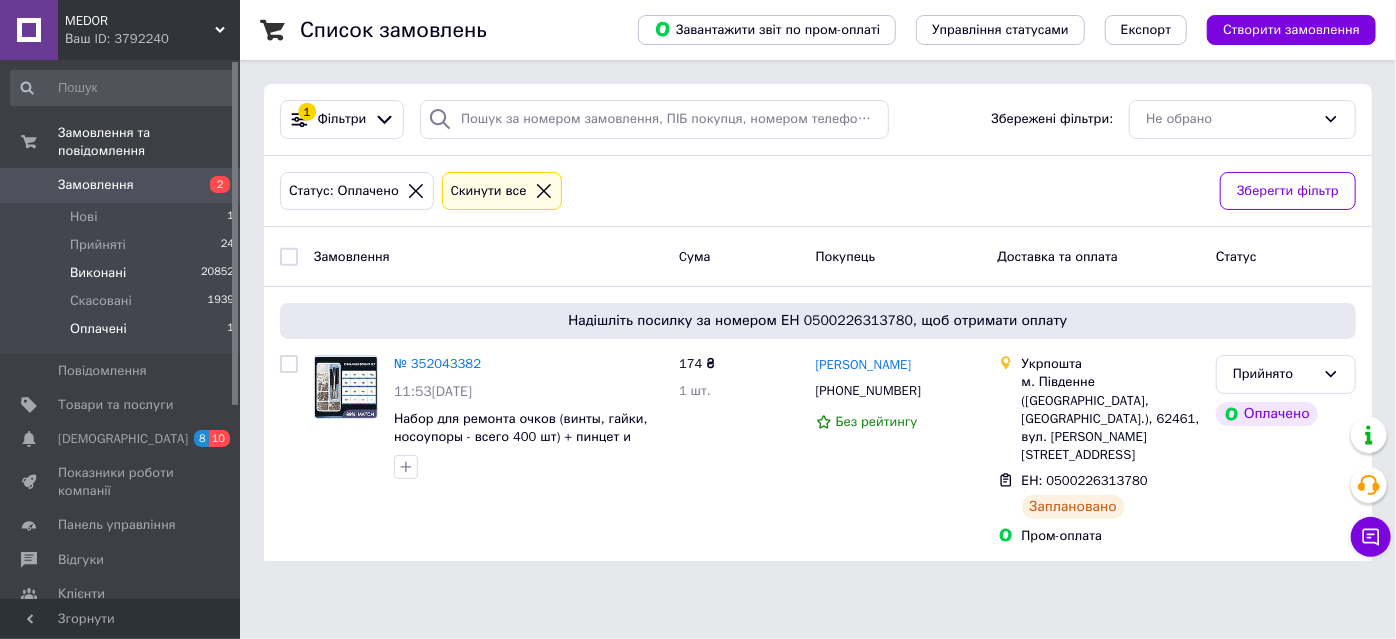 click on "Виконані" at bounding box center (98, 273) 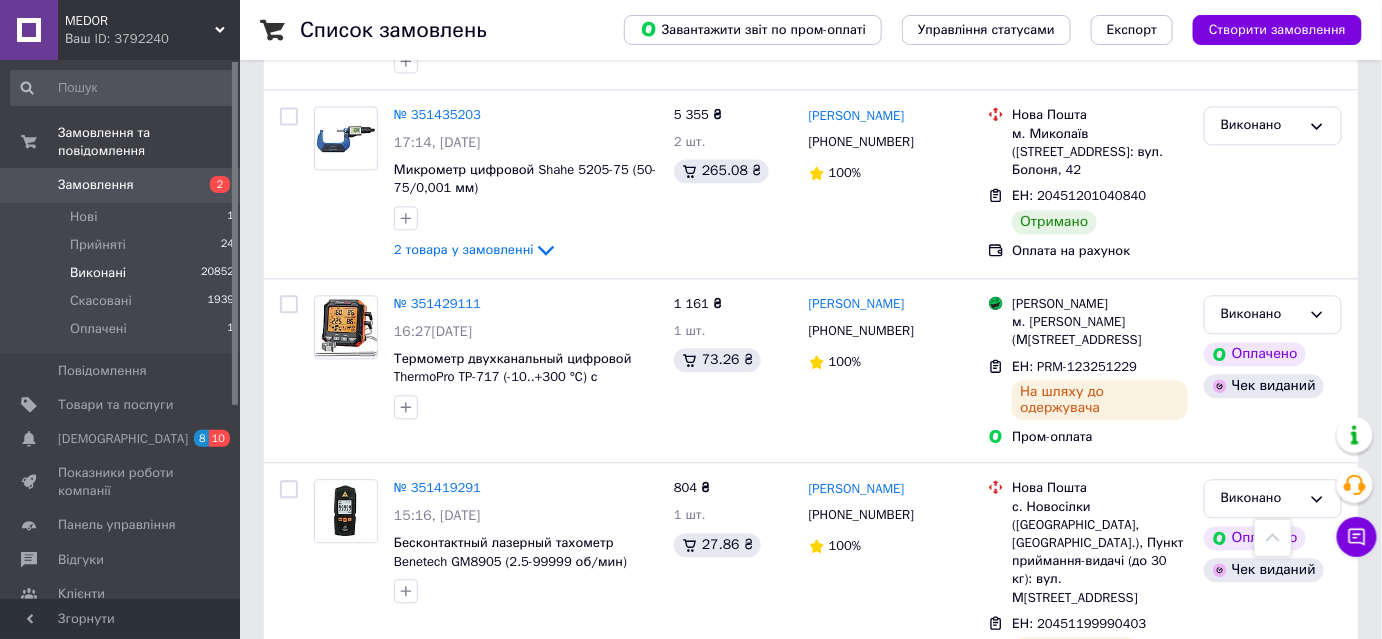 scroll, scrollTop: 19274, scrollLeft: 0, axis: vertical 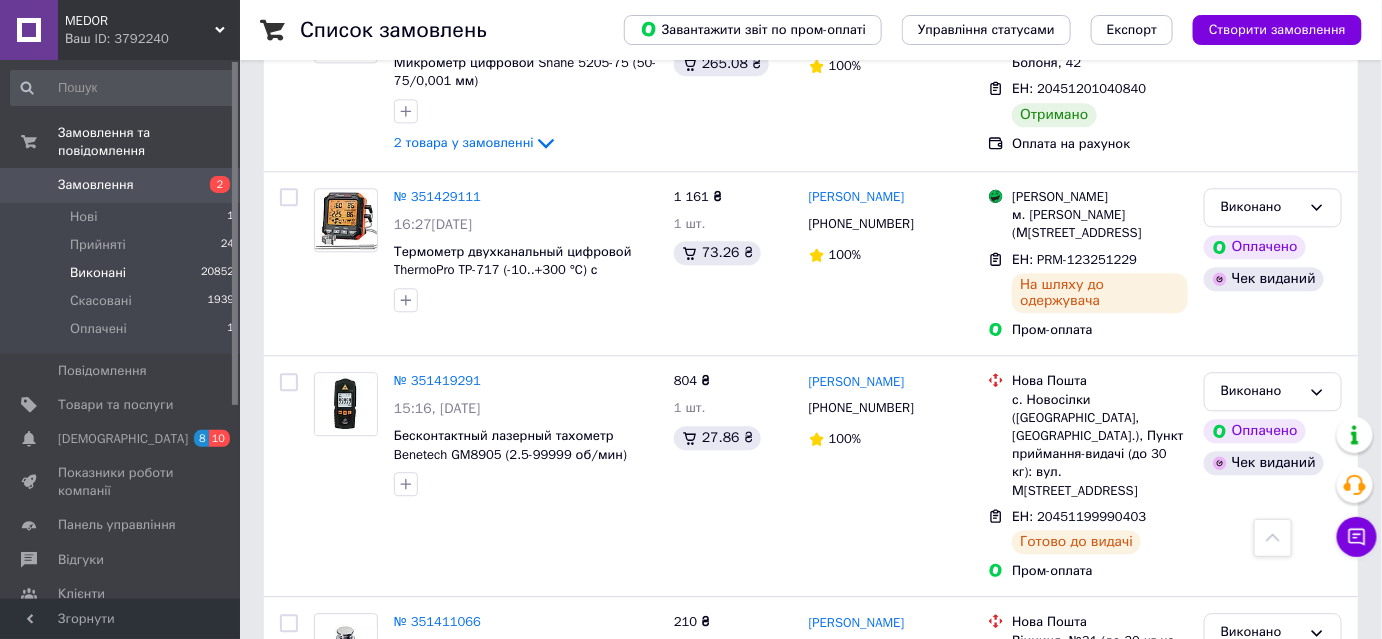 click on "2" at bounding box center (327, 1667) 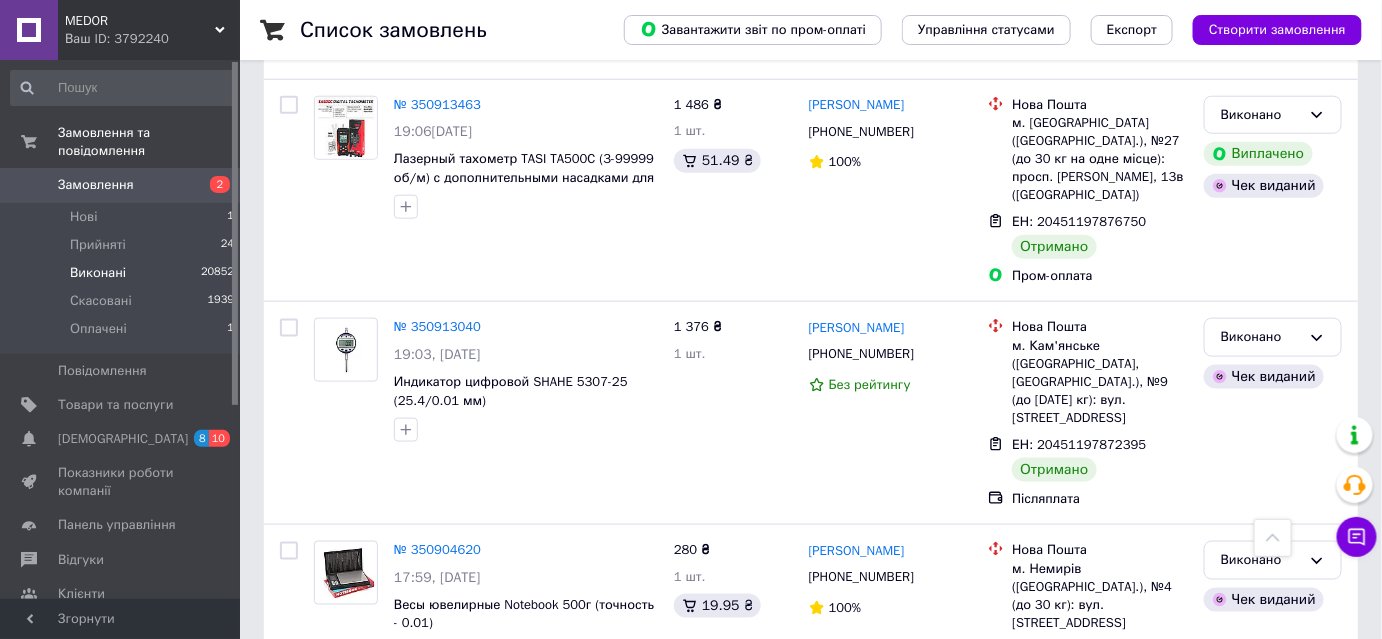 scroll, scrollTop: 18381, scrollLeft: 0, axis: vertical 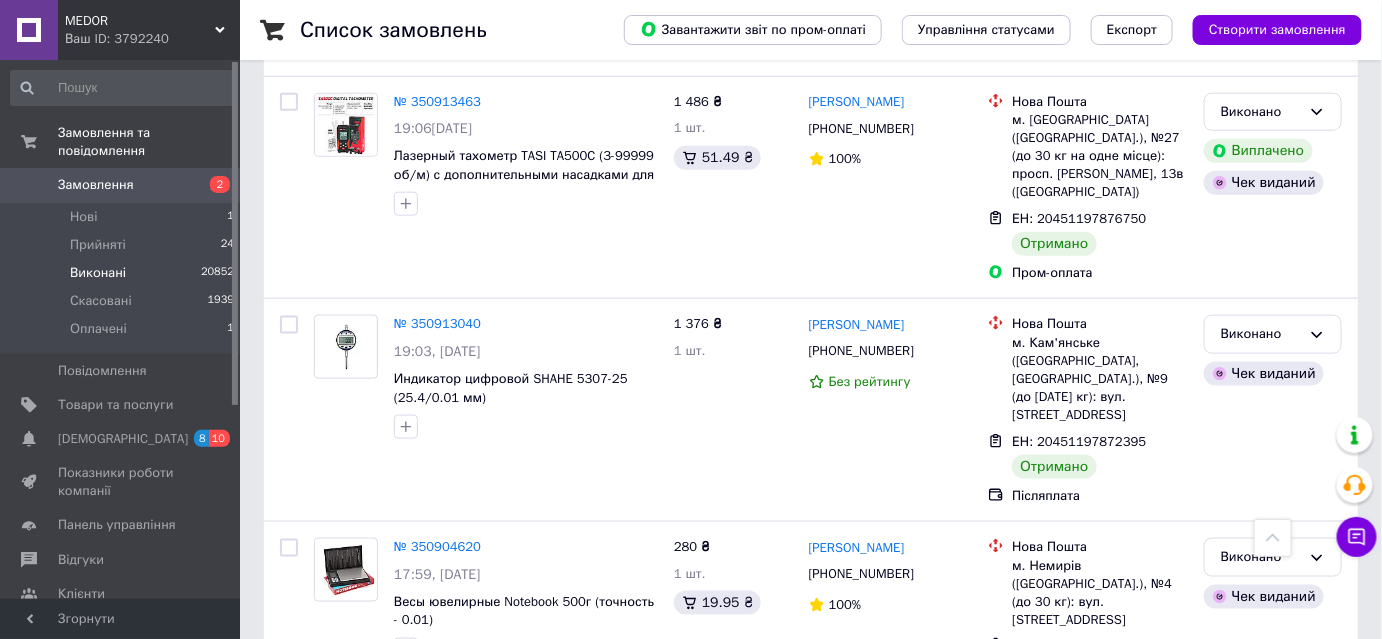 click on "3" at bounding box center [494, 1524] 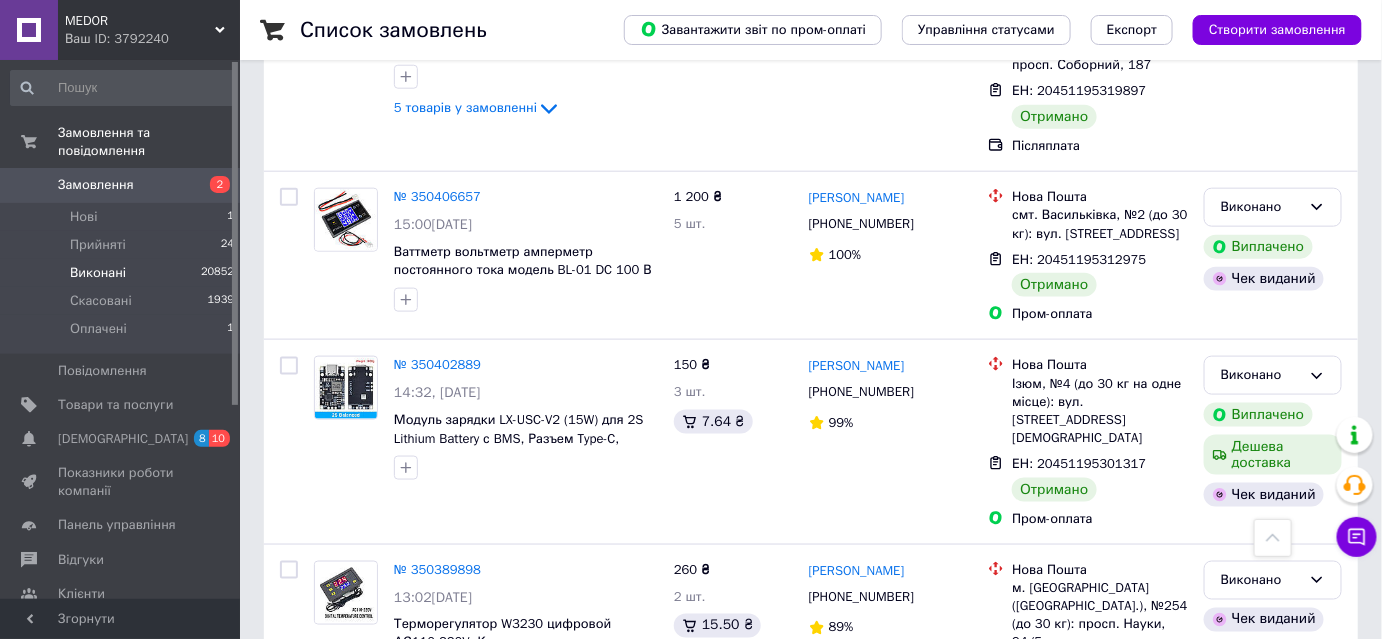 scroll, scrollTop: 18854, scrollLeft: 0, axis: vertical 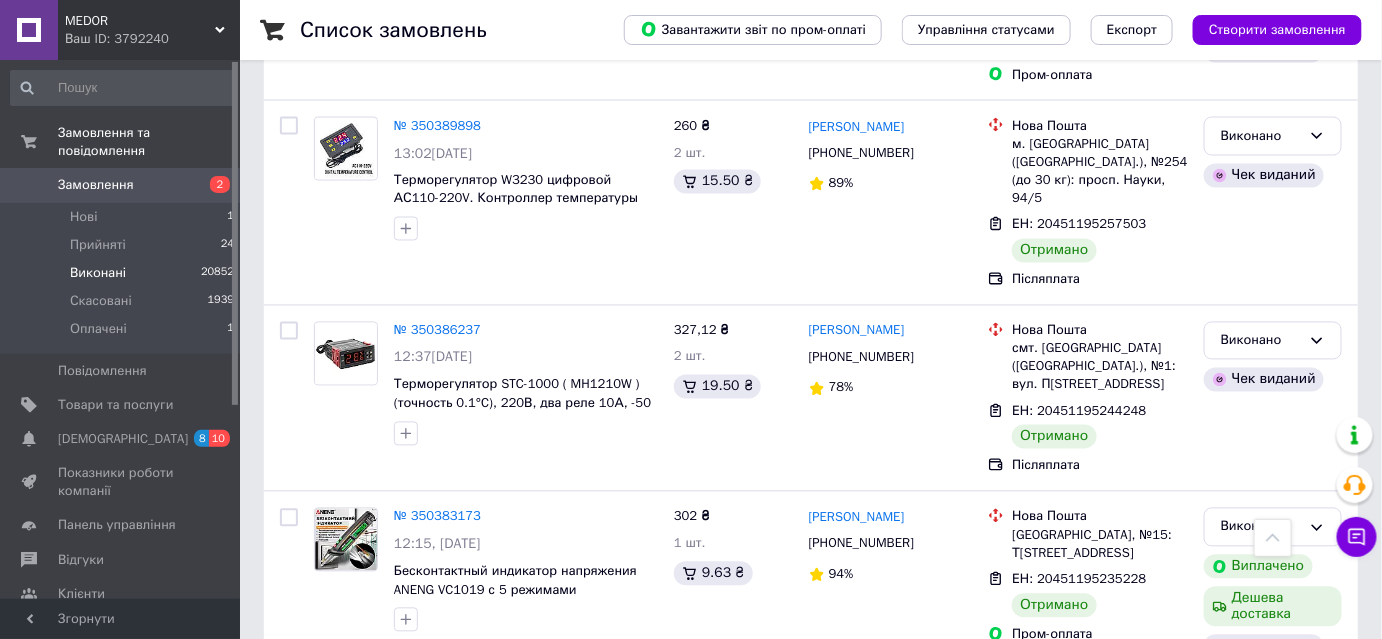 click on "1" at bounding box center [404, 1643] 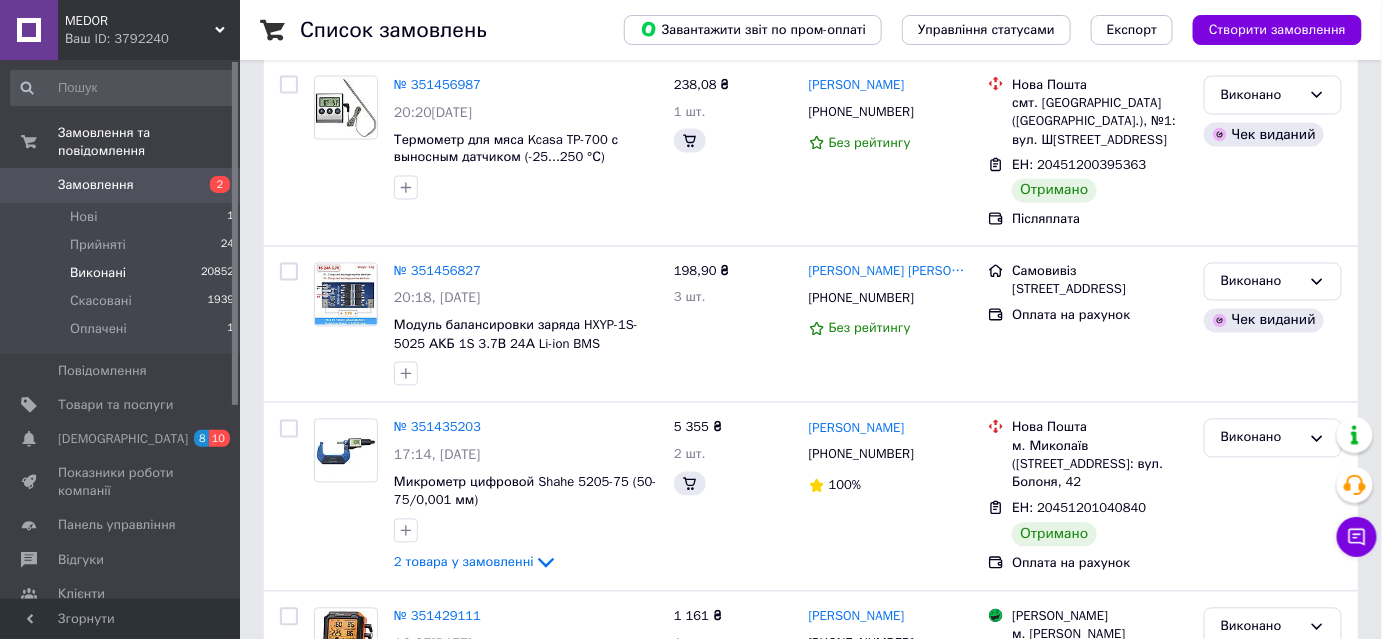 scroll, scrollTop: 0, scrollLeft: 0, axis: both 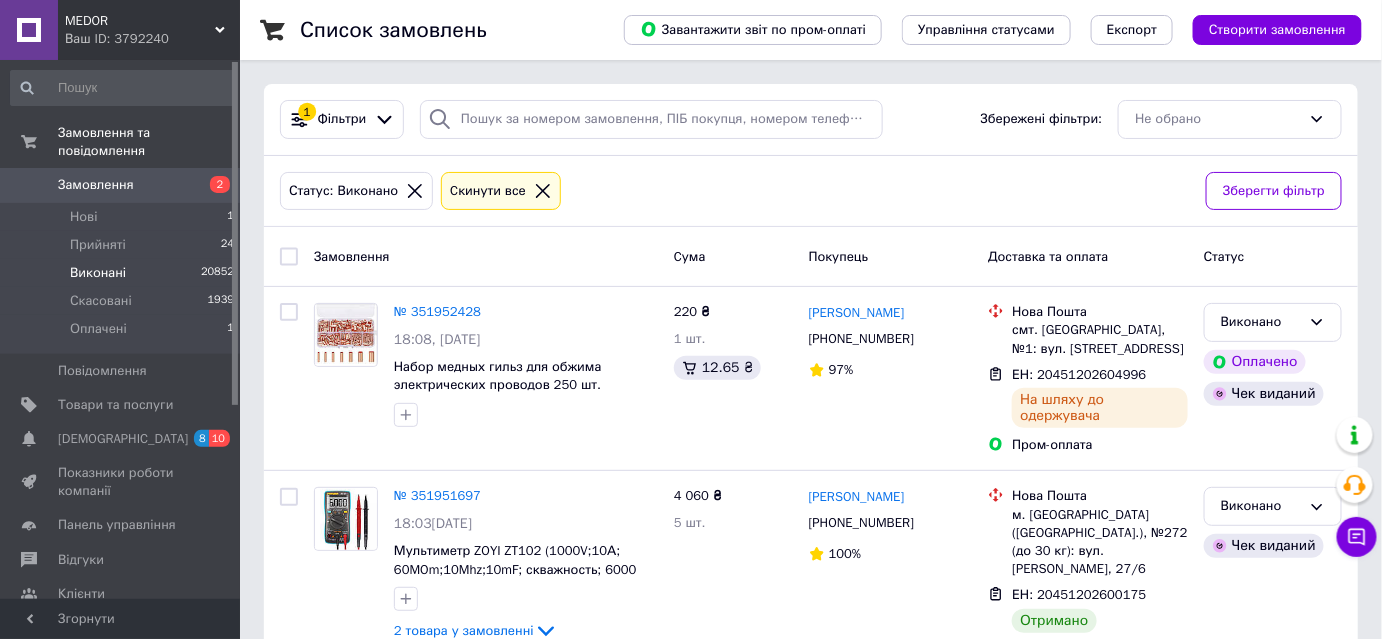 click on "Cкинути все" at bounding box center (488, 191) 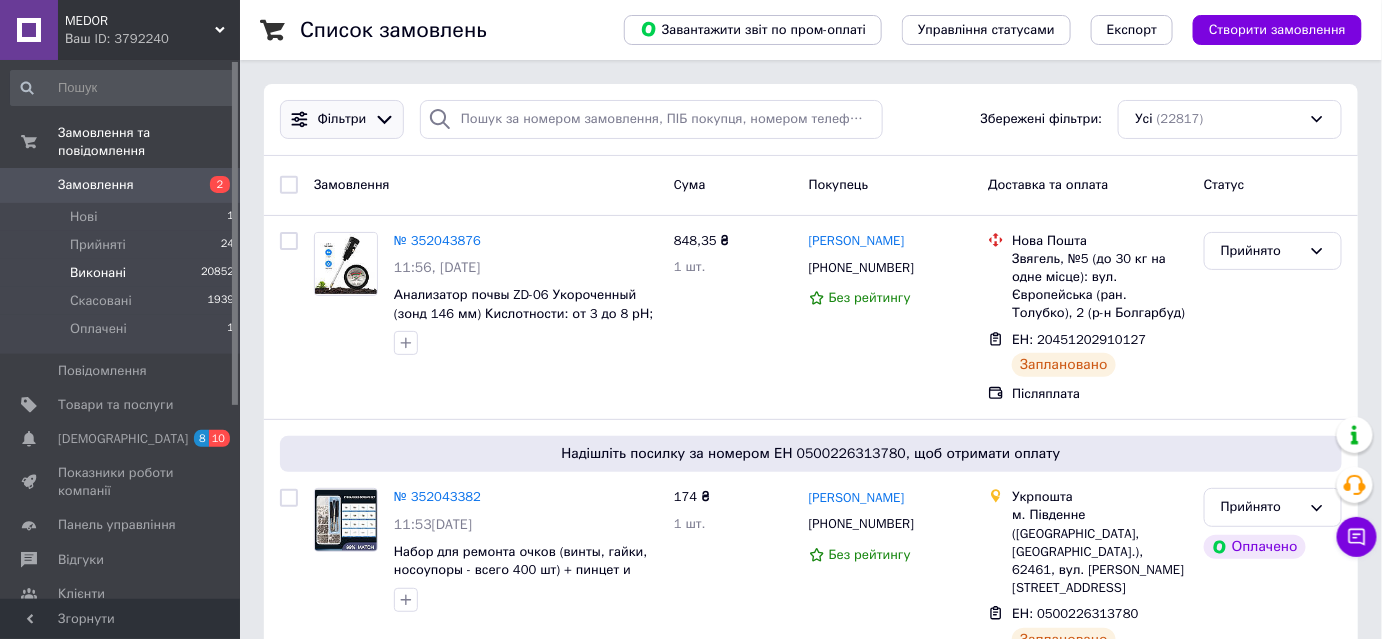 click on "Фільтри" at bounding box center (342, 119) 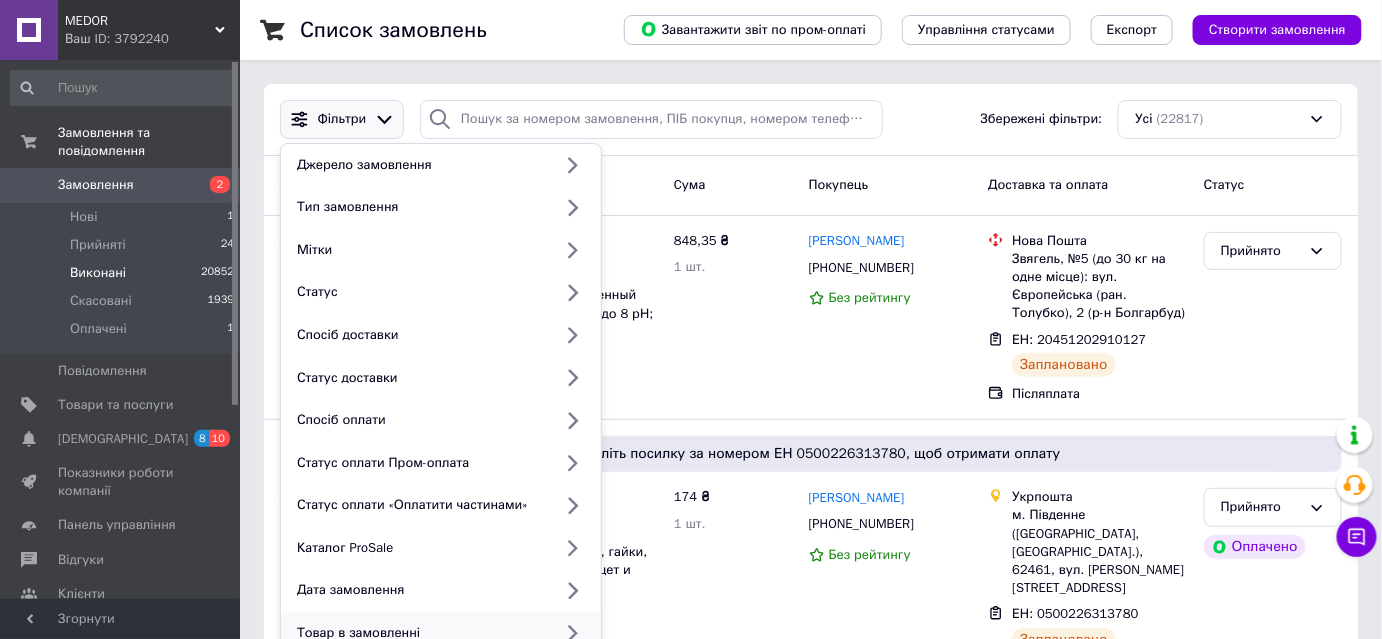 click on "Товар в замовленні" at bounding box center (420, 633) 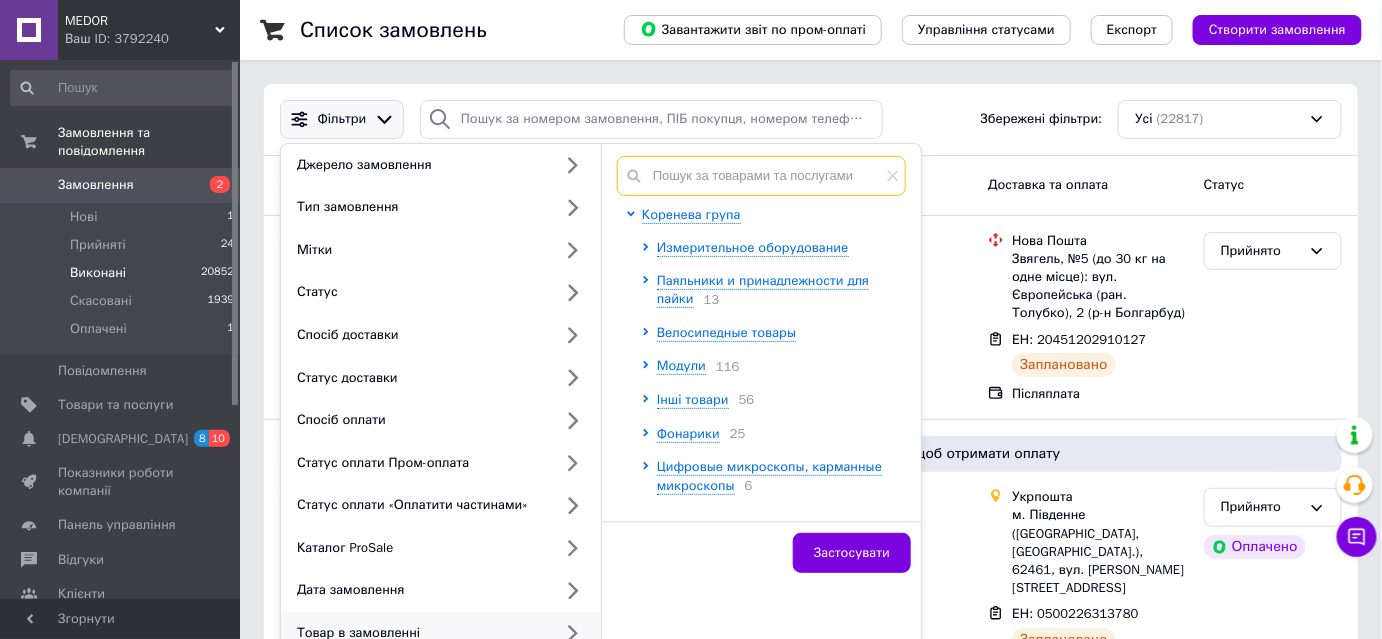 click at bounding box center (761, 176) 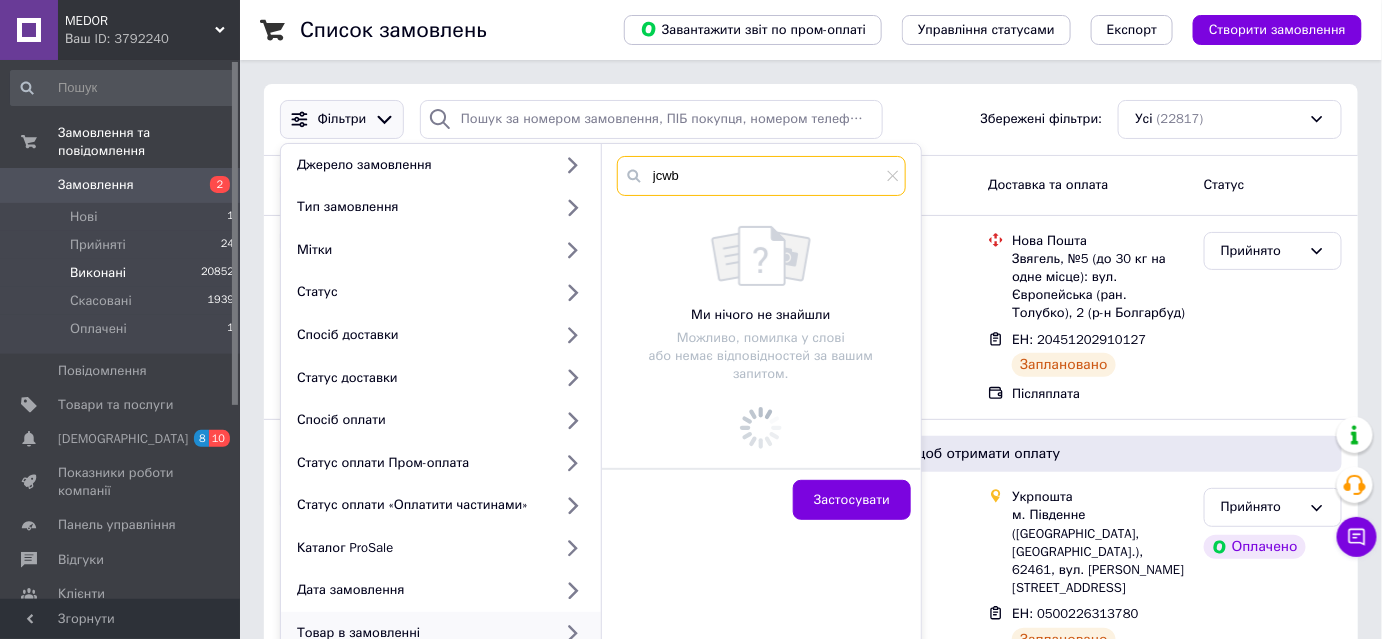 drag, startPoint x: 680, startPoint y: 174, endPoint x: 605, endPoint y: 174, distance: 75 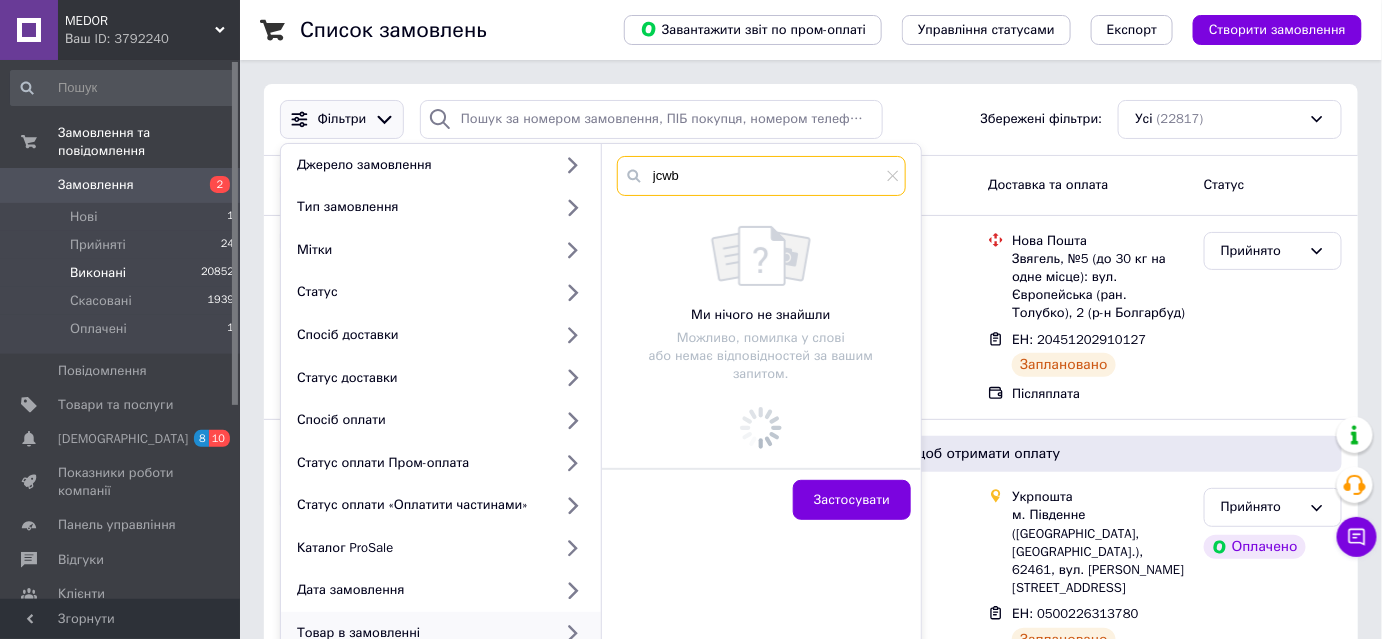 click on "jcwb Ми нічого не знайшли Можливо, помилка у слові  або немає відповідностей за вашим запитом." at bounding box center (761, 312) 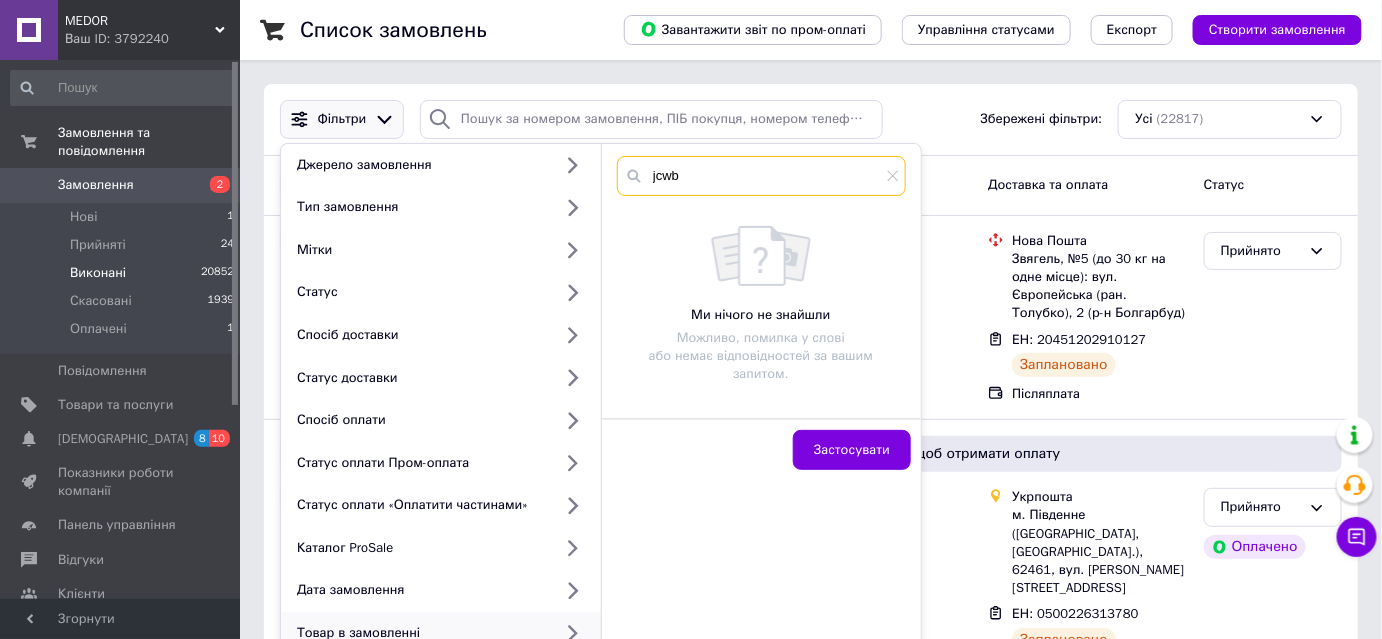 type on "р" 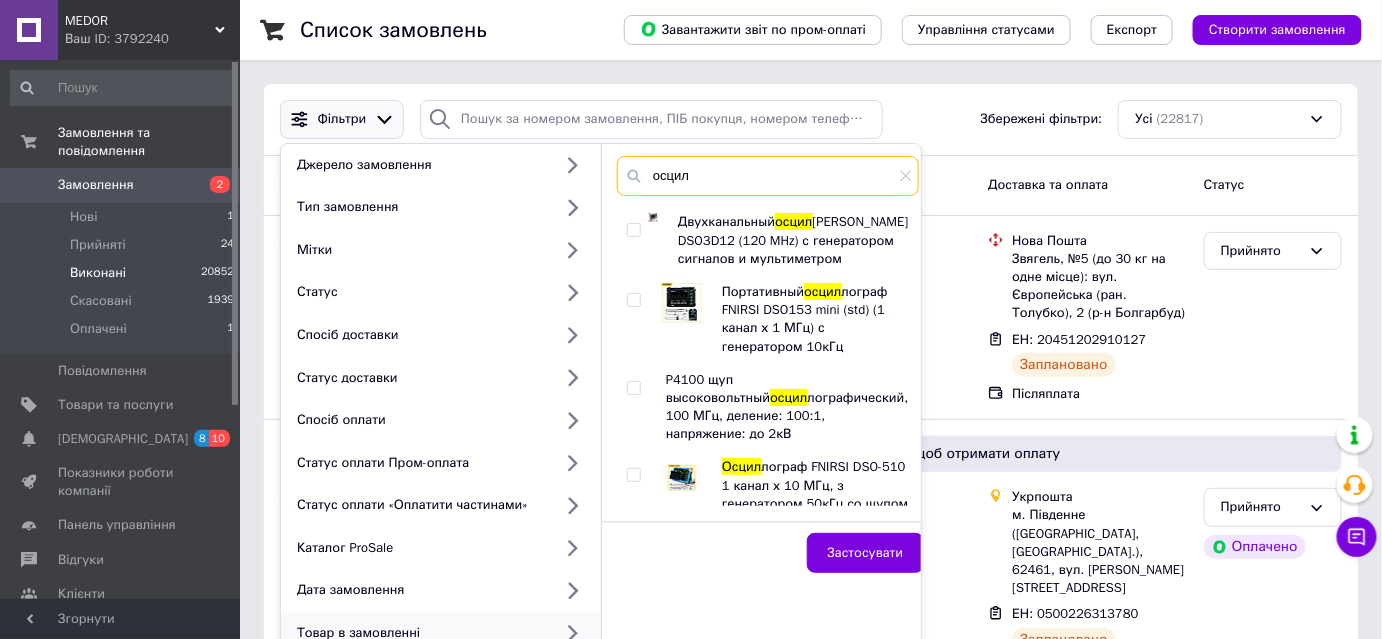 scroll, scrollTop: 1090, scrollLeft: 0, axis: vertical 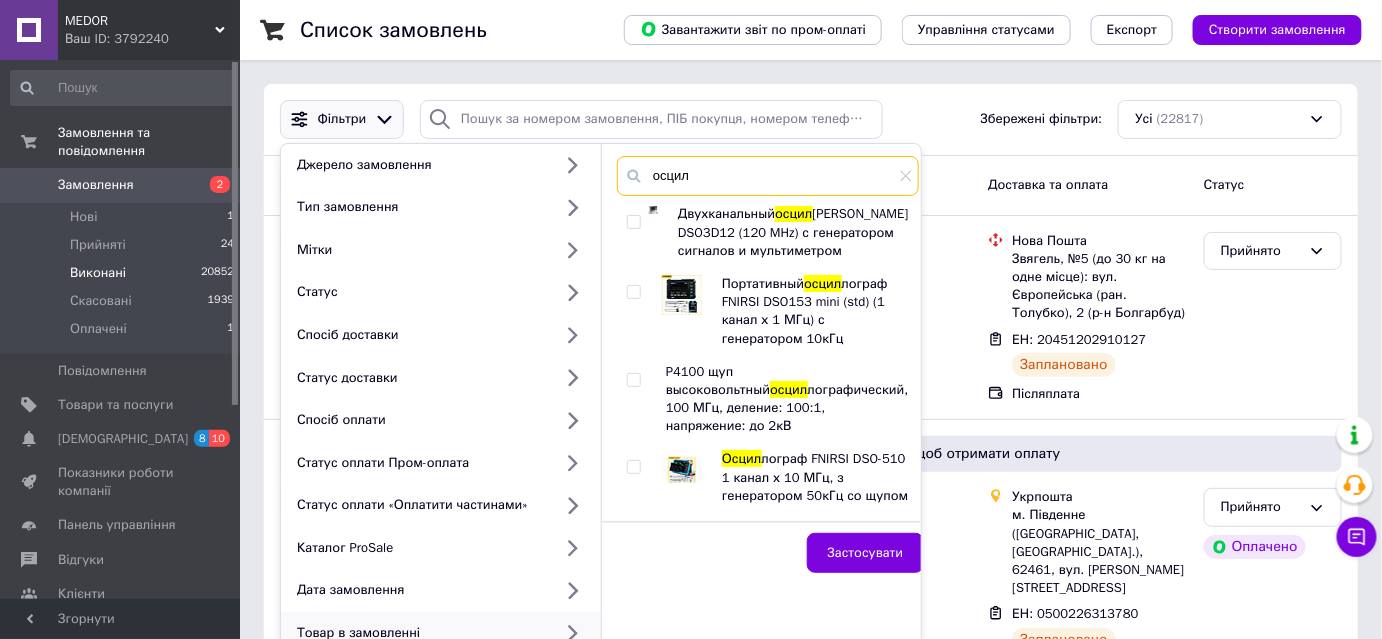 type on "осцил" 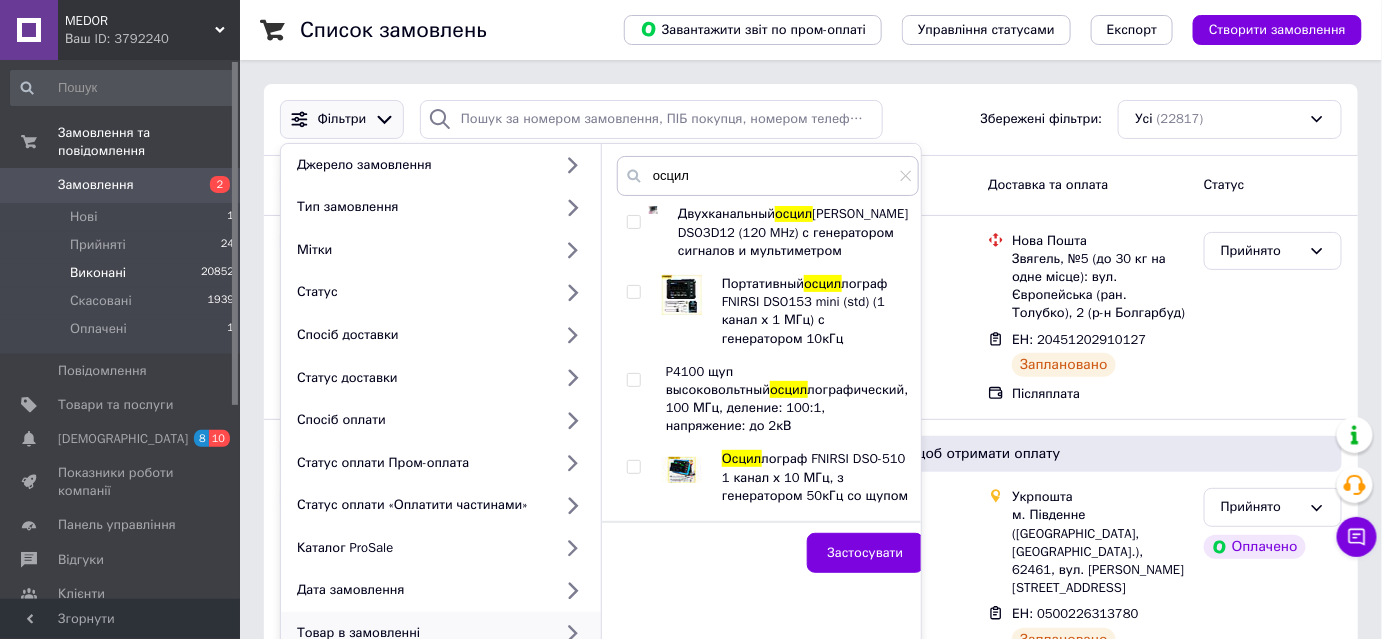 click at bounding box center (633, 222) 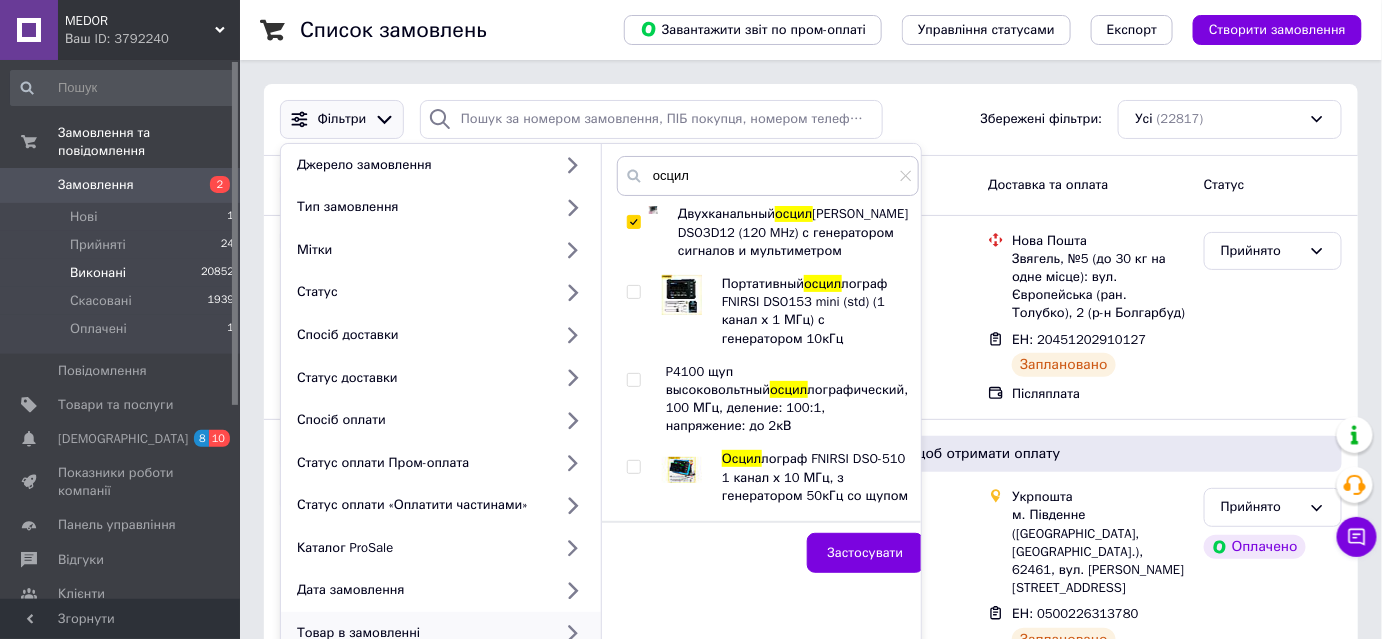 checkbox on "true" 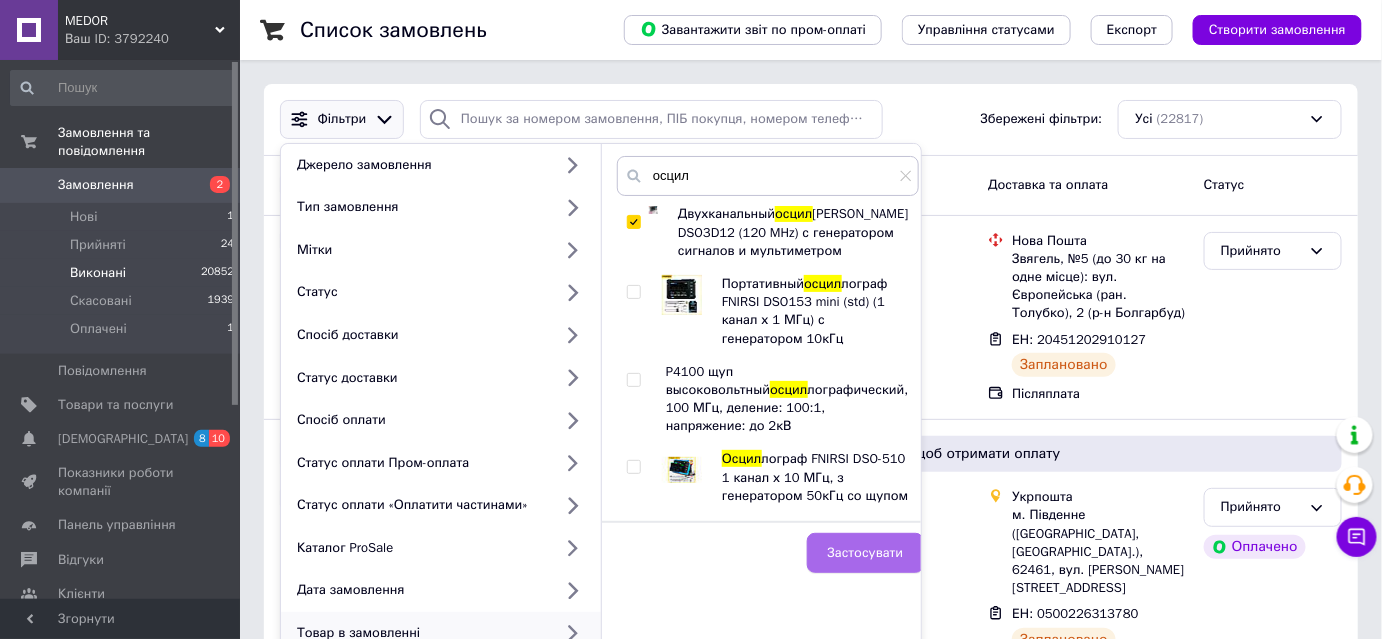 click on "Застосувати" at bounding box center [866, 553] 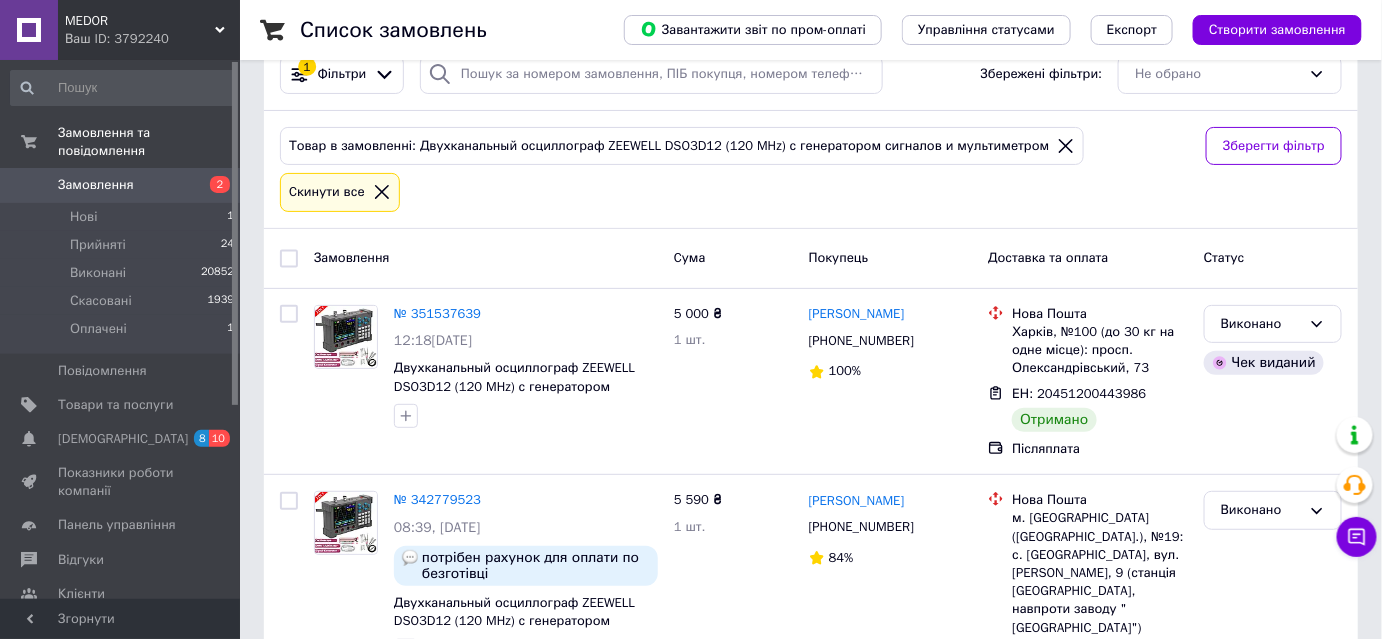 scroll, scrollTop: 0, scrollLeft: 0, axis: both 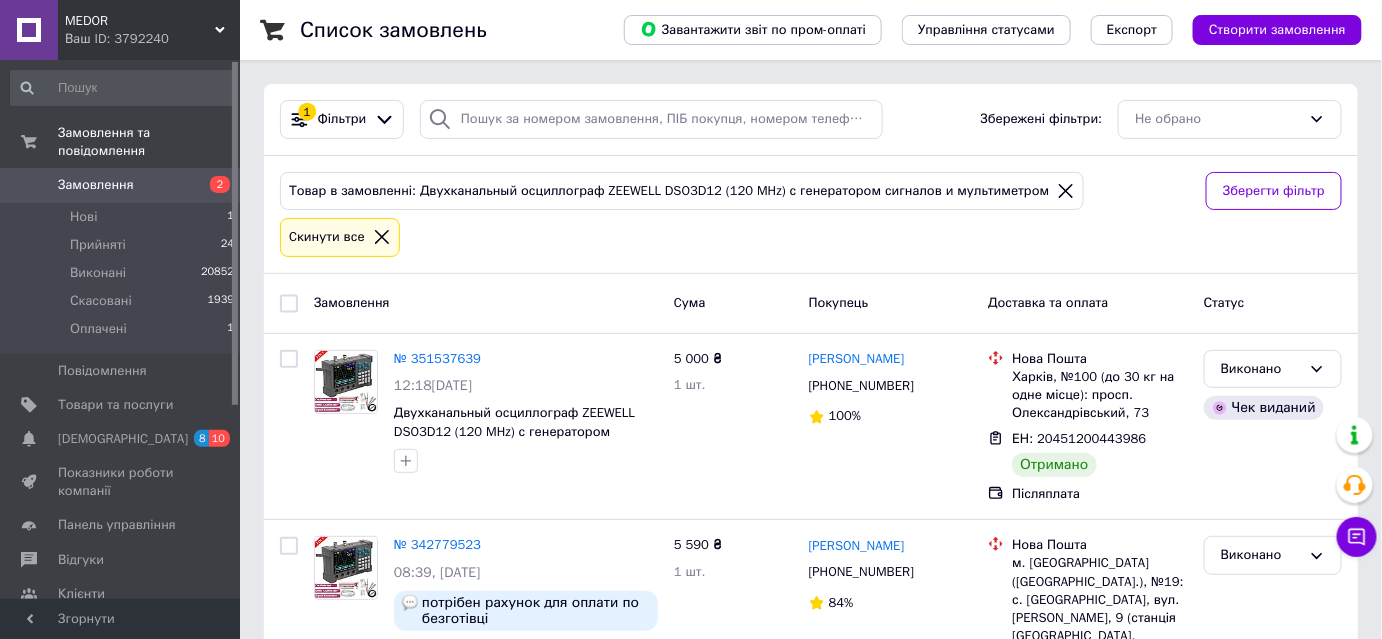 click 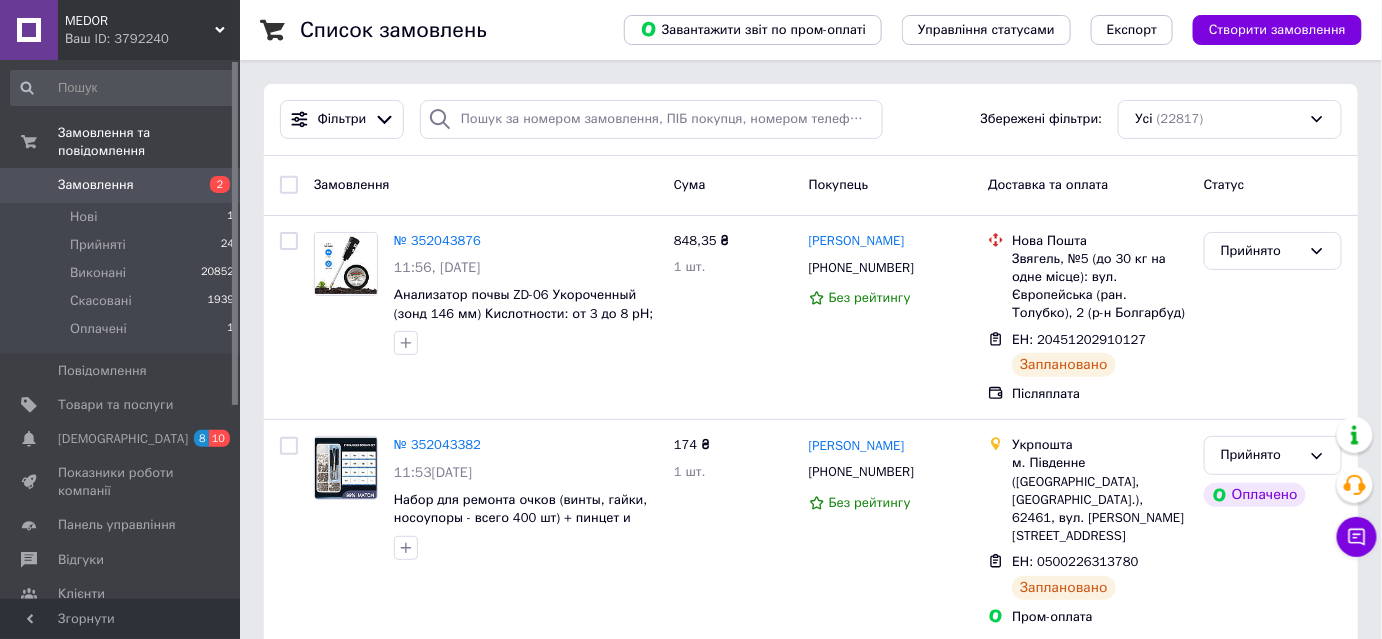 click 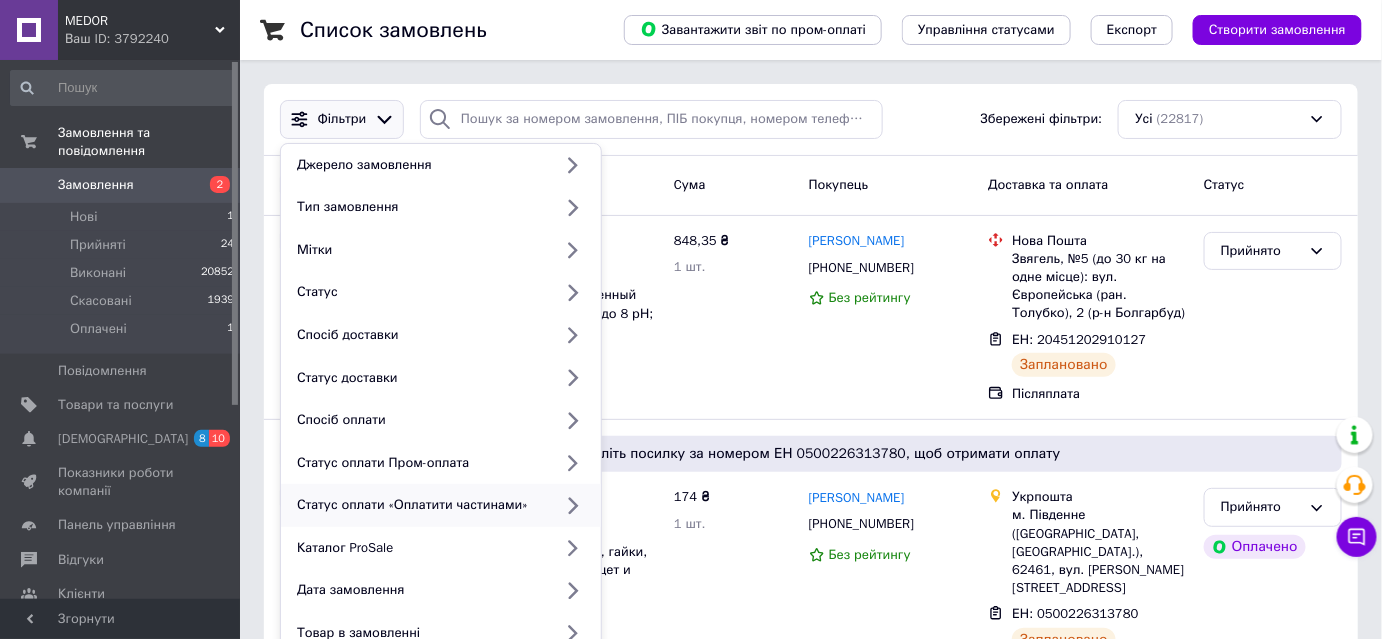 scroll, scrollTop: 90, scrollLeft: 0, axis: vertical 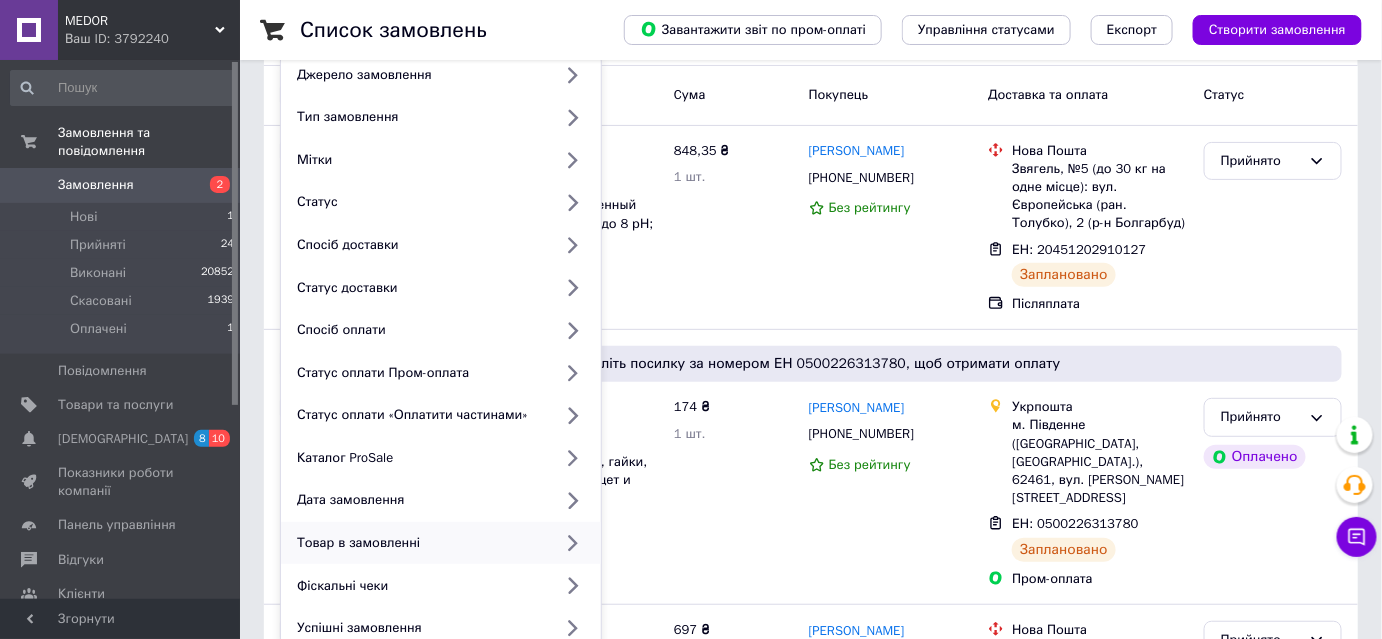 click on "Товар в замовленні" at bounding box center [420, 543] 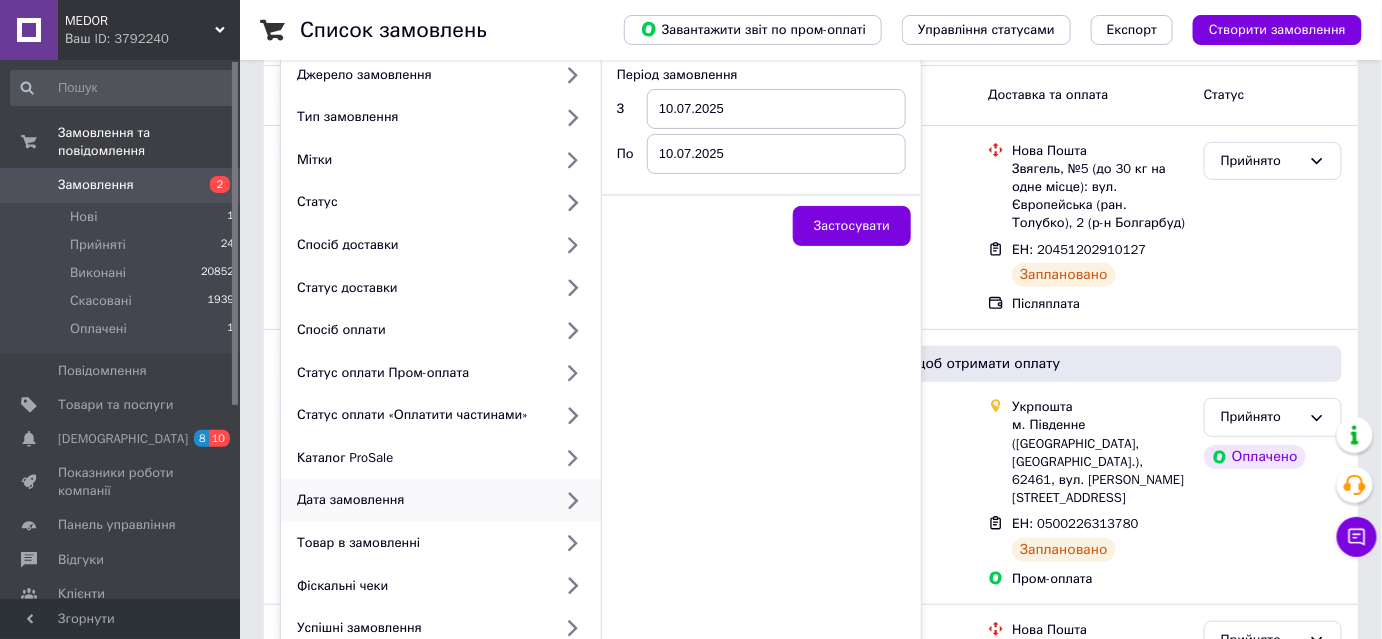 click on "Період замовлення" at bounding box center (761, 77) 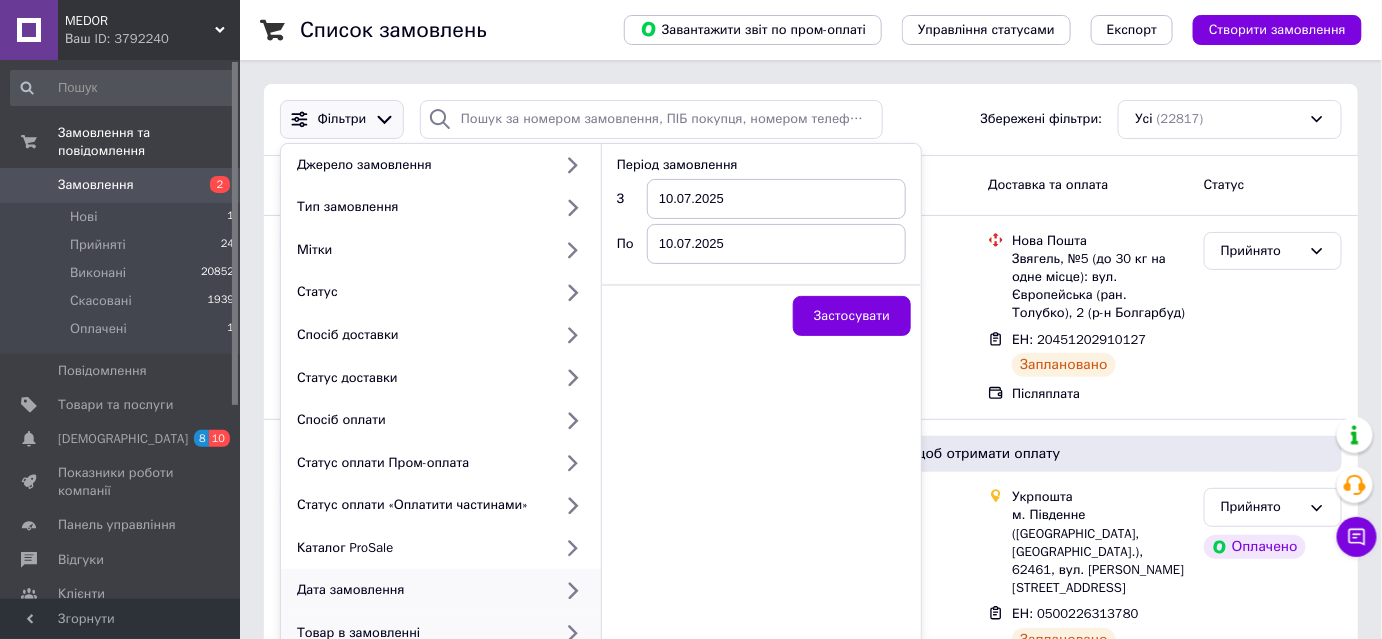 click on "Товар в замовленні" at bounding box center (420, 633) 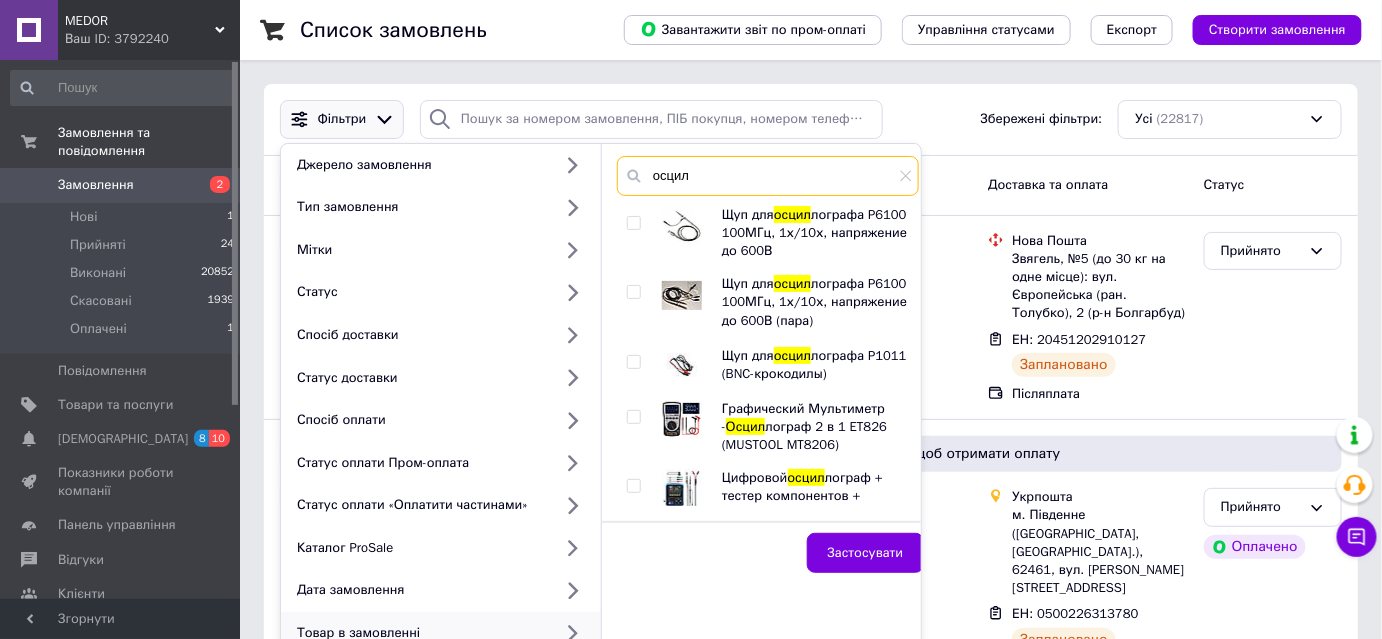 drag, startPoint x: 692, startPoint y: 171, endPoint x: 610, endPoint y: 166, distance: 82.1523 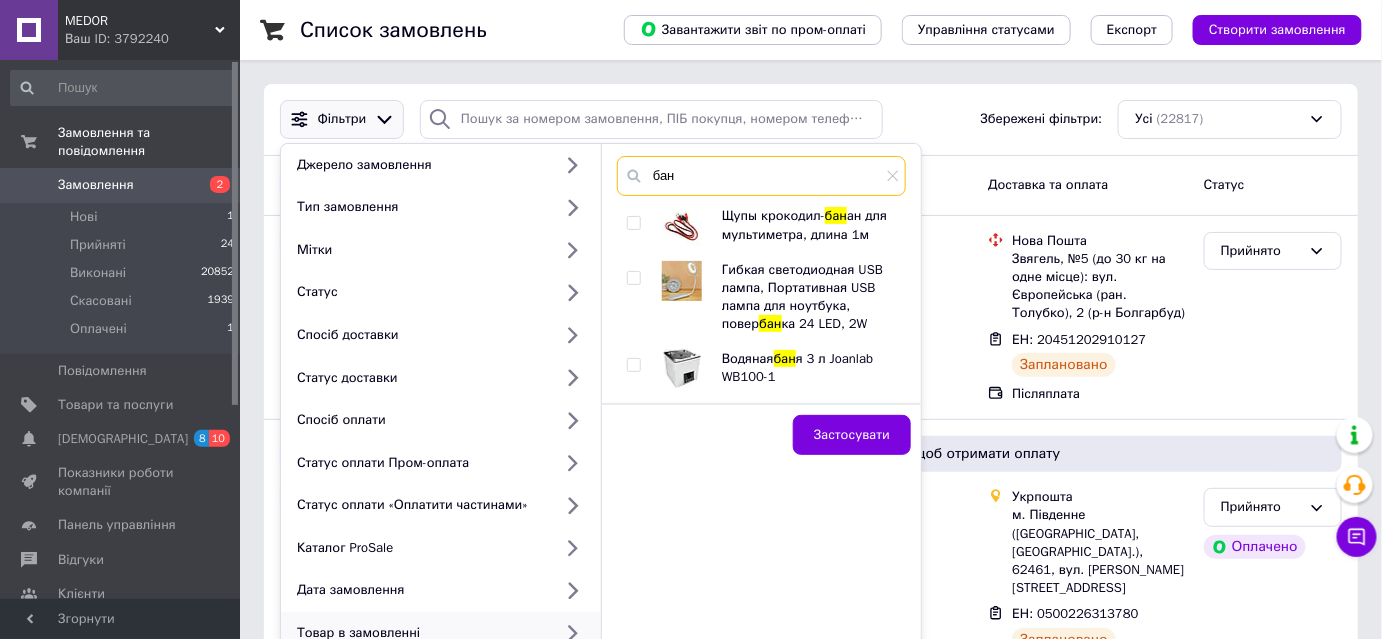 type on "бан" 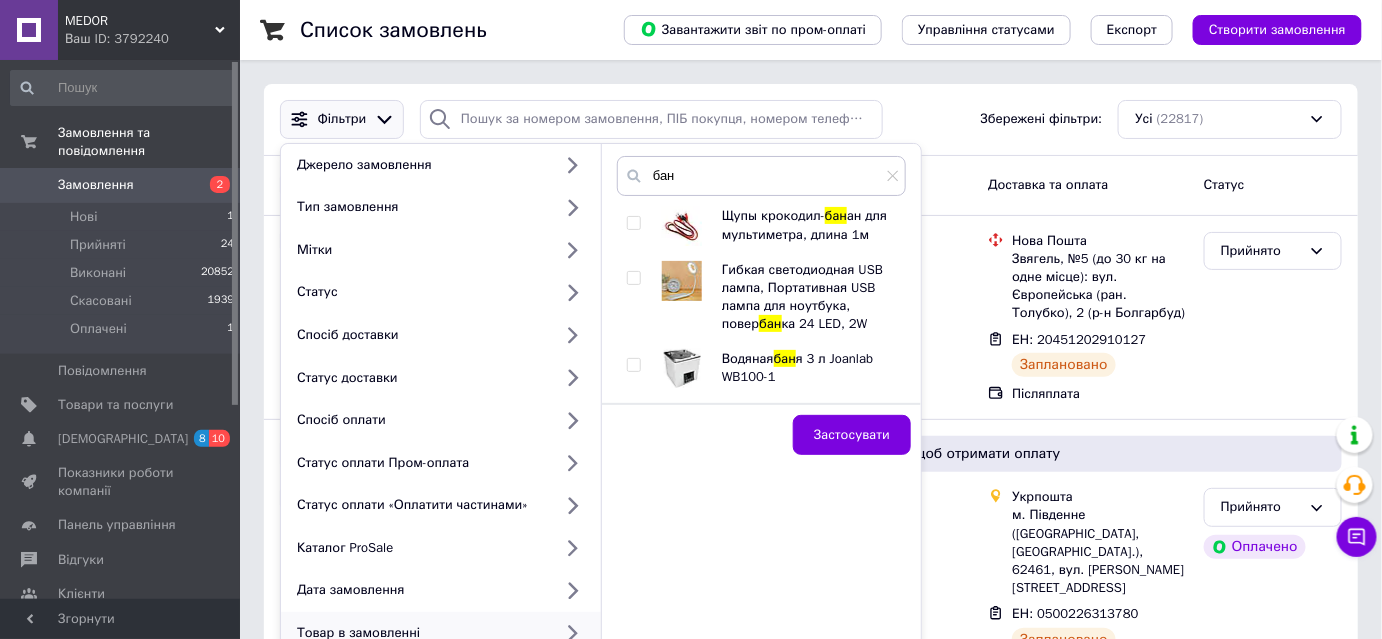 click at bounding box center [633, 365] 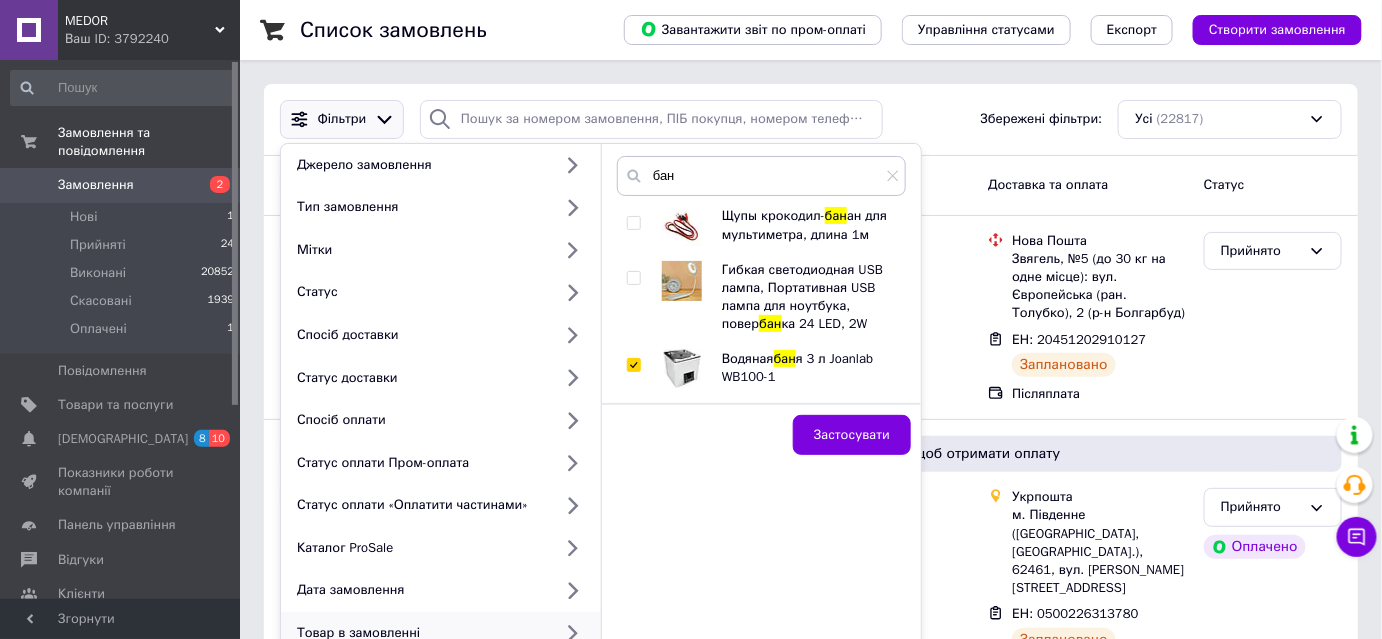 checkbox on "true" 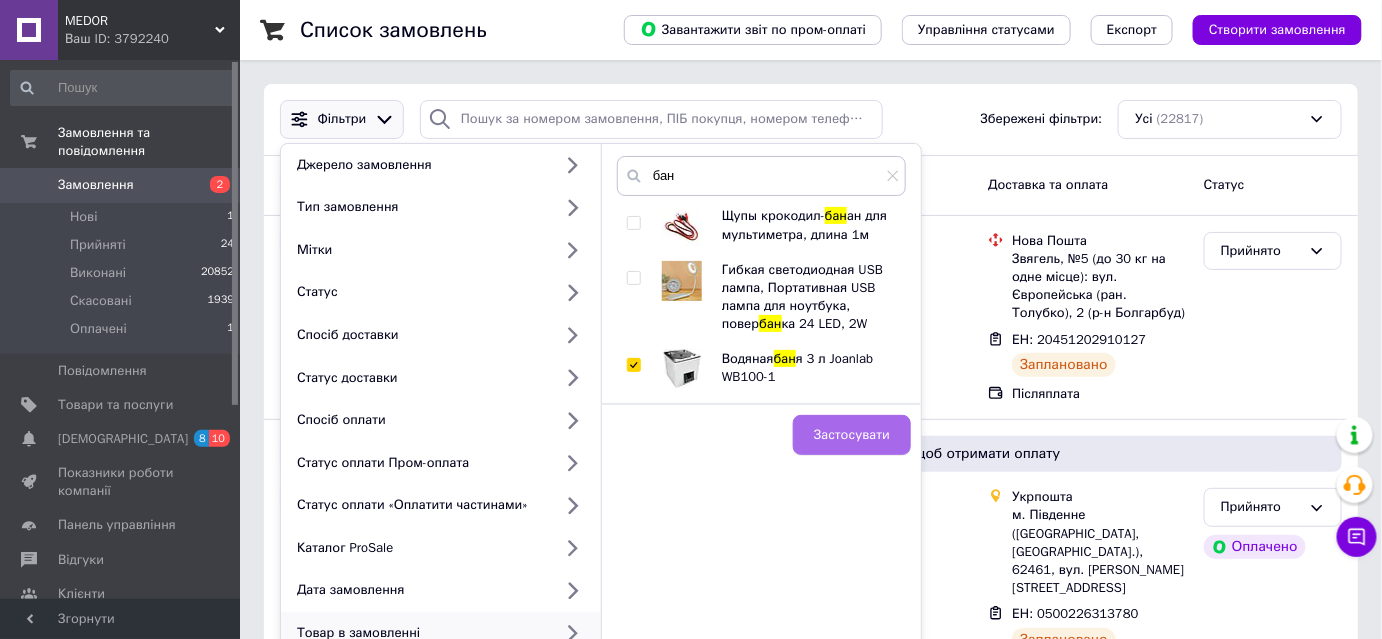 click on "Застосувати" at bounding box center (852, 435) 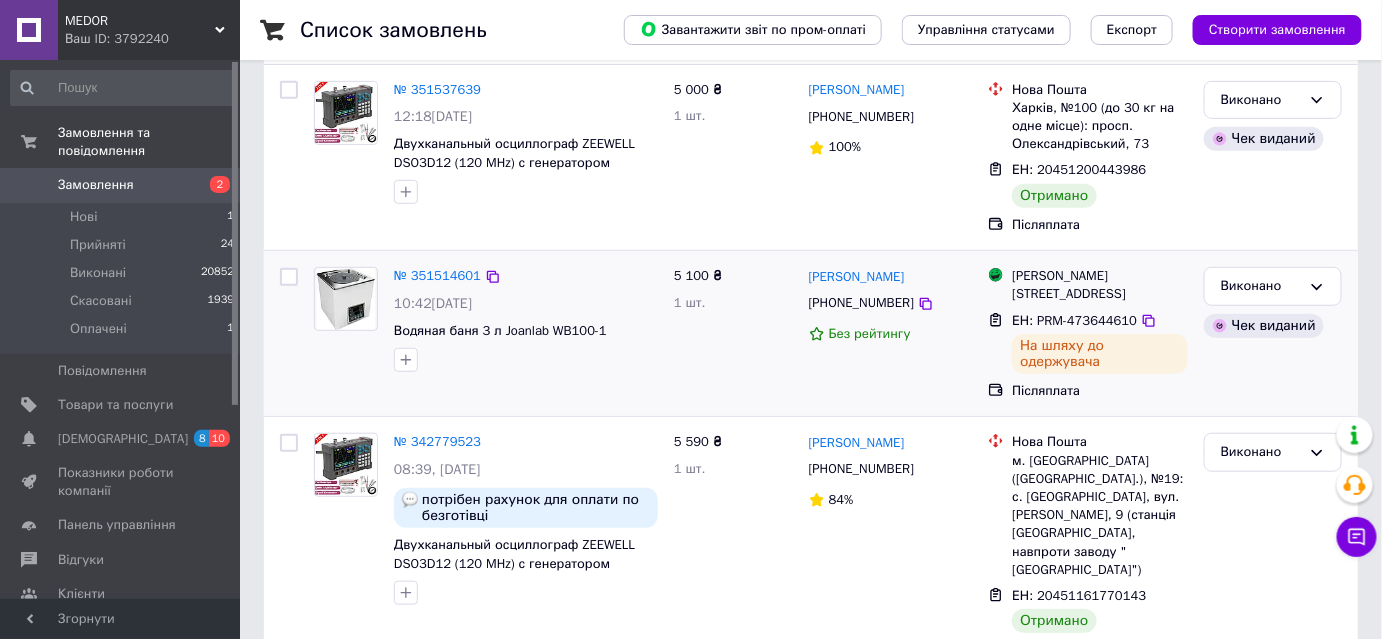 scroll, scrollTop: 272, scrollLeft: 0, axis: vertical 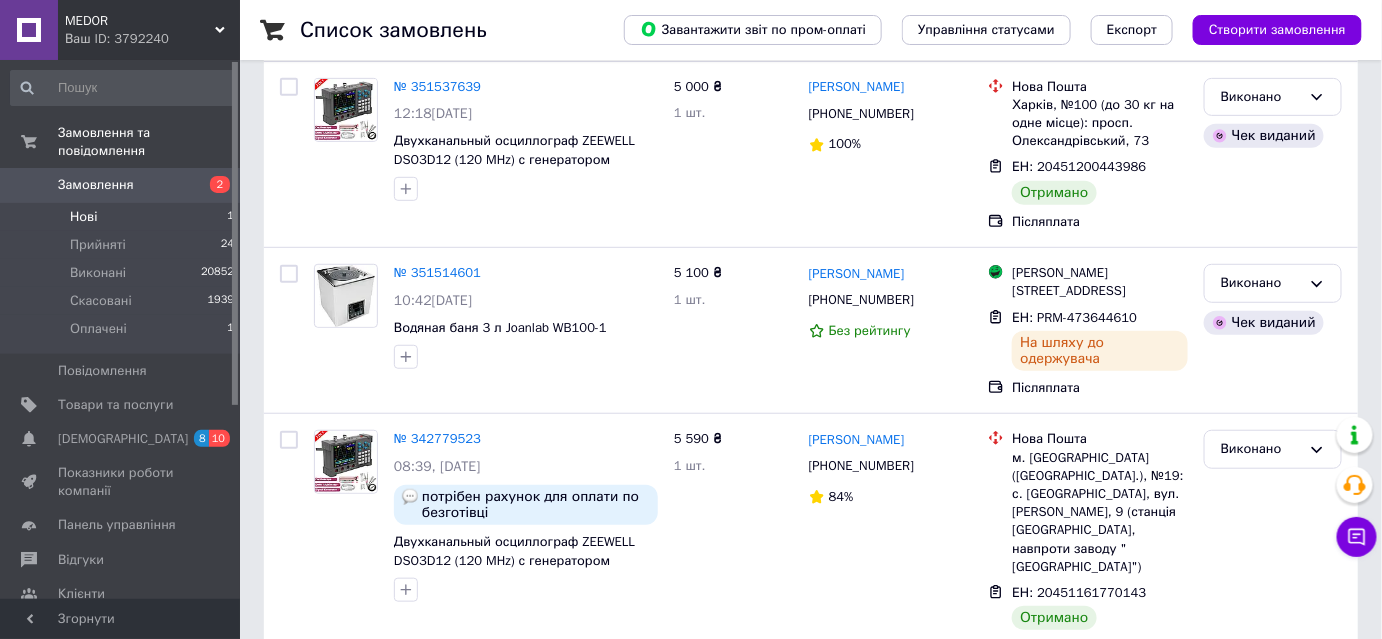click on "Нові 1" at bounding box center [123, 217] 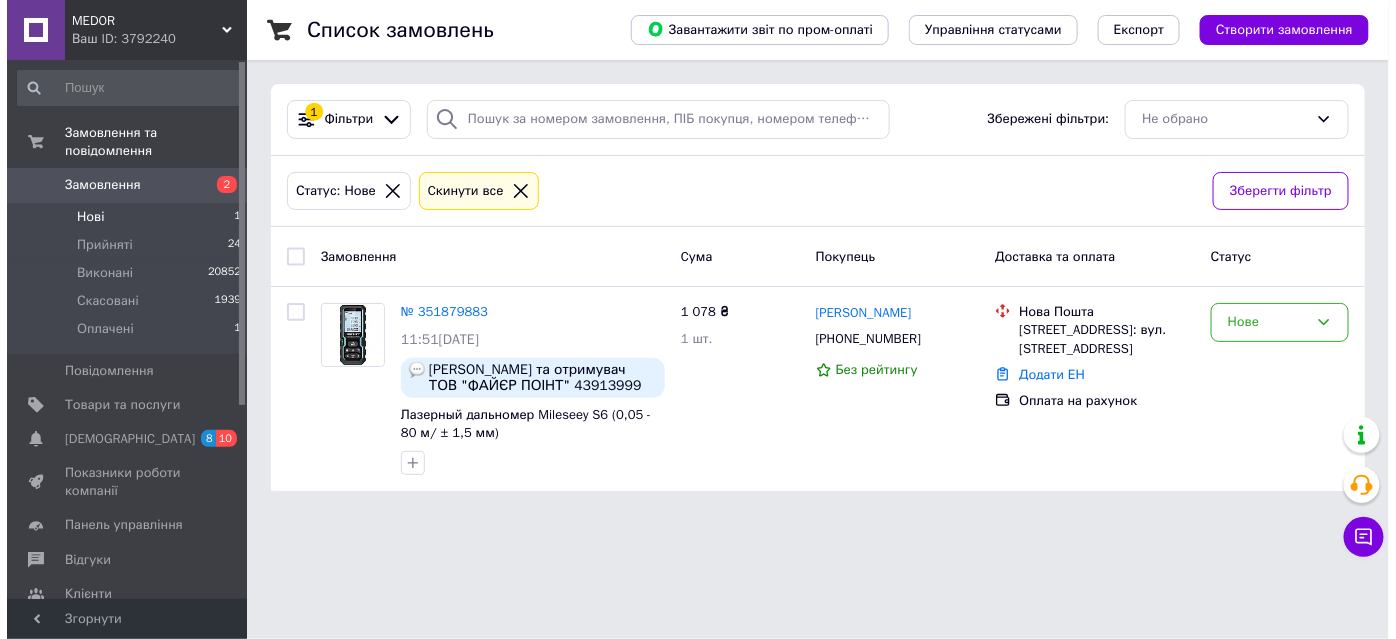 scroll, scrollTop: 0, scrollLeft: 0, axis: both 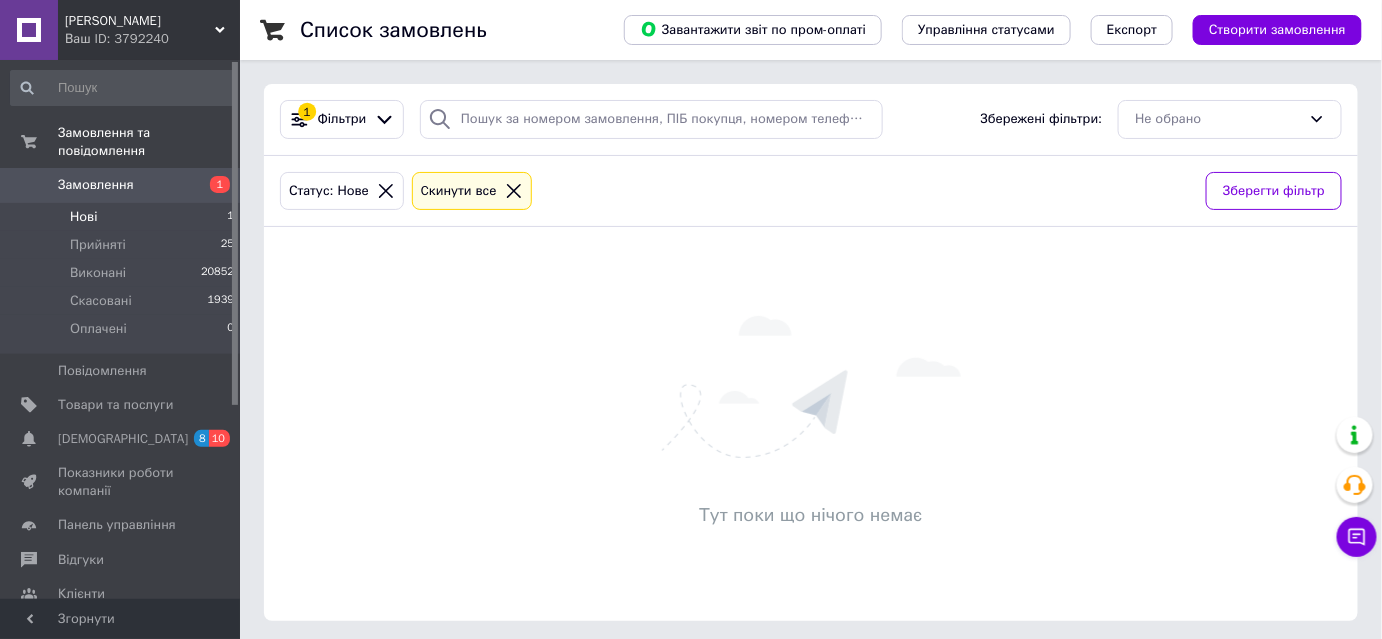 click on "Нові 1" at bounding box center [123, 217] 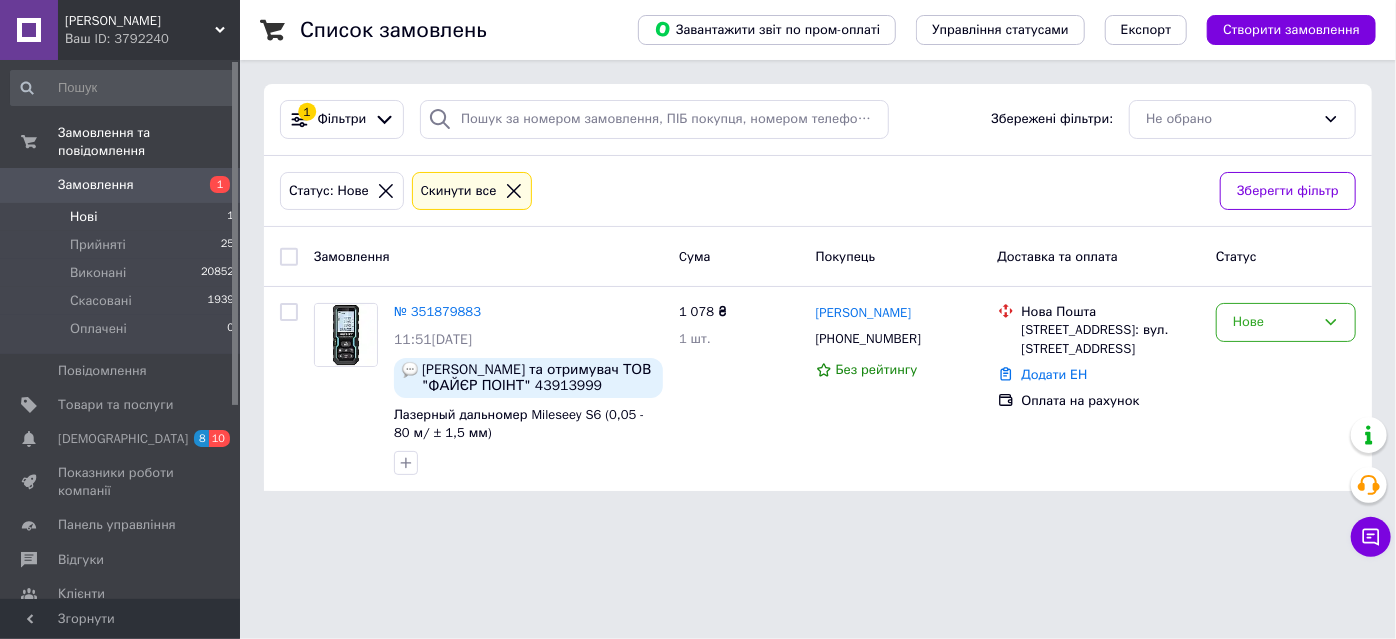 click on "Нові 1" at bounding box center (123, 217) 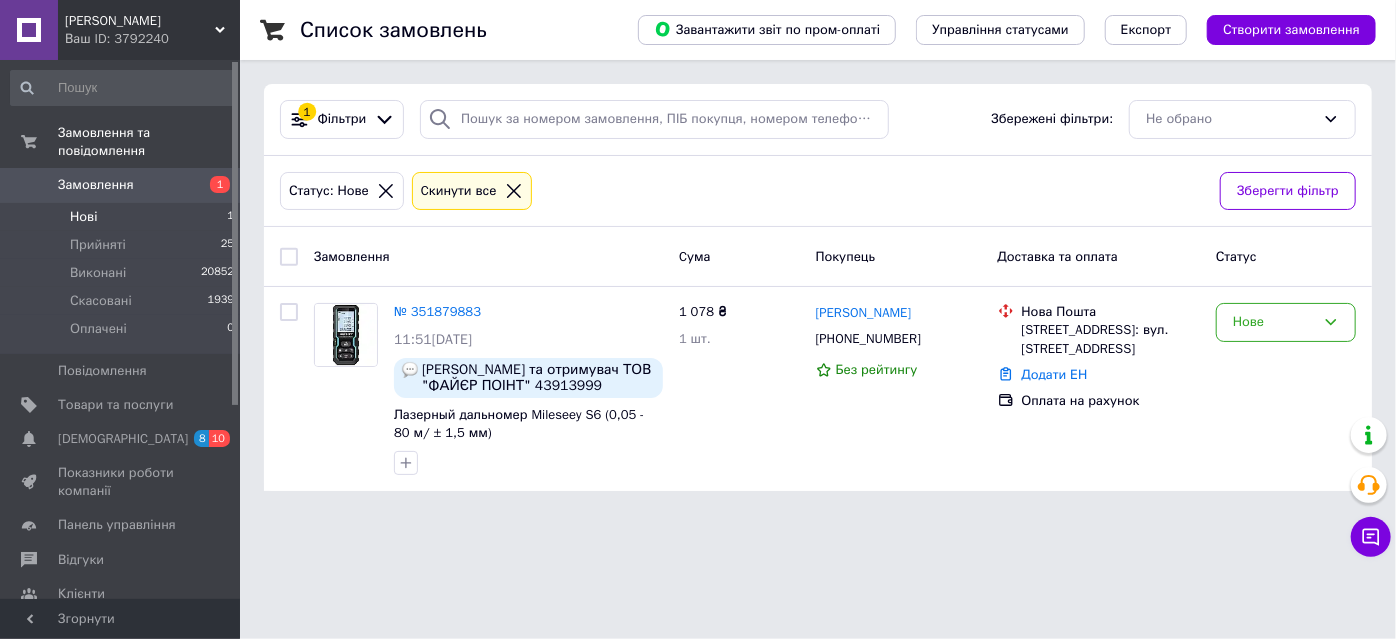 click on "Нові" at bounding box center (83, 217) 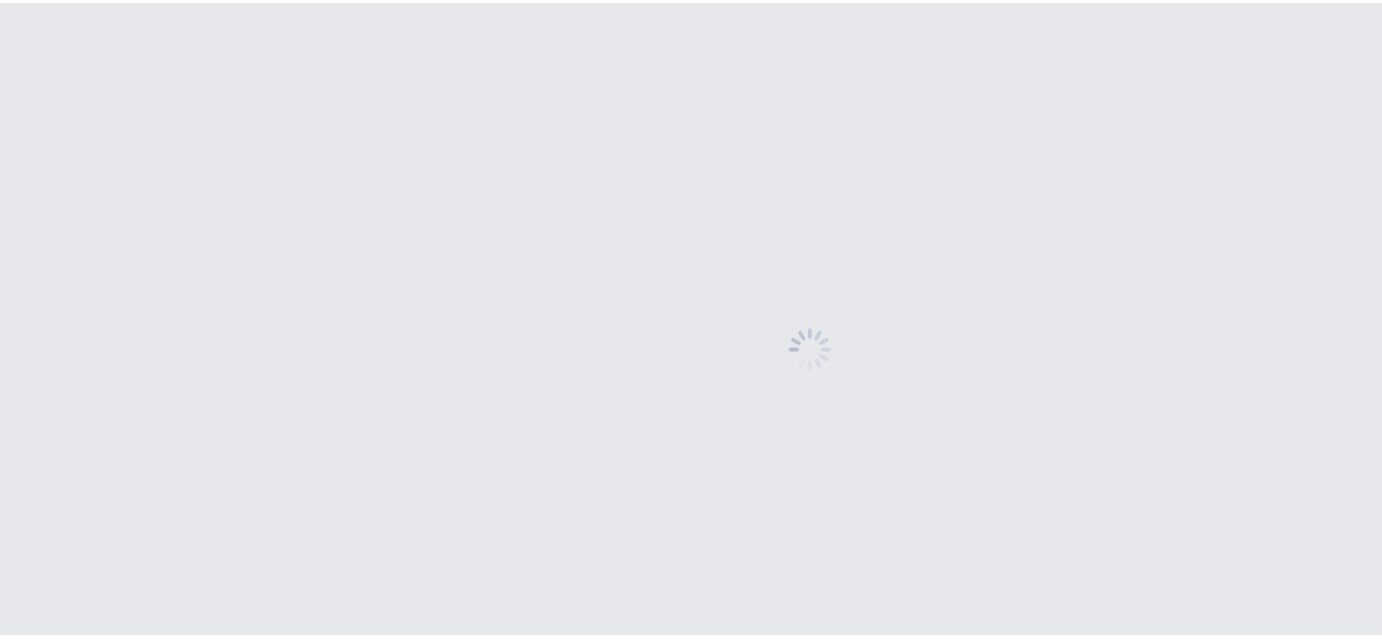 scroll, scrollTop: 0, scrollLeft: 0, axis: both 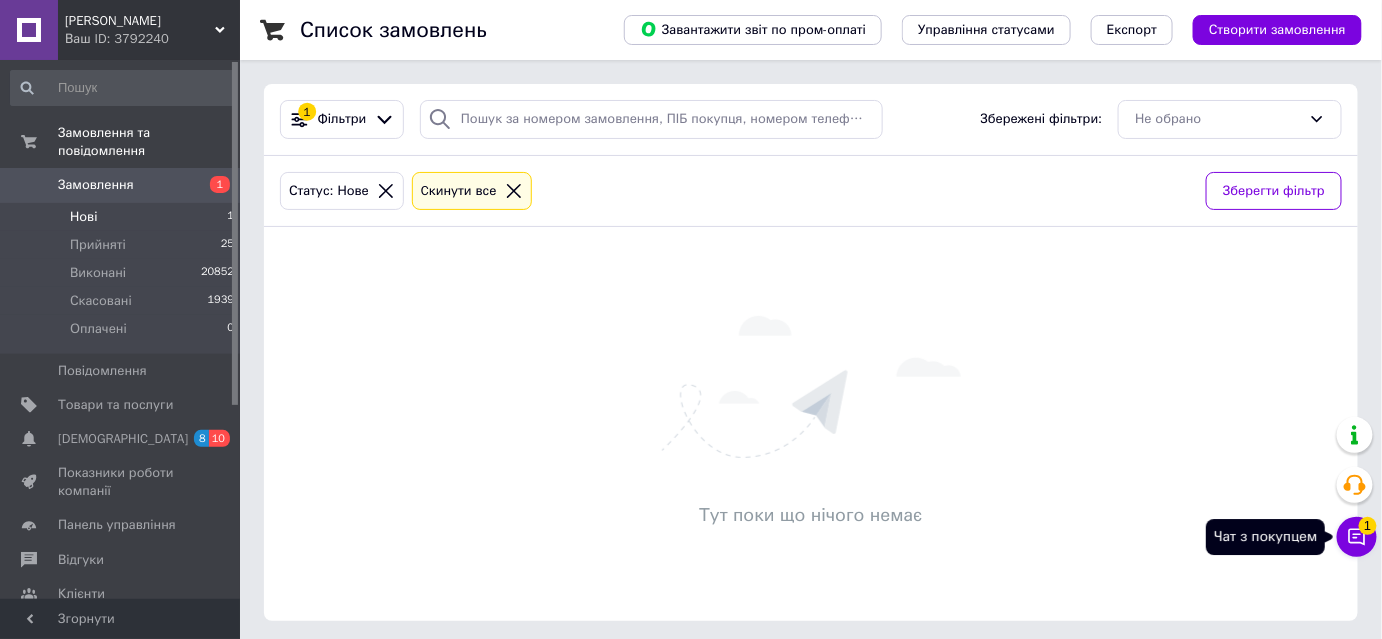click 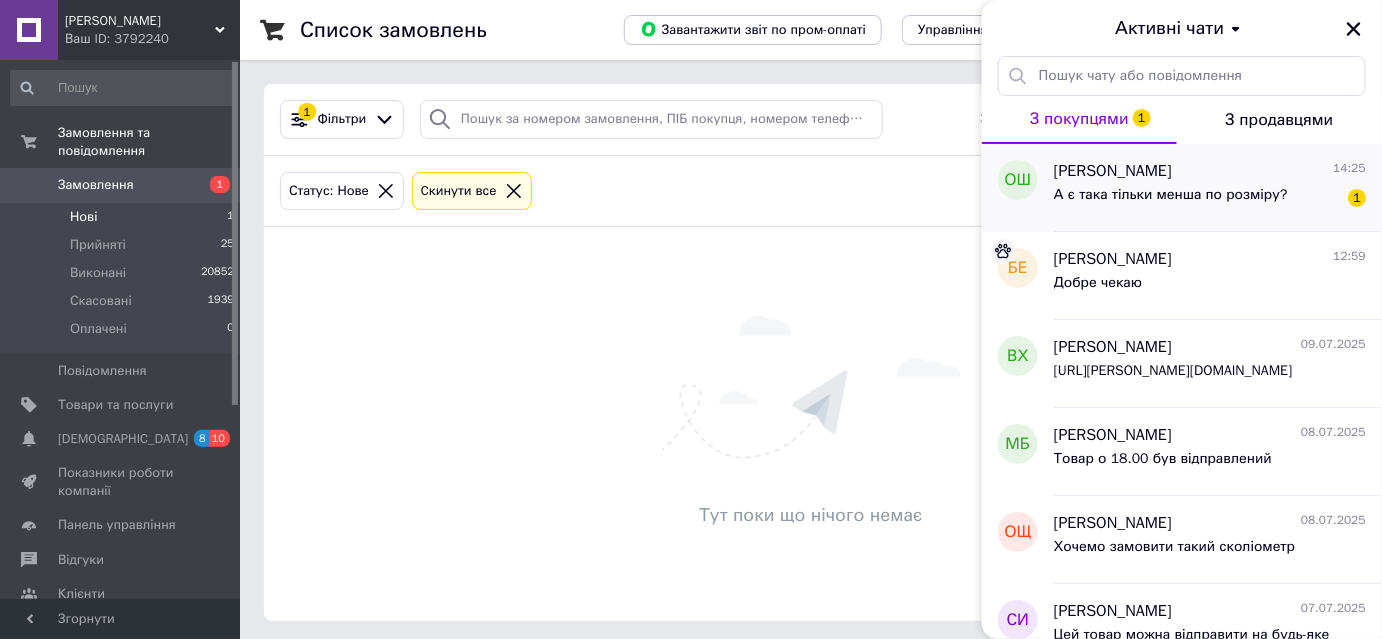 click on "А є така тільки менша по розміру?" at bounding box center [1171, 195] 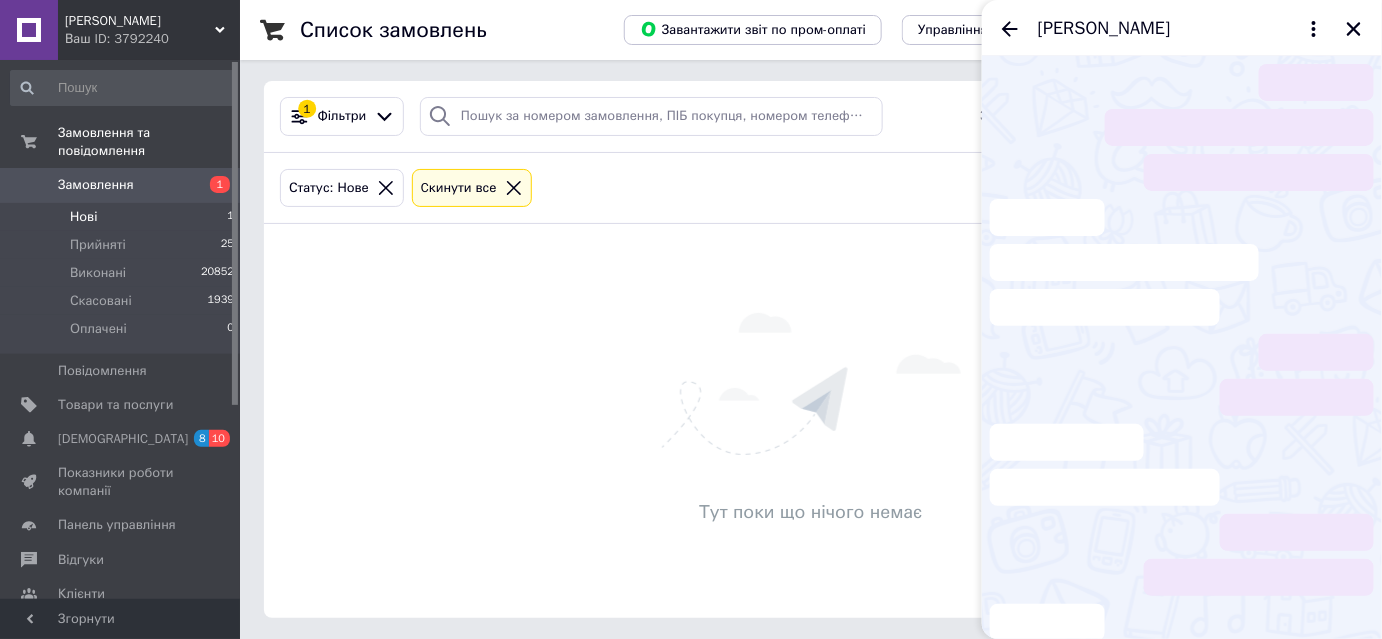 scroll, scrollTop: 4, scrollLeft: 0, axis: vertical 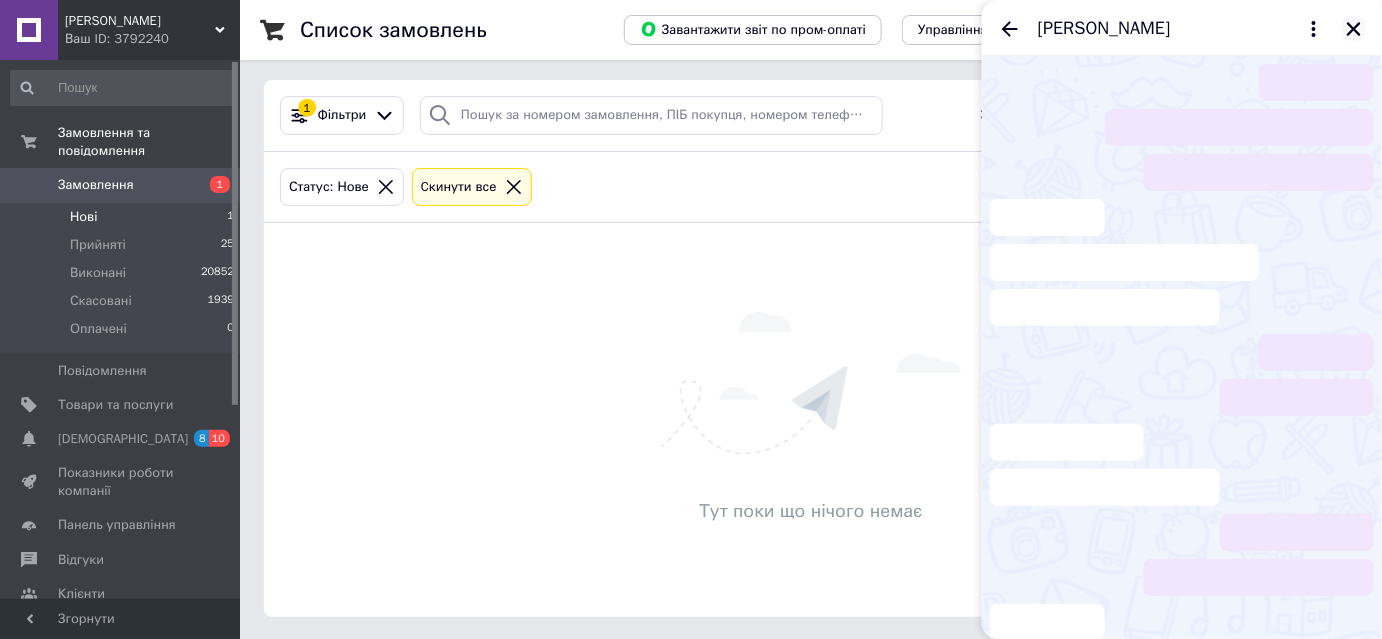 click 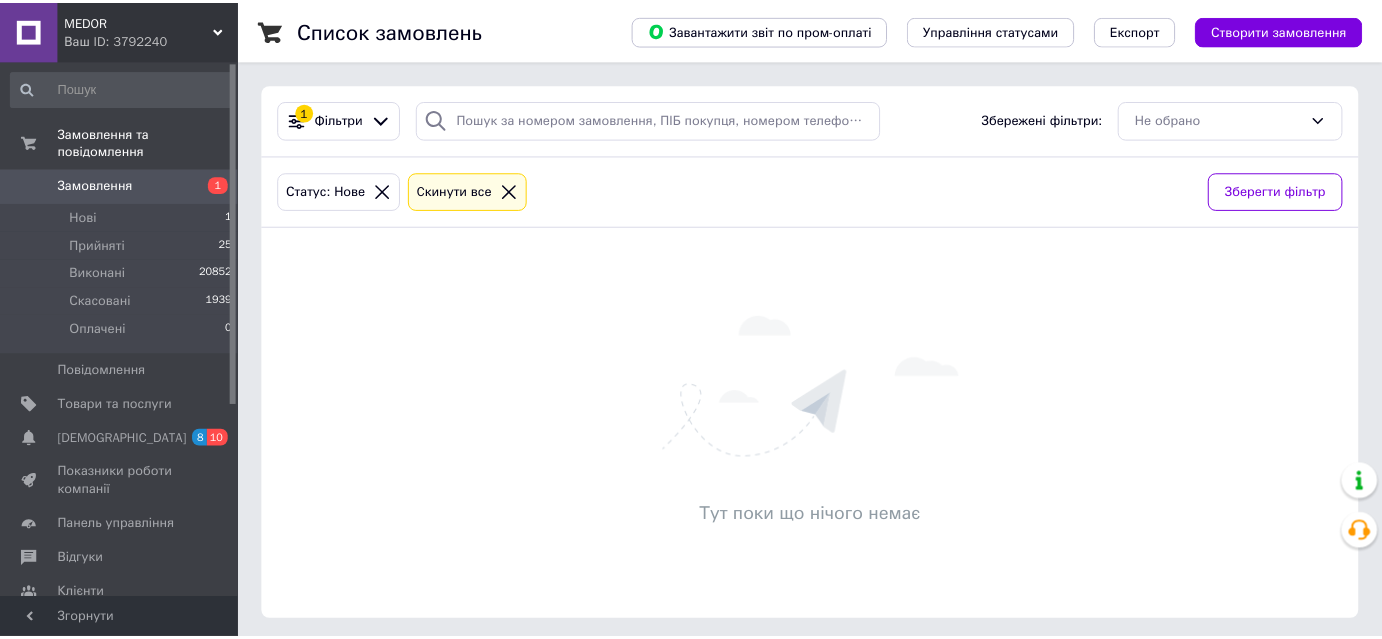 scroll, scrollTop: 4, scrollLeft: 0, axis: vertical 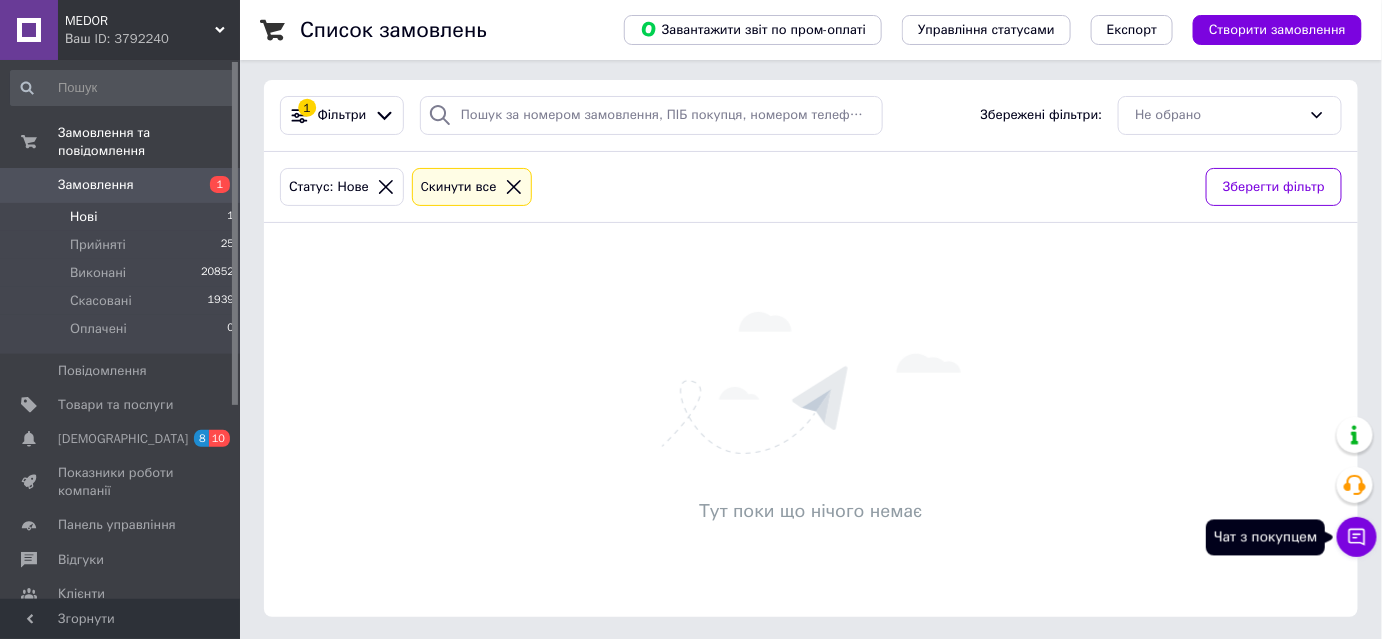 click 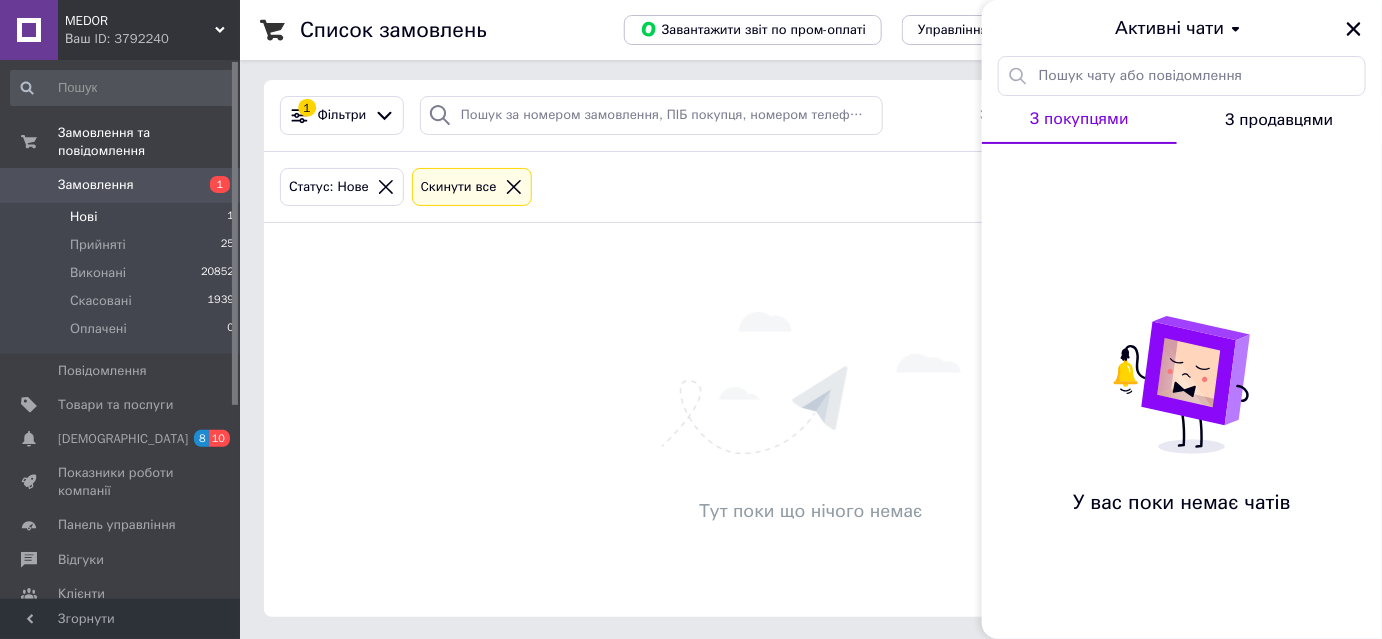 click on "З продавцями" at bounding box center (1280, 120) 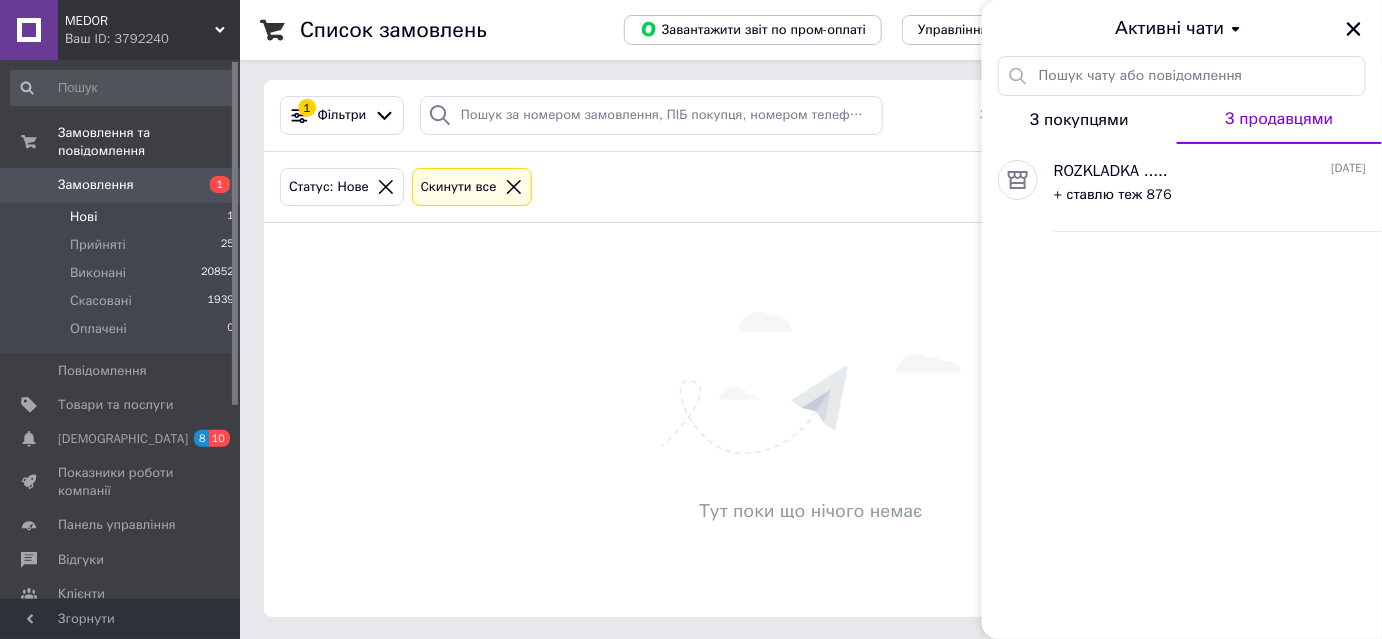 click on "З покупцями" at bounding box center [1079, 120] 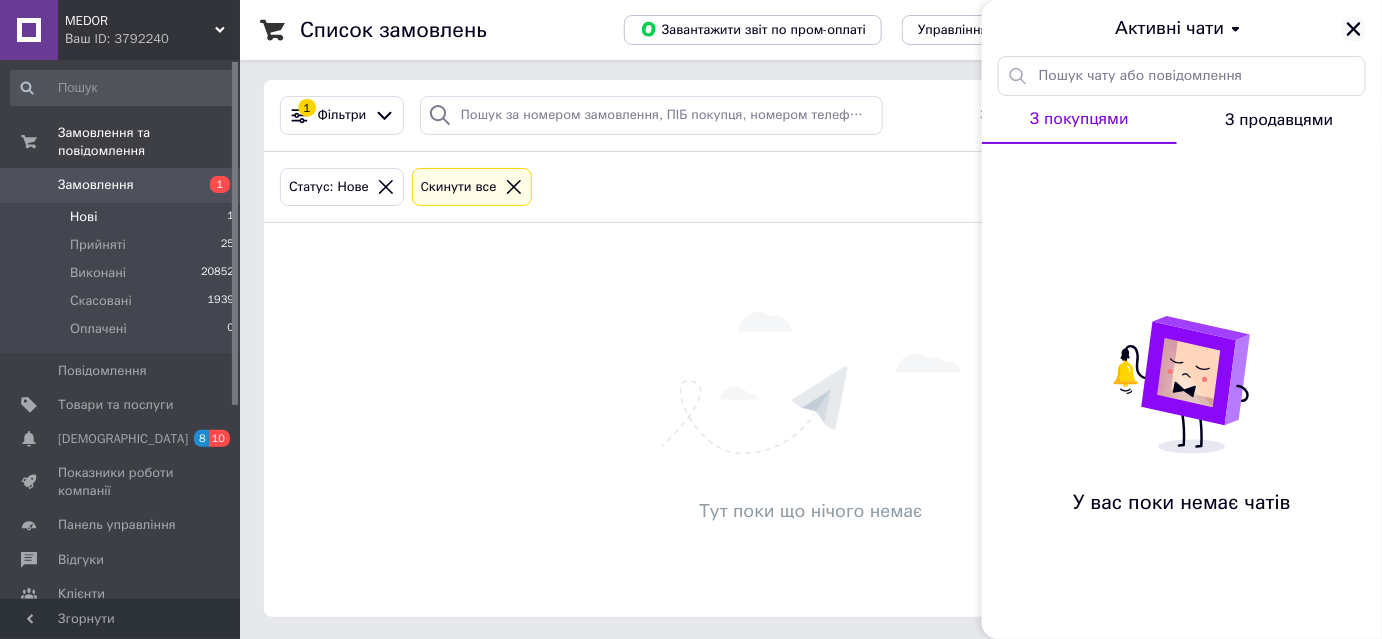 click 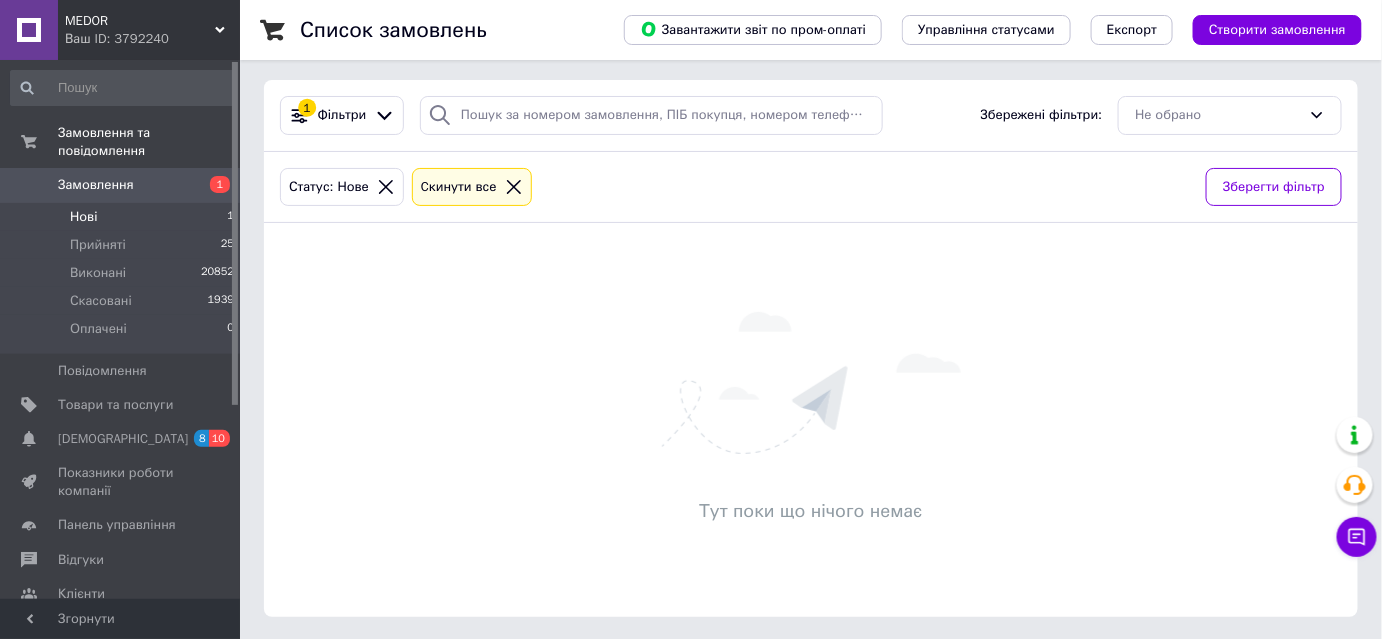 click on "Ваш ID: 3792240" at bounding box center (152, 39) 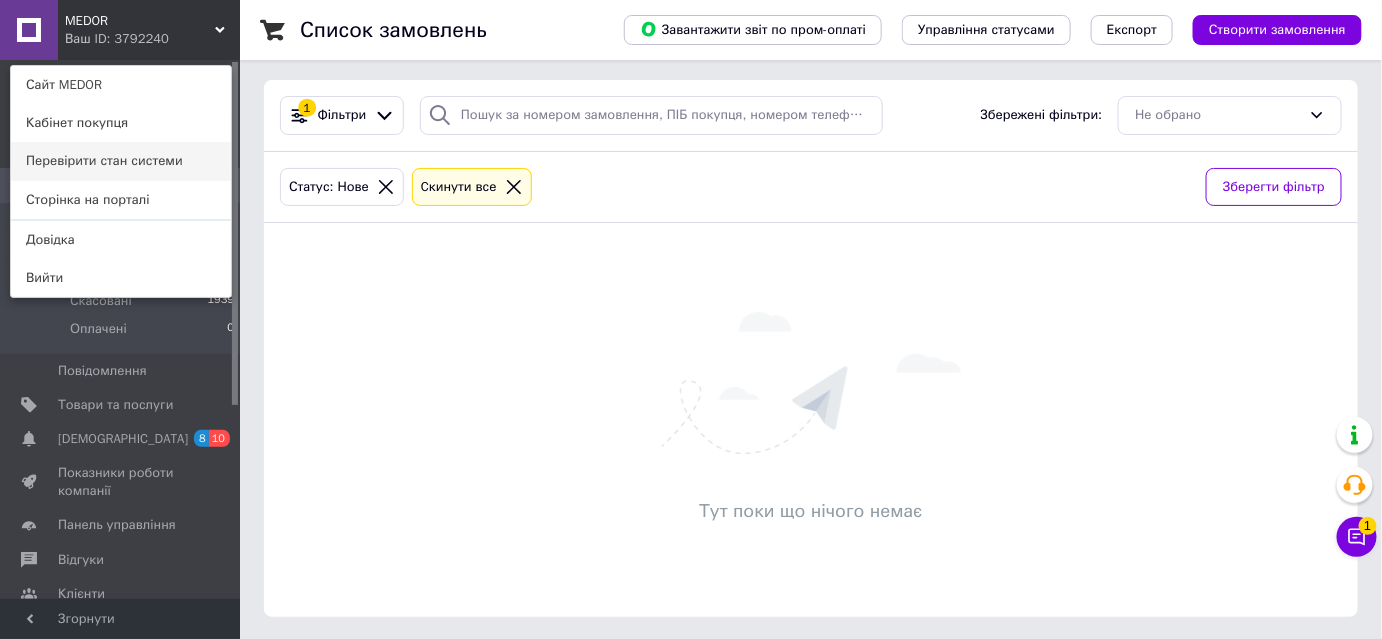 click on "Перевірити стан системи" at bounding box center (121, 161) 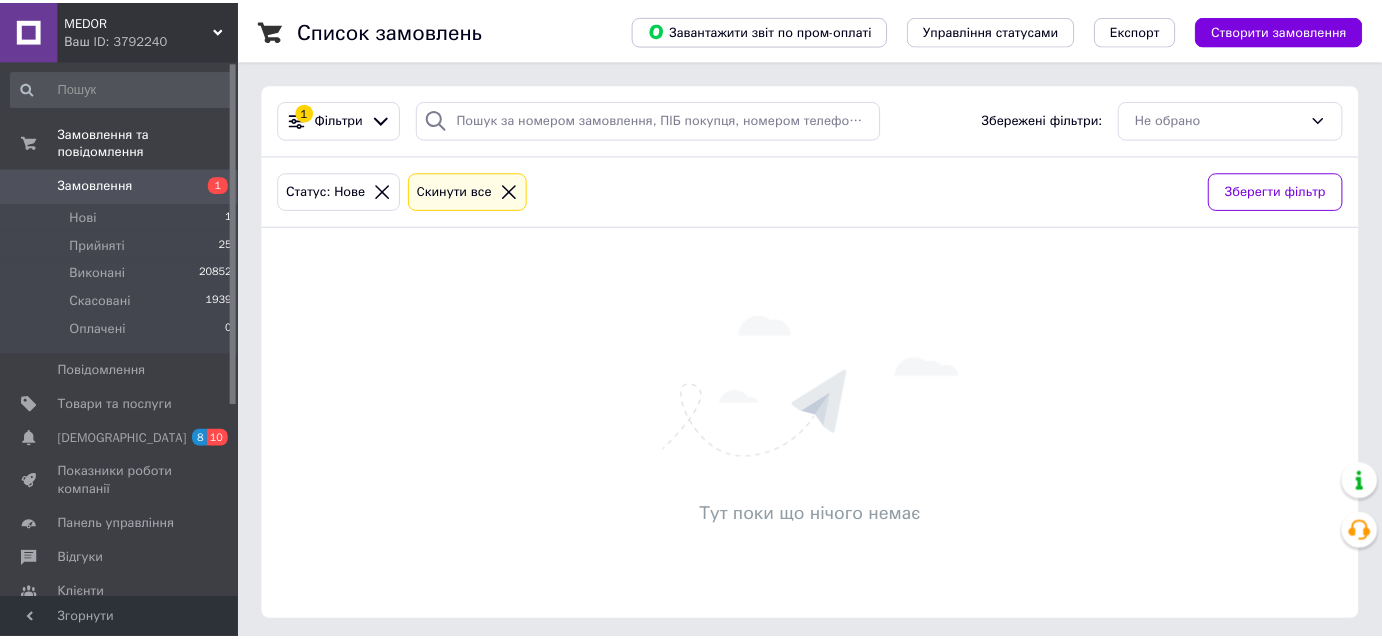 scroll, scrollTop: 4, scrollLeft: 0, axis: vertical 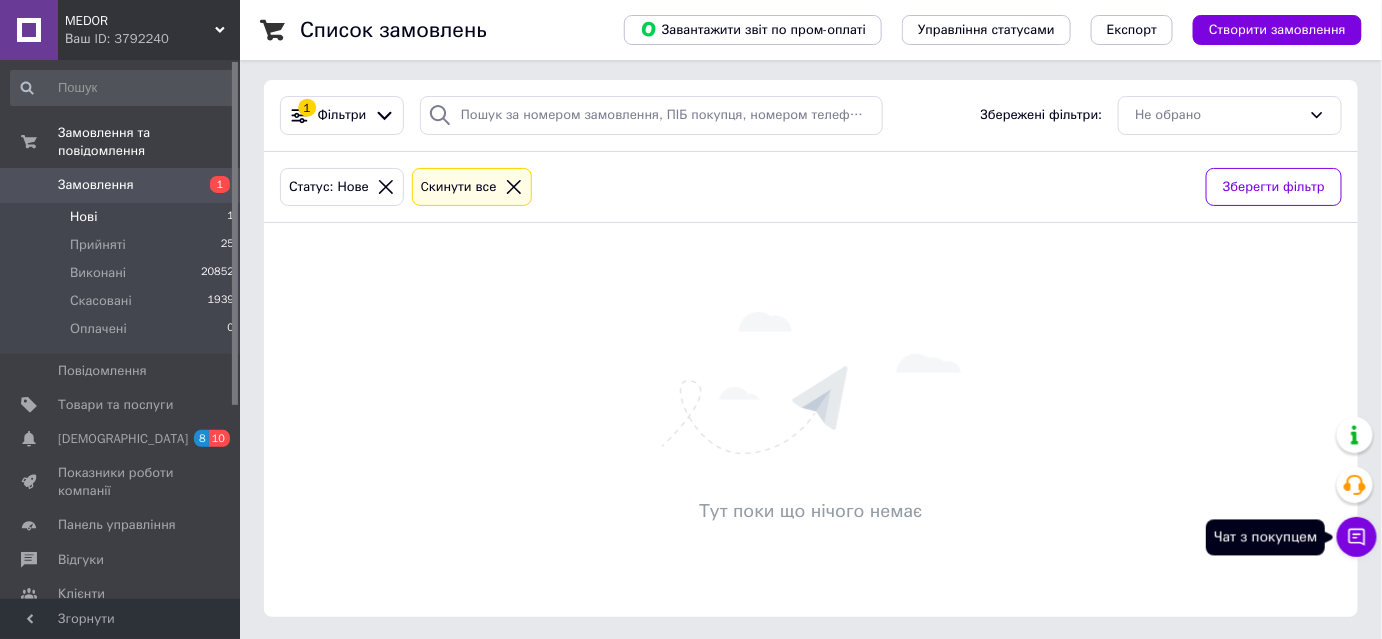 click 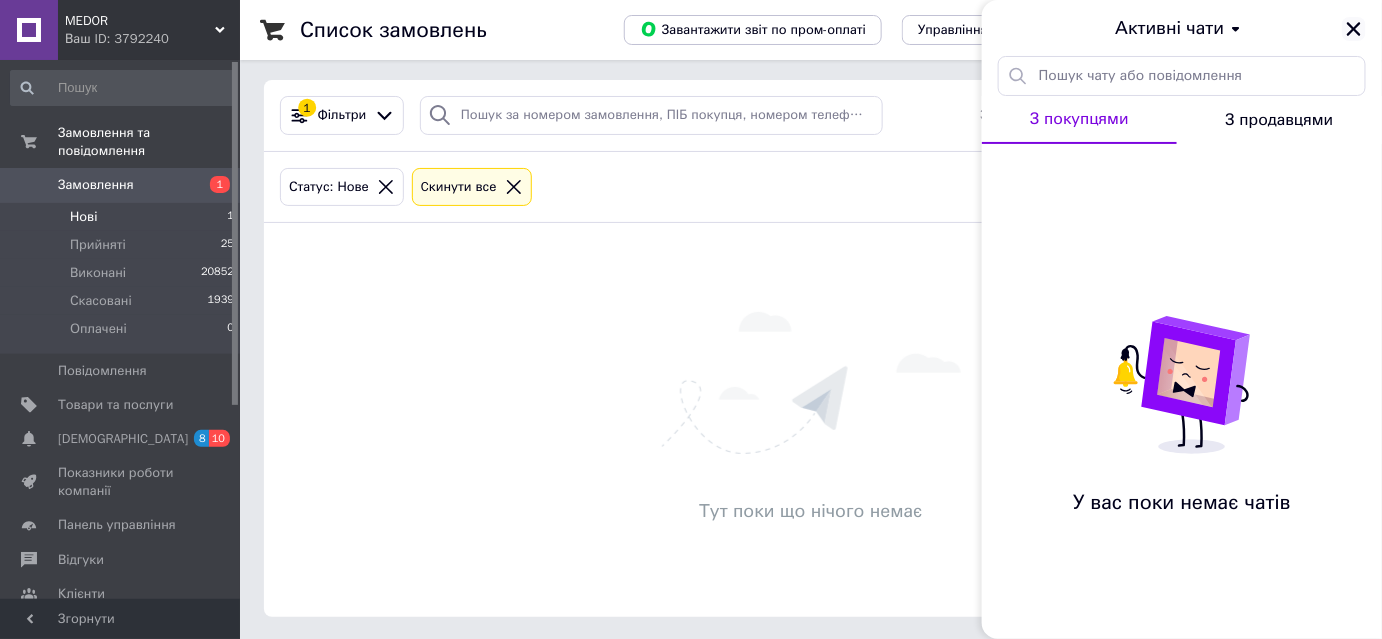 click 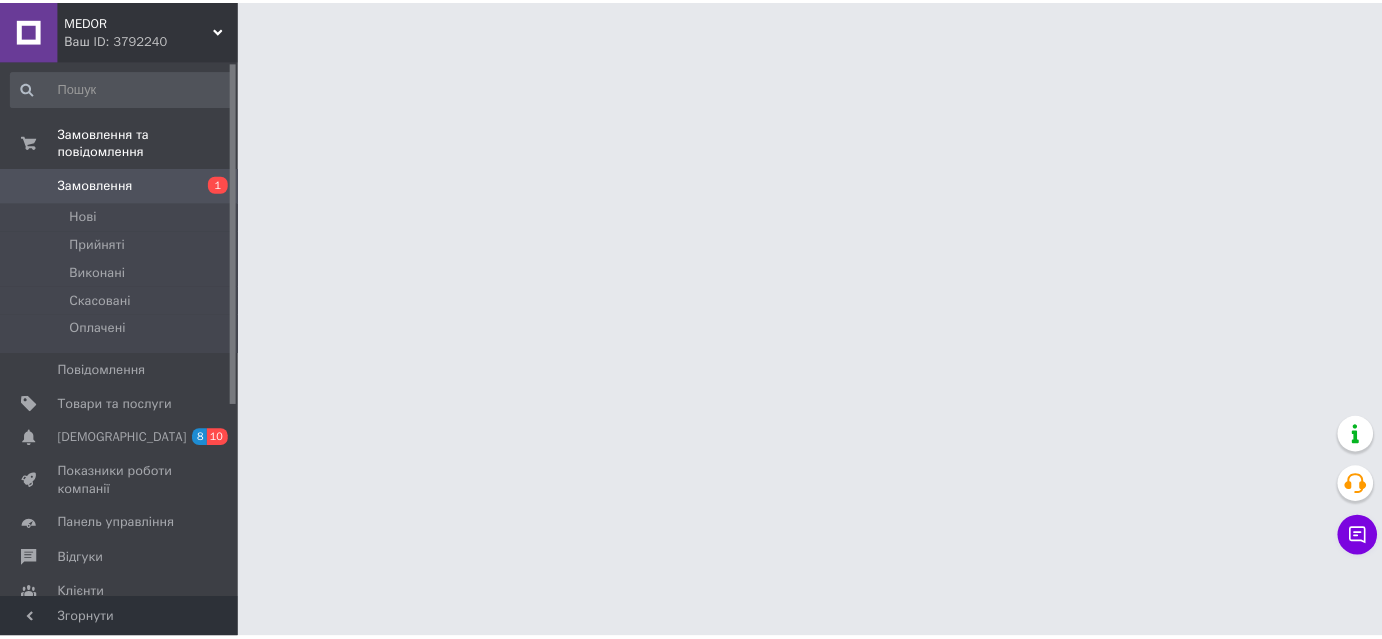scroll, scrollTop: 0, scrollLeft: 0, axis: both 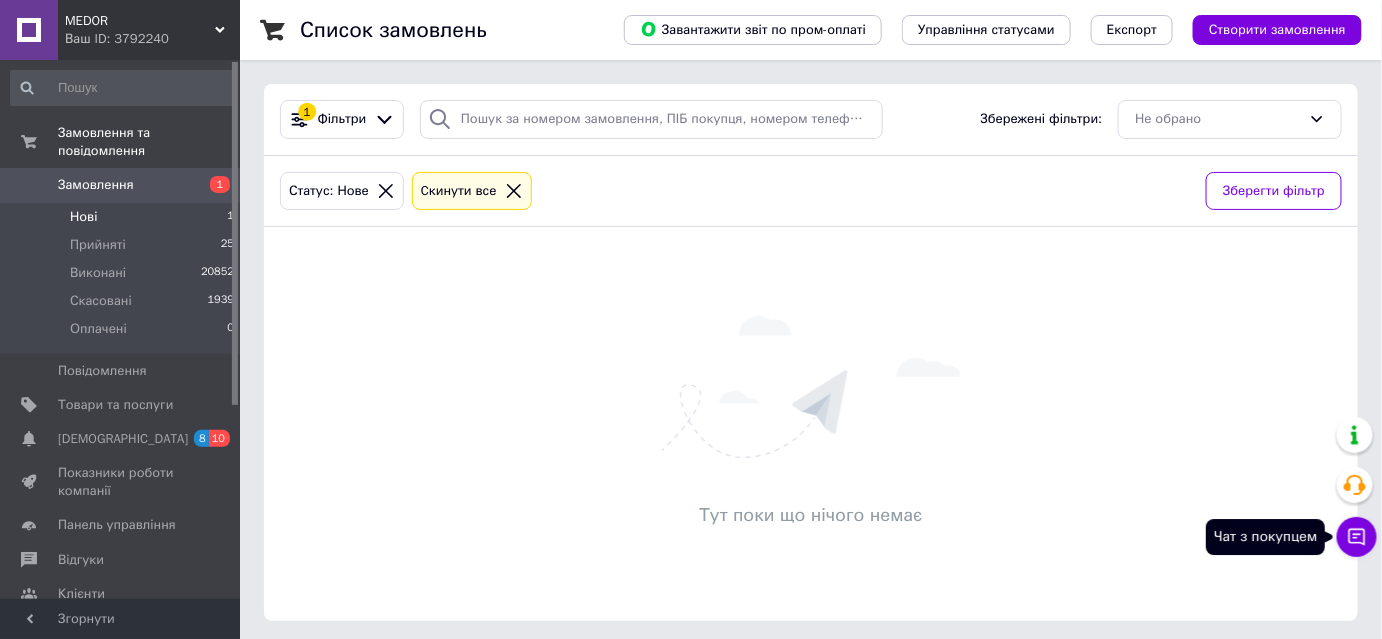 click 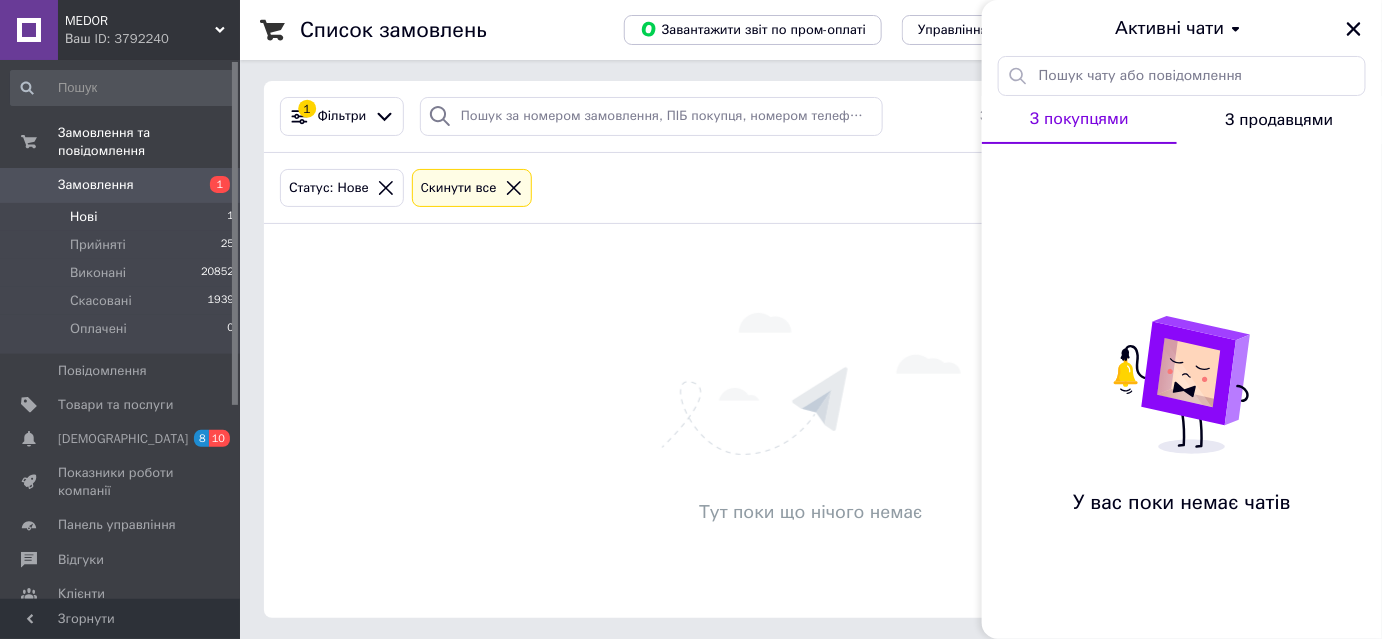scroll, scrollTop: 4, scrollLeft: 0, axis: vertical 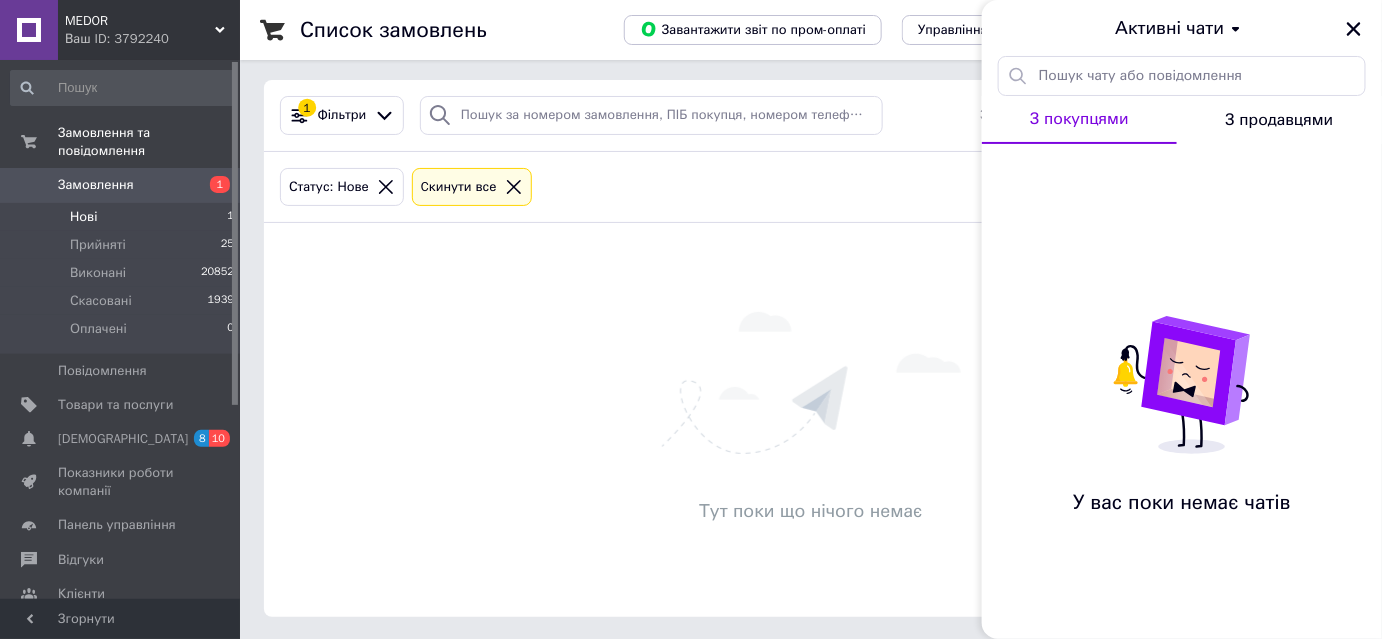 click on "З продавцями" at bounding box center (1279, 120) 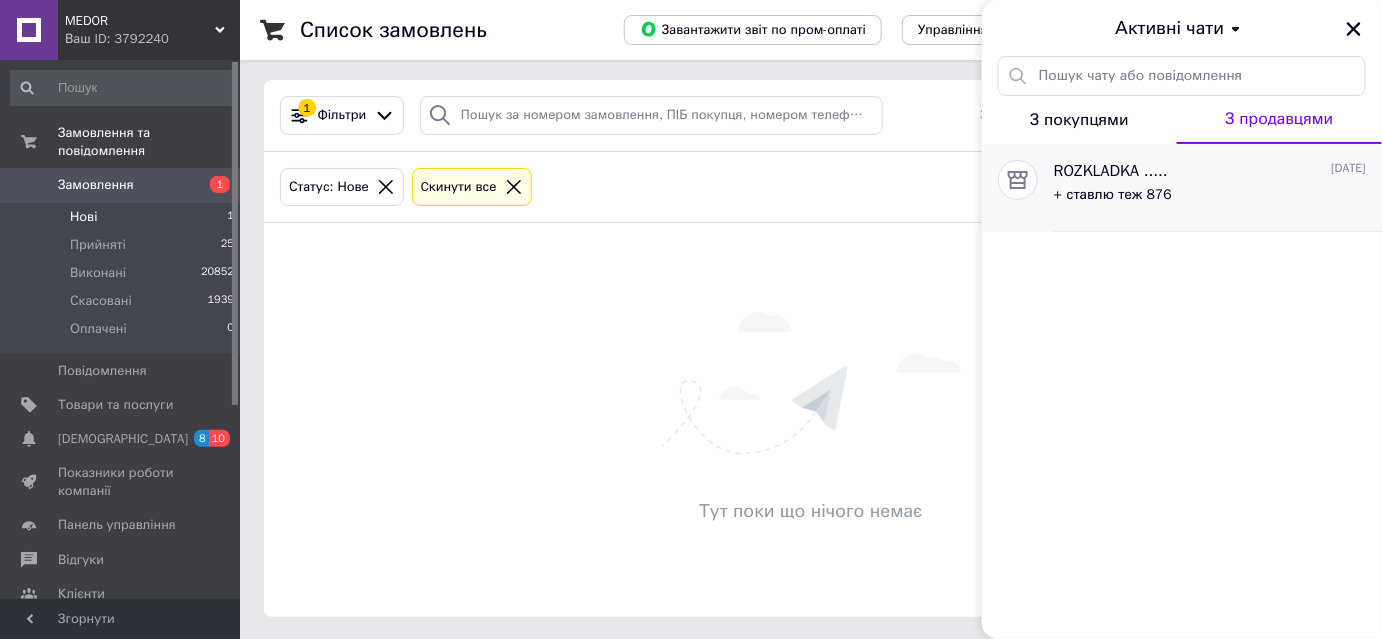 click on "+ ставлю теж 876" at bounding box center (1210, 199) 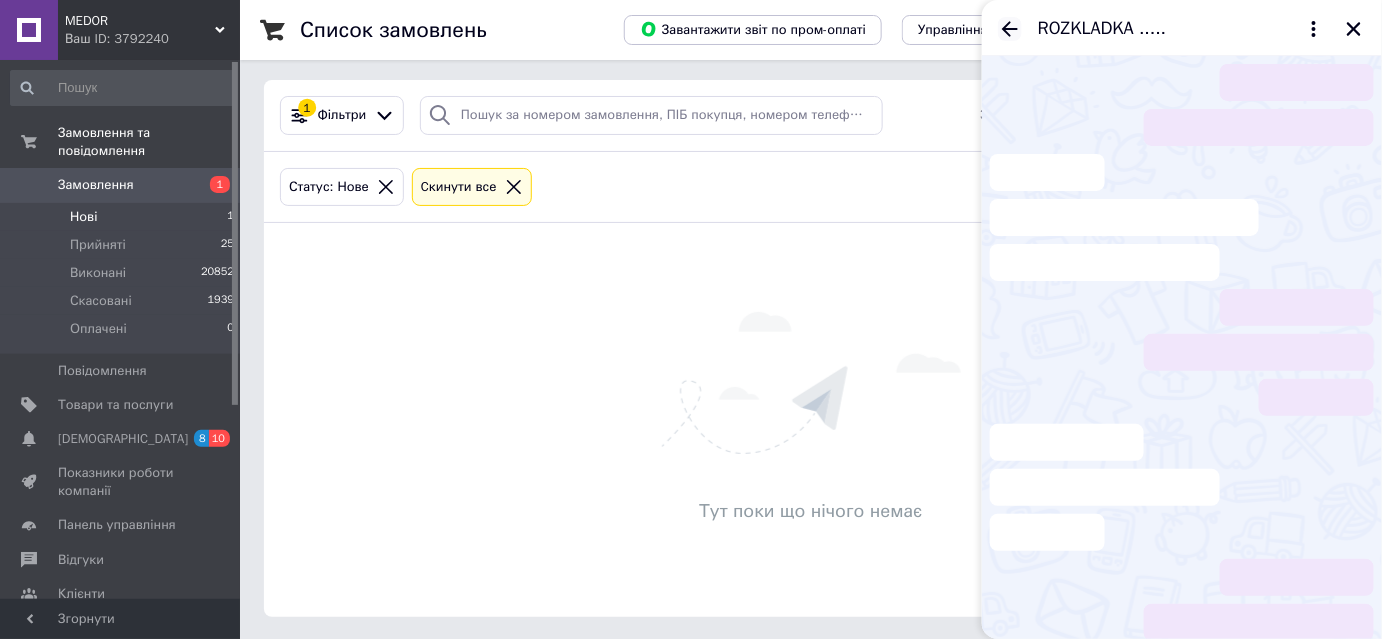 click 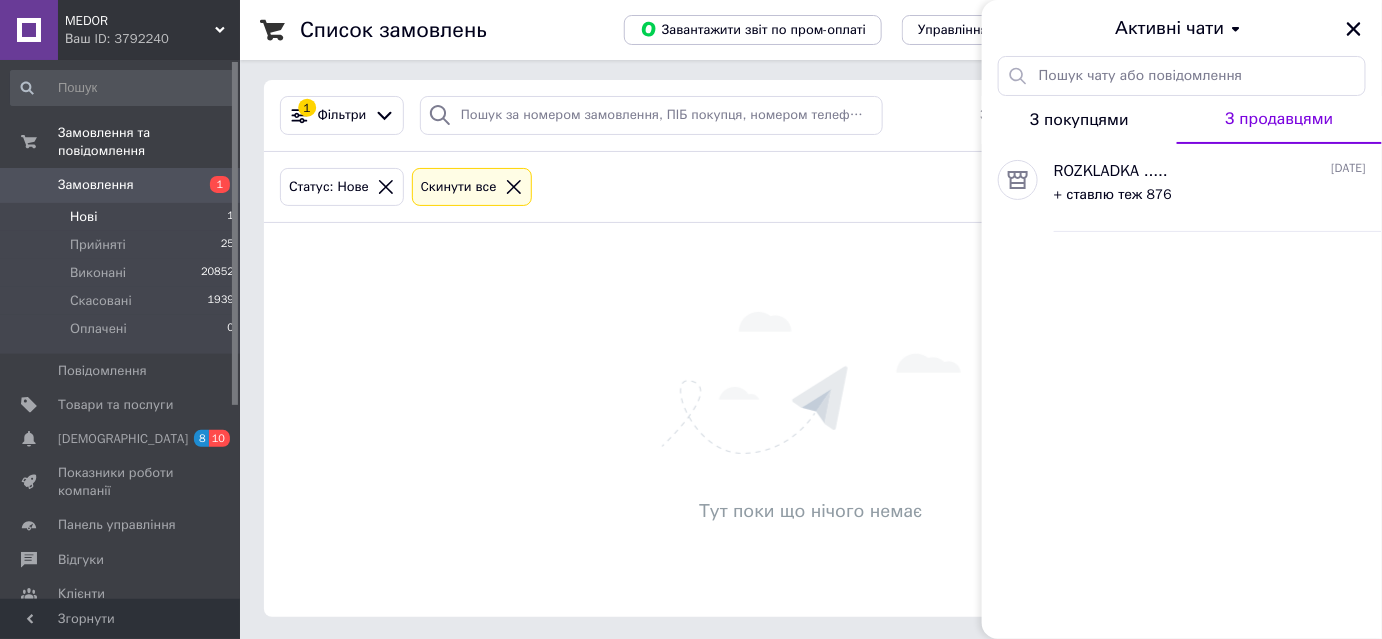 click on "З покупцями" at bounding box center (1079, 120) 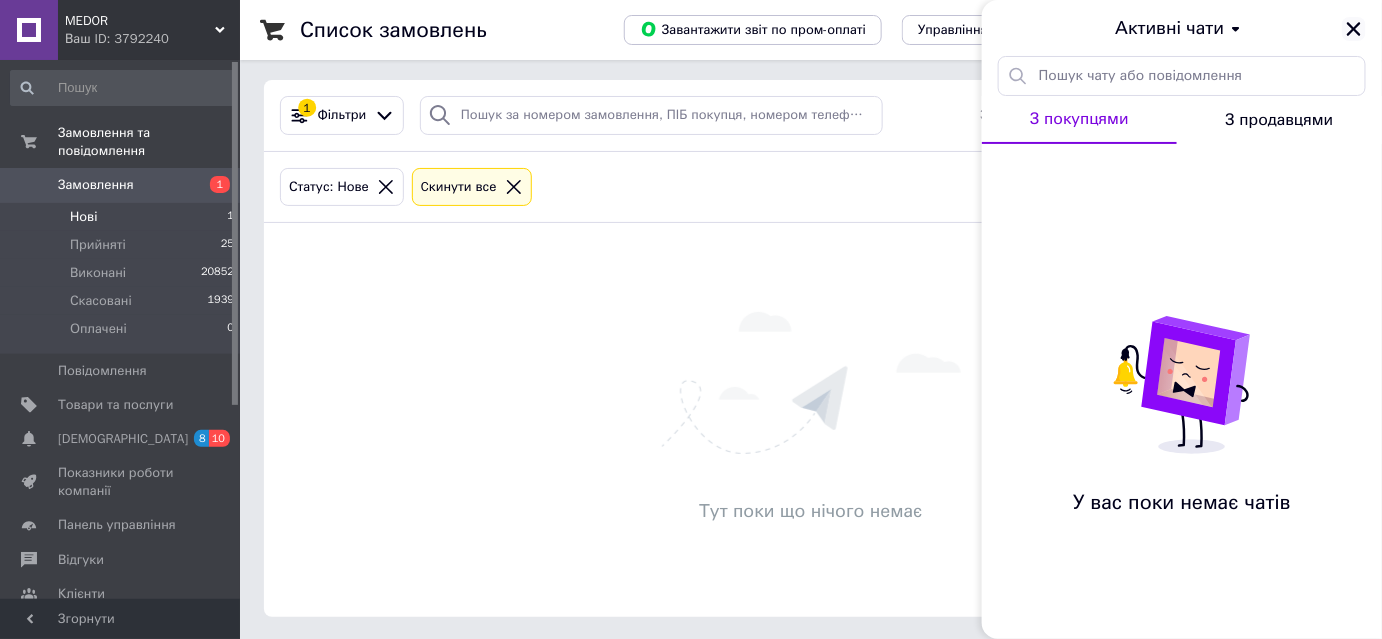 click 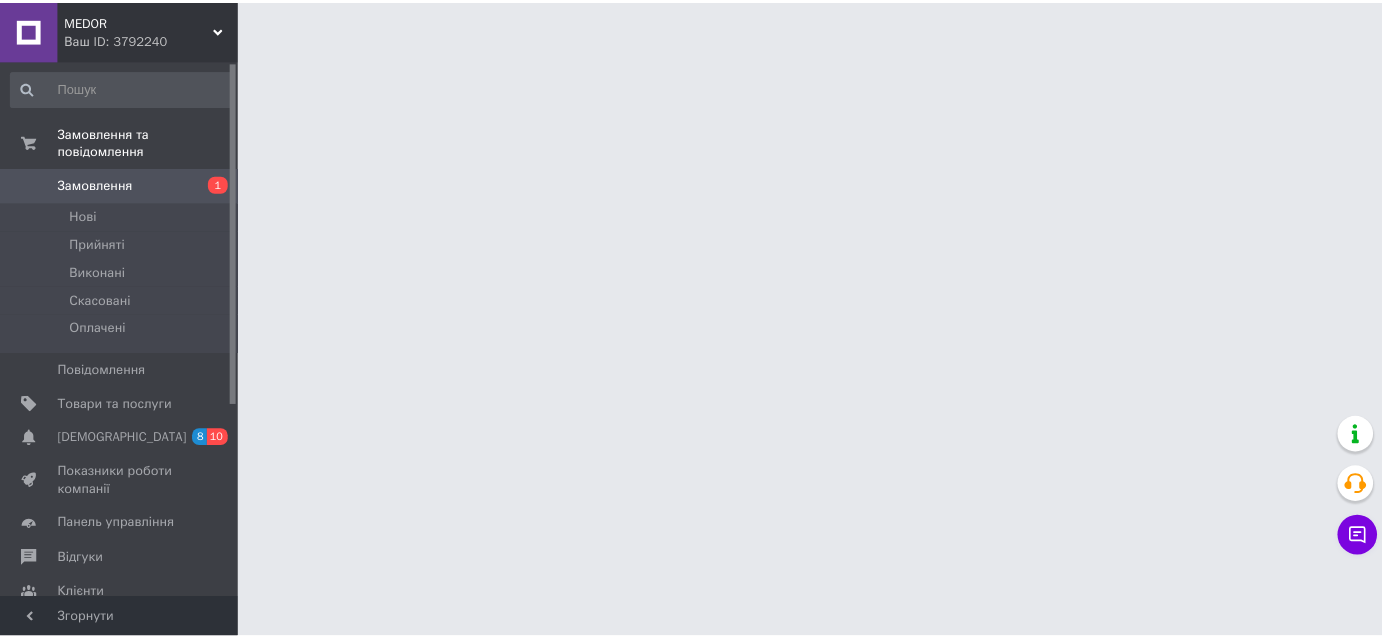scroll, scrollTop: 0, scrollLeft: 0, axis: both 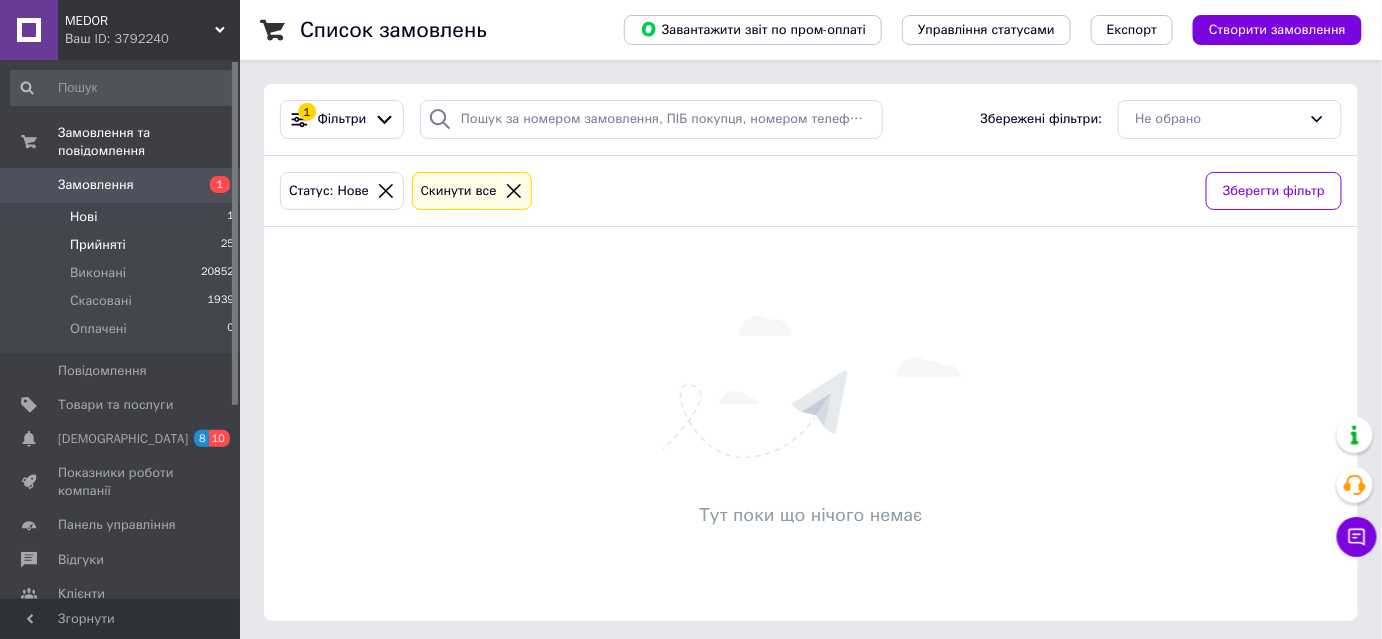 click on "Прийняті" at bounding box center (98, 245) 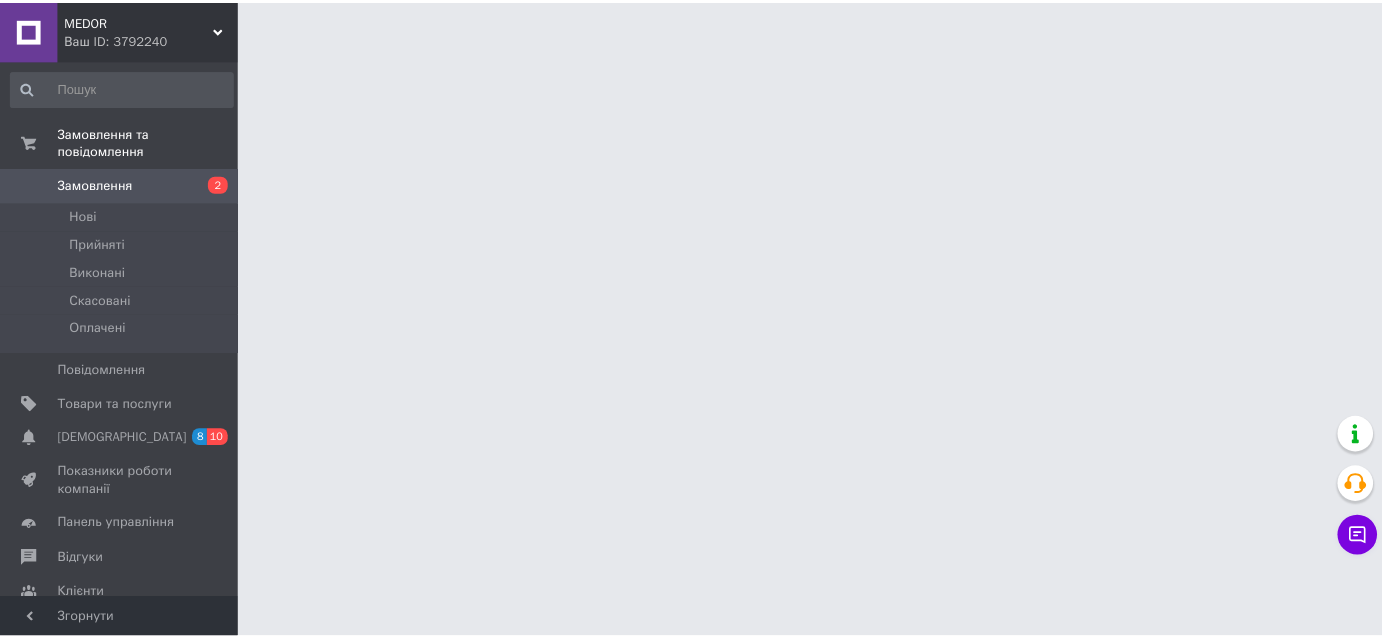 scroll, scrollTop: 0, scrollLeft: 0, axis: both 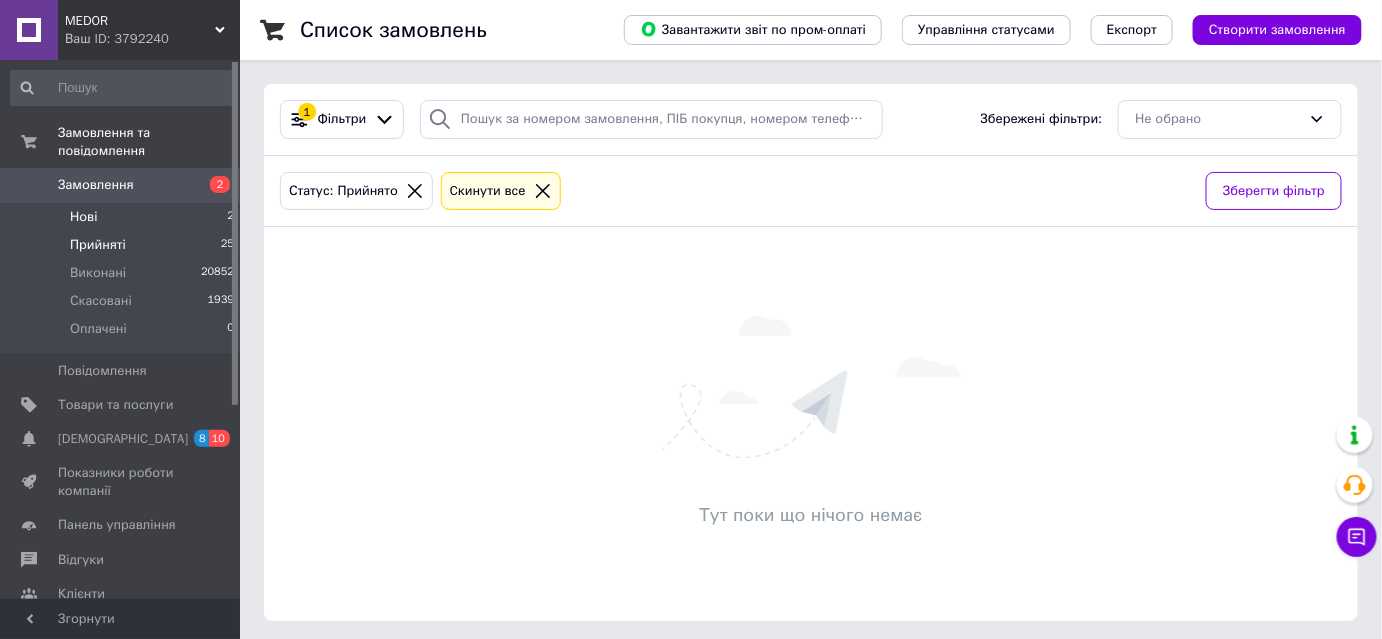 click on "Нові 2" at bounding box center [123, 217] 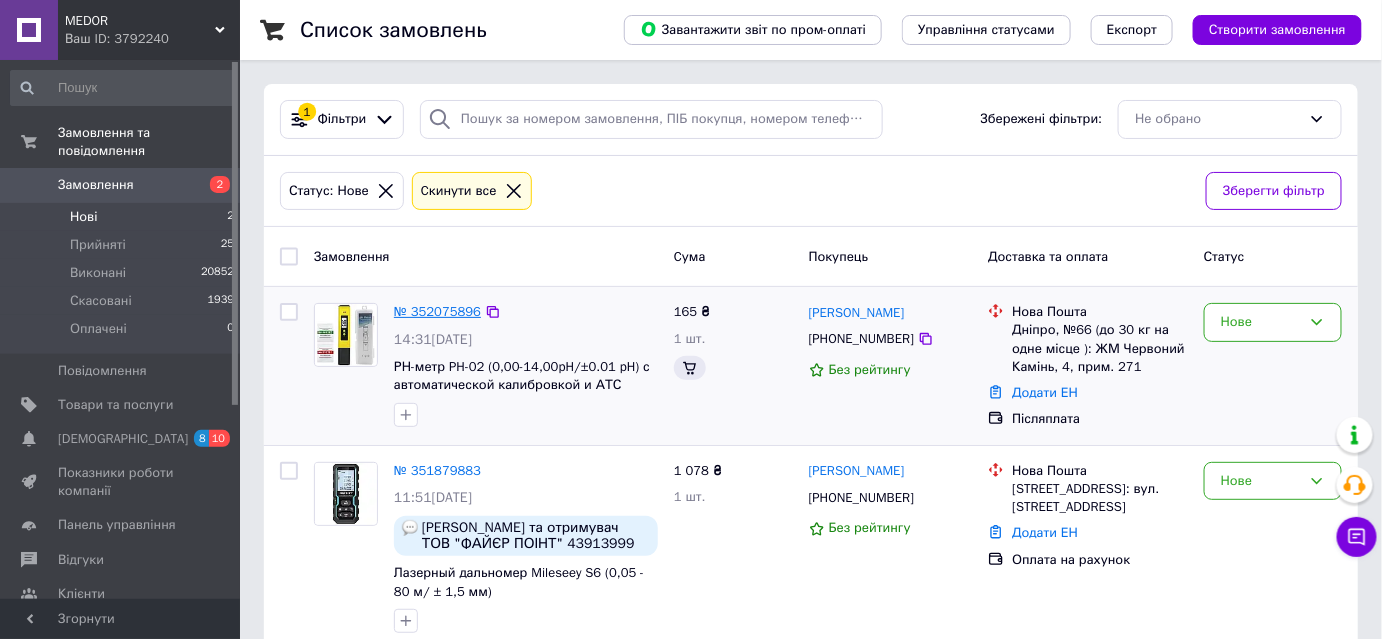 click on "№ 352075896" at bounding box center (437, 311) 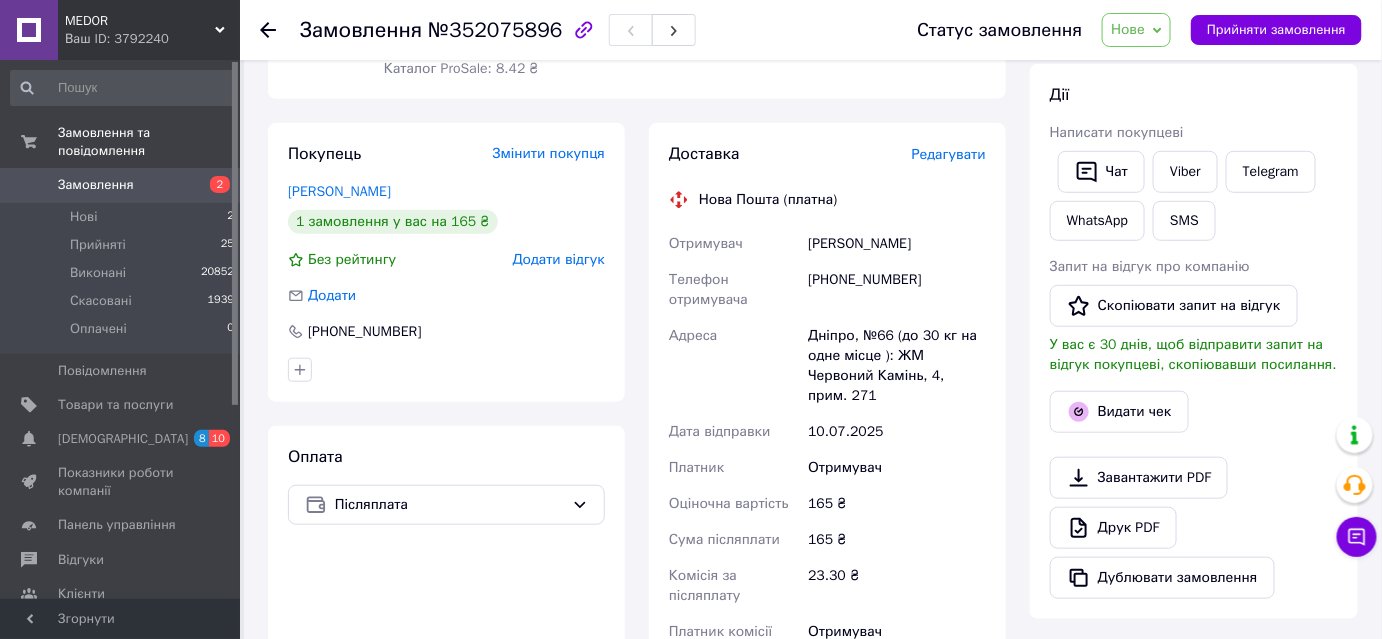 scroll, scrollTop: 363, scrollLeft: 0, axis: vertical 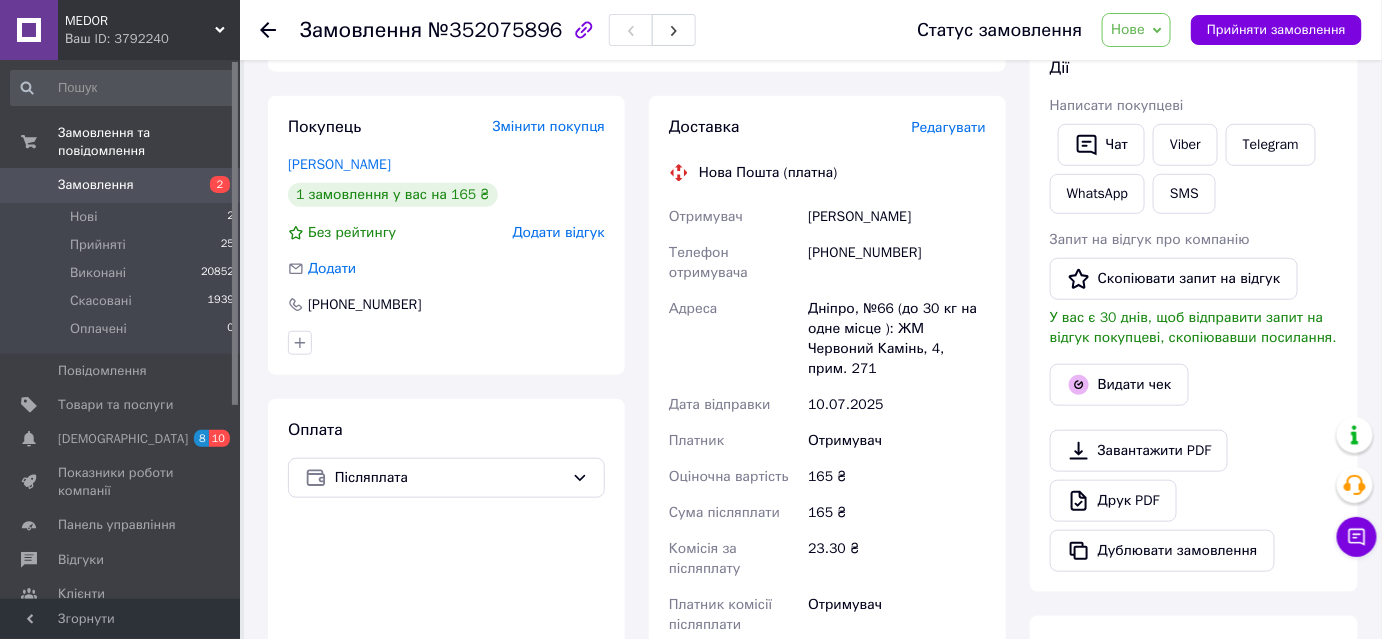 click at bounding box center [446, 343] 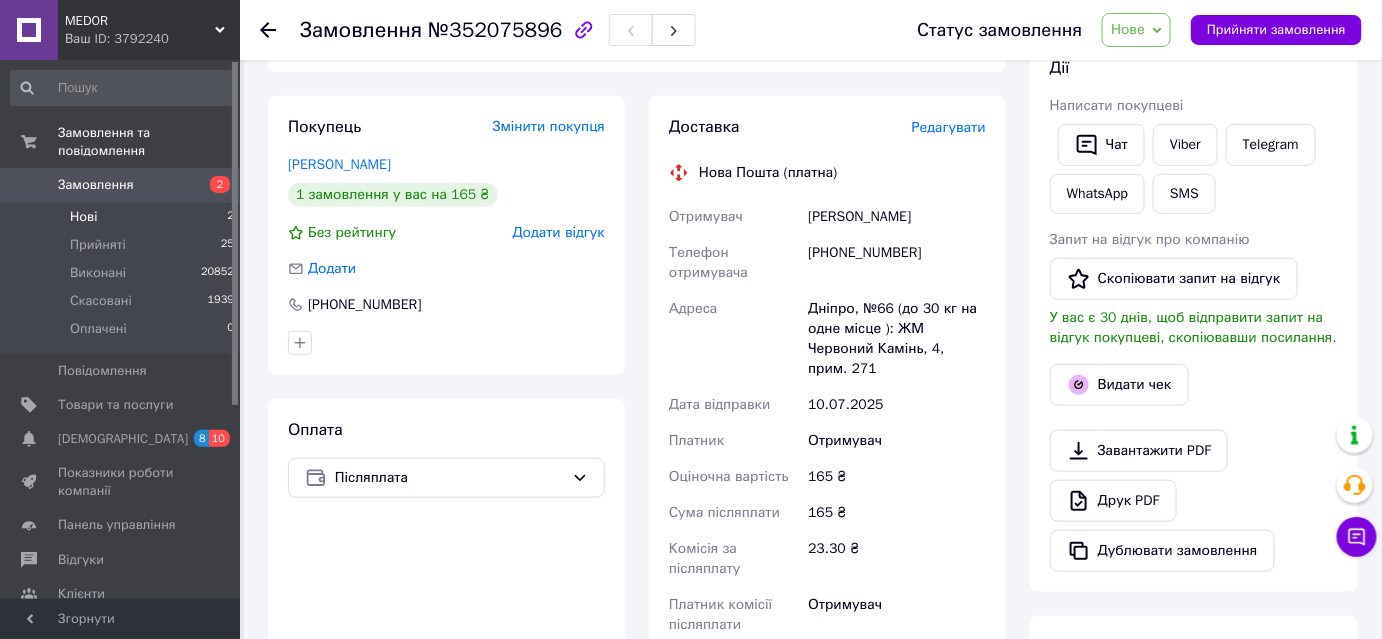 click on "Нові 2" at bounding box center [123, 217] 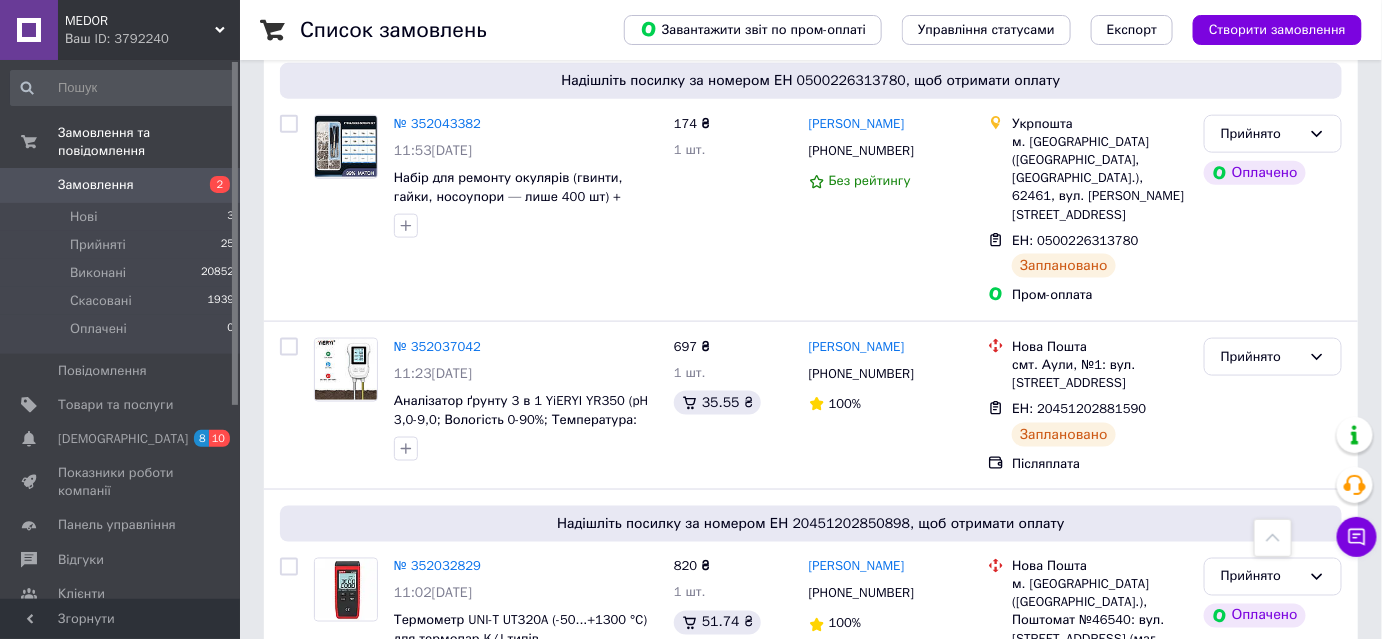 scroll, scrollTop: 0, scrollLeft: 0, axis: both 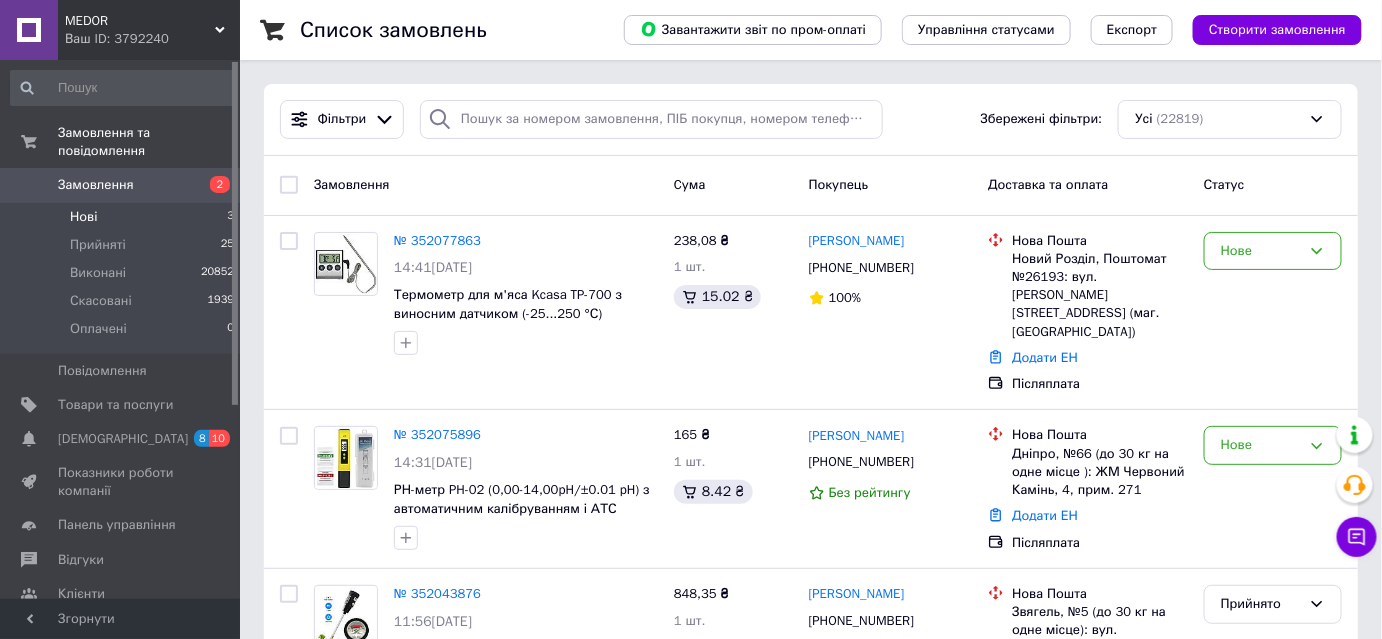 click on "Нові 3" at bounding box center (123, 217) 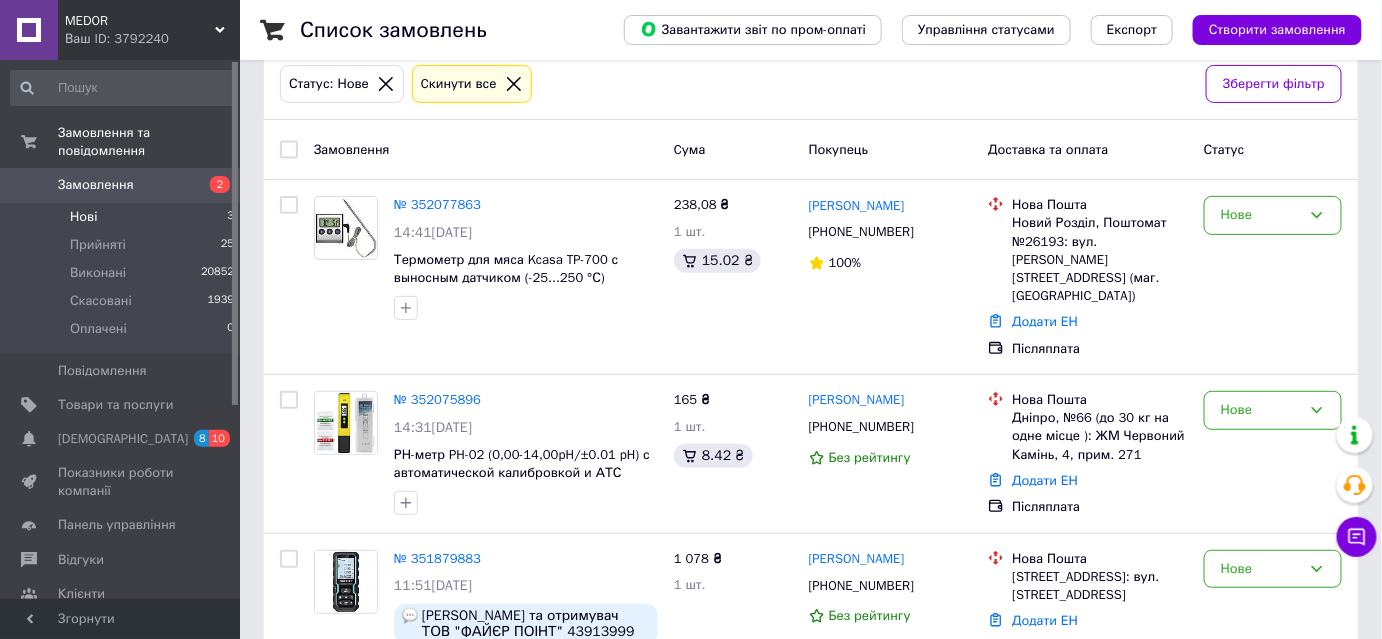 scroll, scrollTop: 190, scrollLeft: 0, axis: vertical 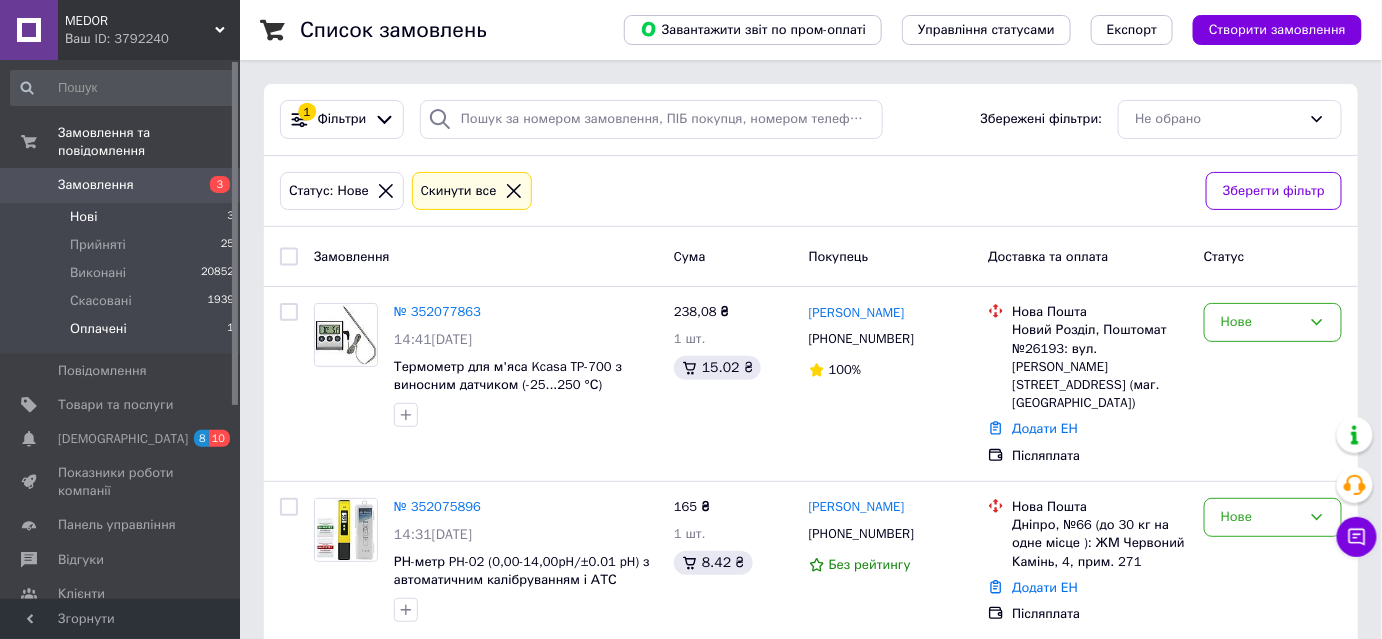 click on "Оплачені 1" at bounding box center (123, 334) 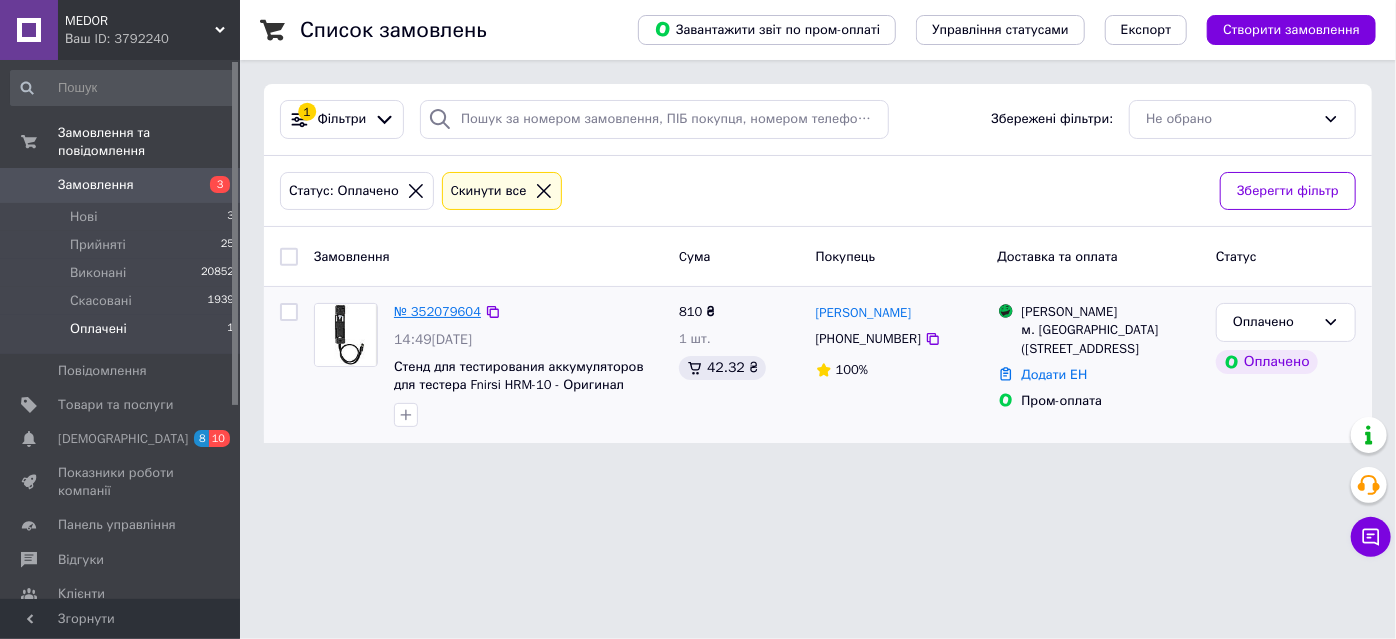 click on "№ 352079604" at bounding box center [437, 311] 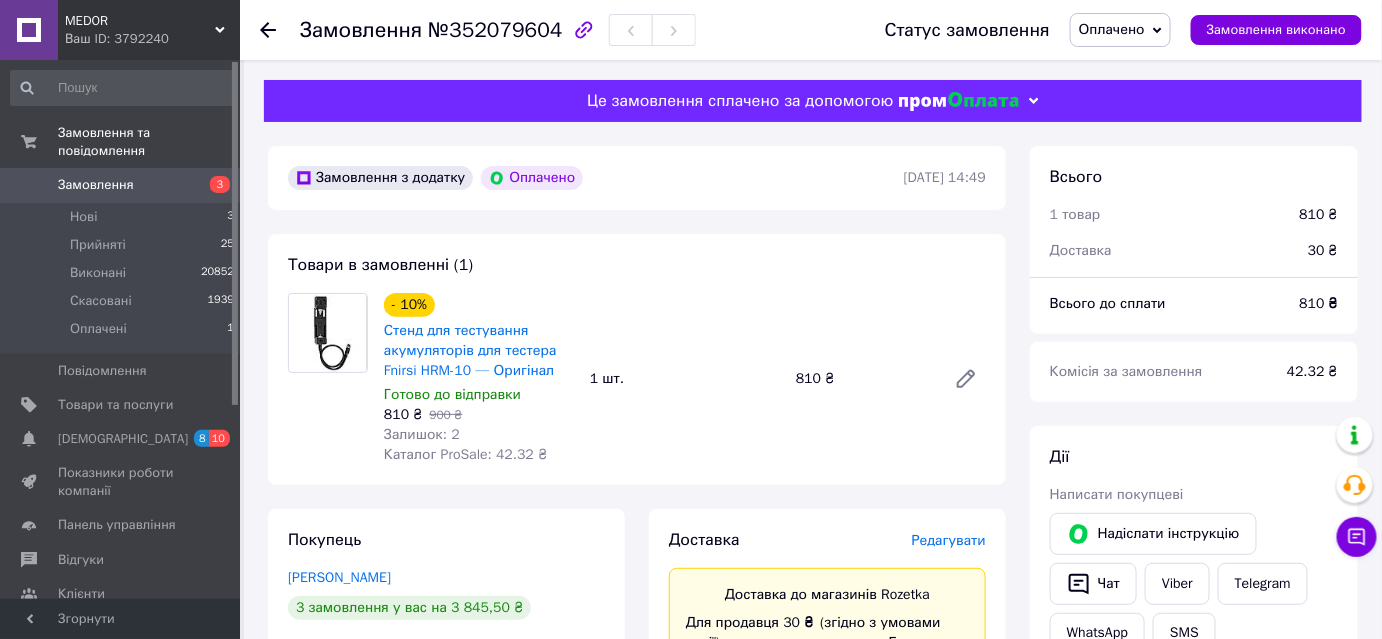 click on "Оплачено" at bounding box center (1112, 29) 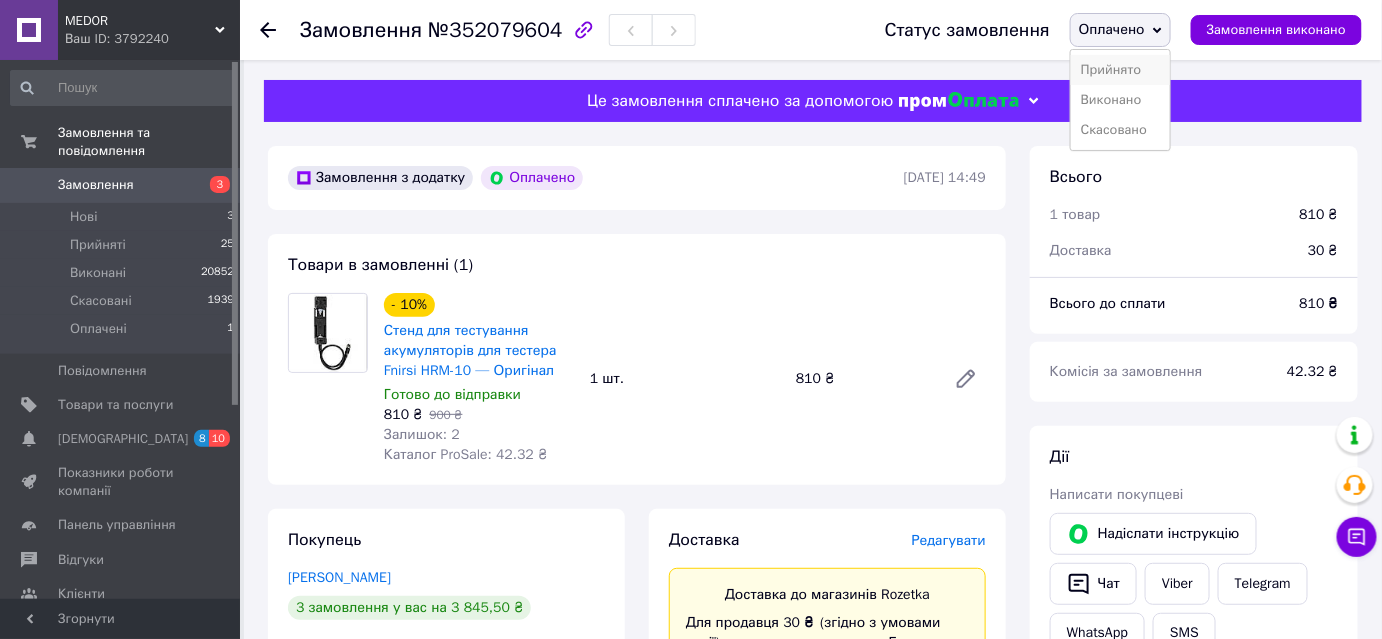 click on "Прийнято" at bounding box center [1120, 70] 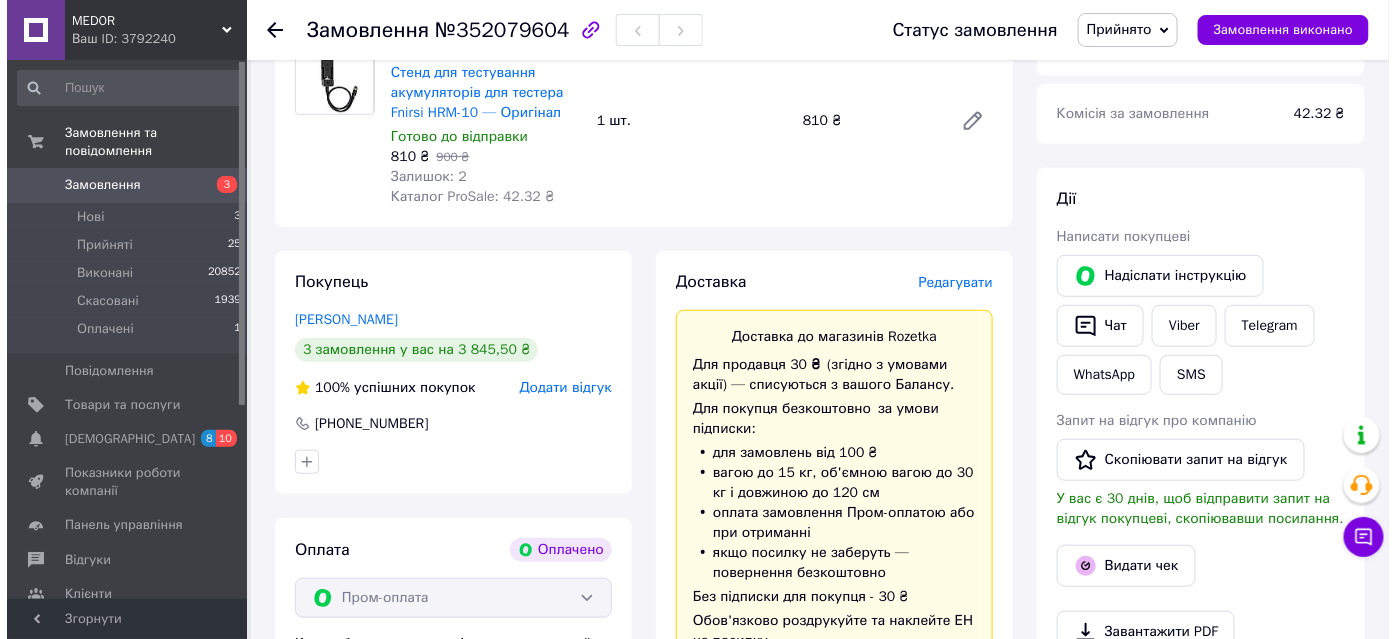 scroll, scrollTop: 209, scrollLeft: 0, axis: vertical 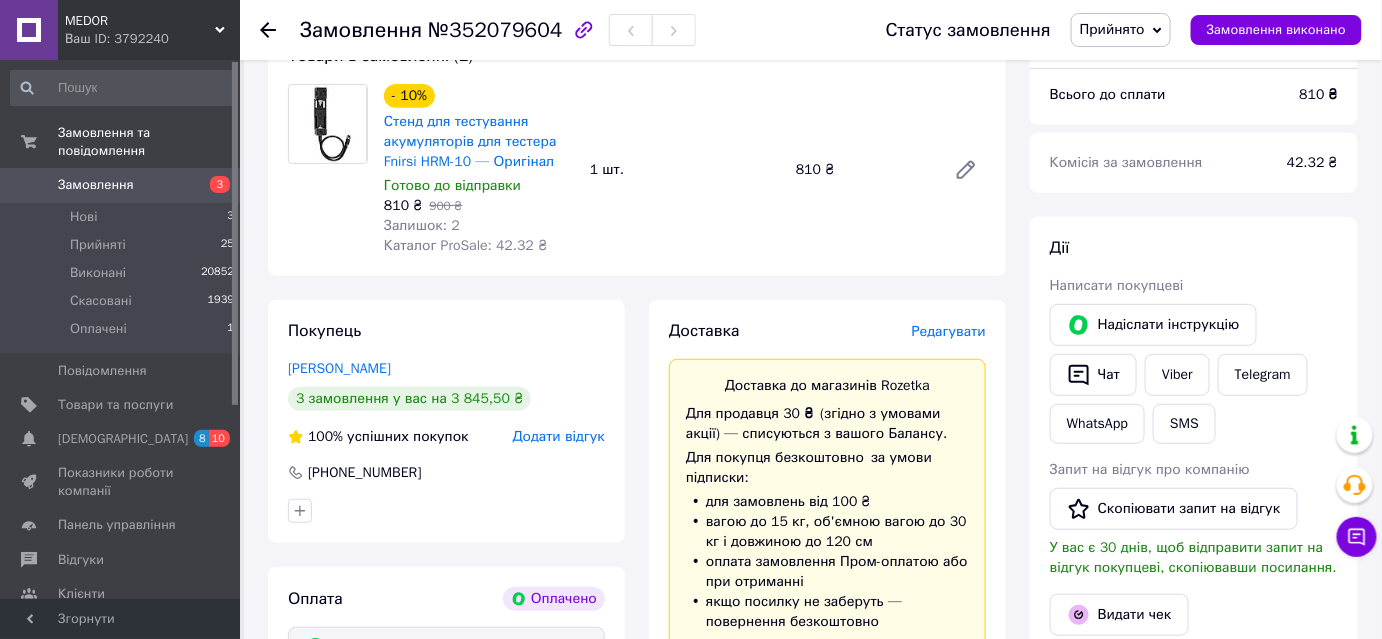 click on "Редагувати" at bounding box center (949, 331) 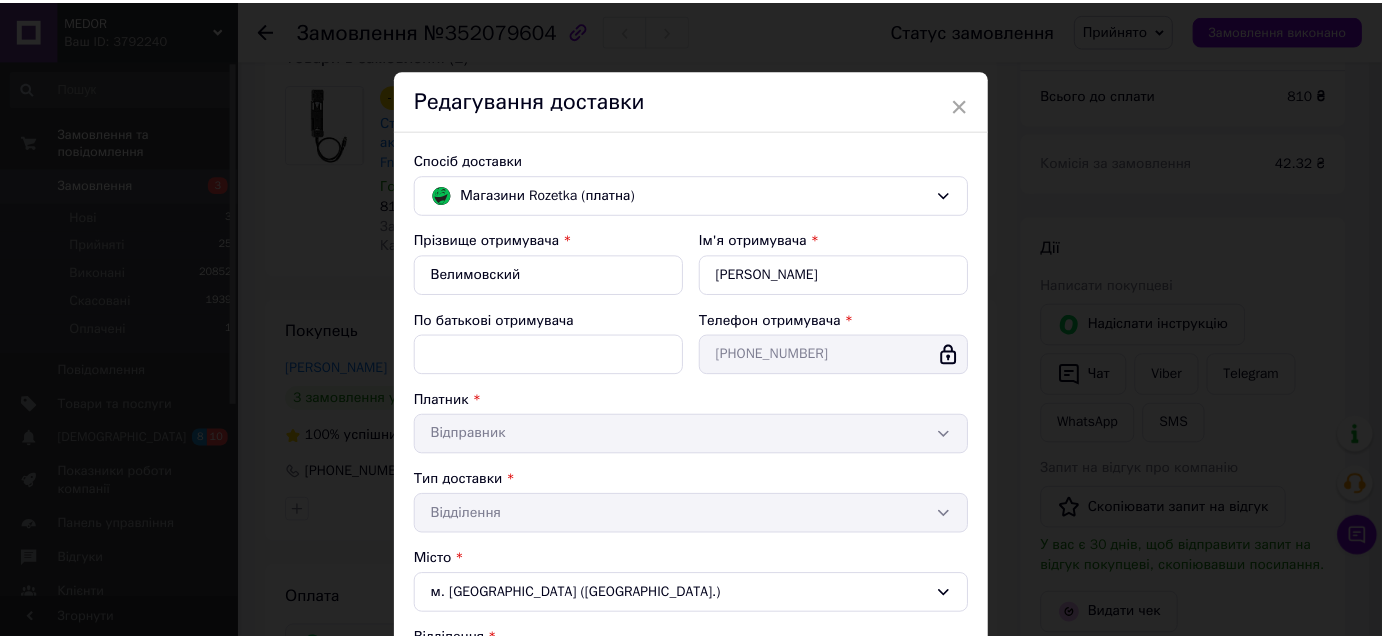 scroll, scrollTop: 594, scrollLeft: 0, axis: vertical 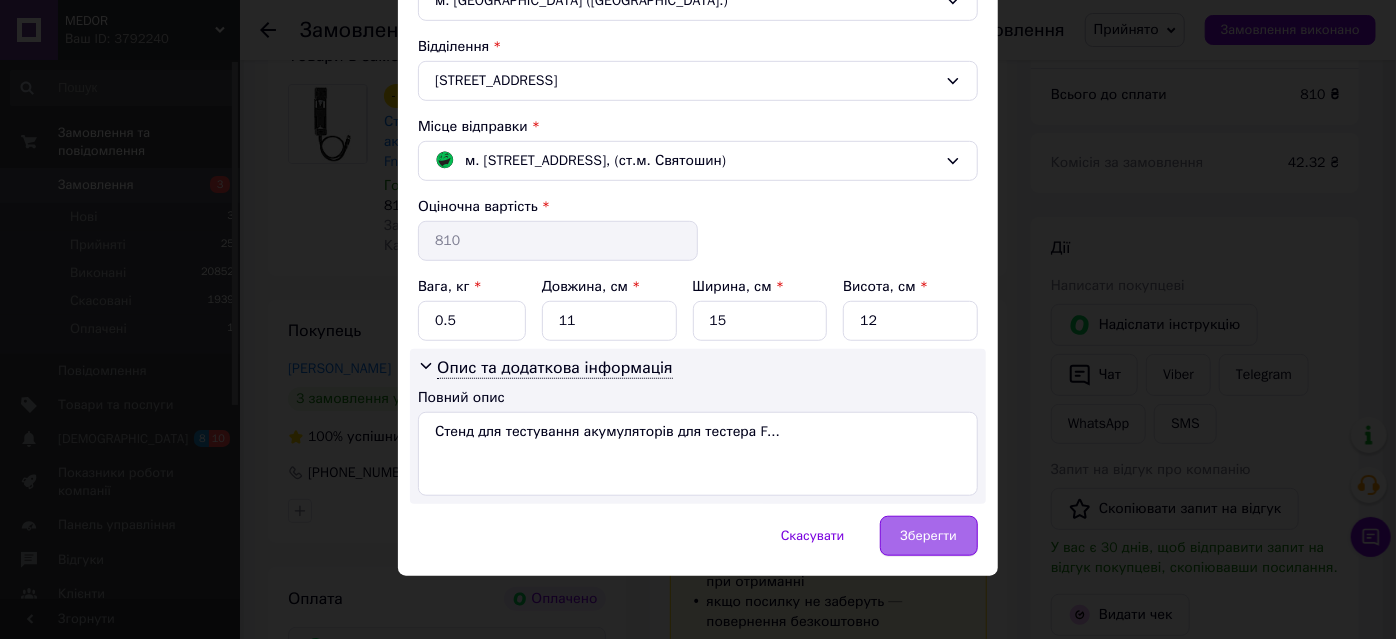 click on "Зберегти" at bounding box center (929, 536) 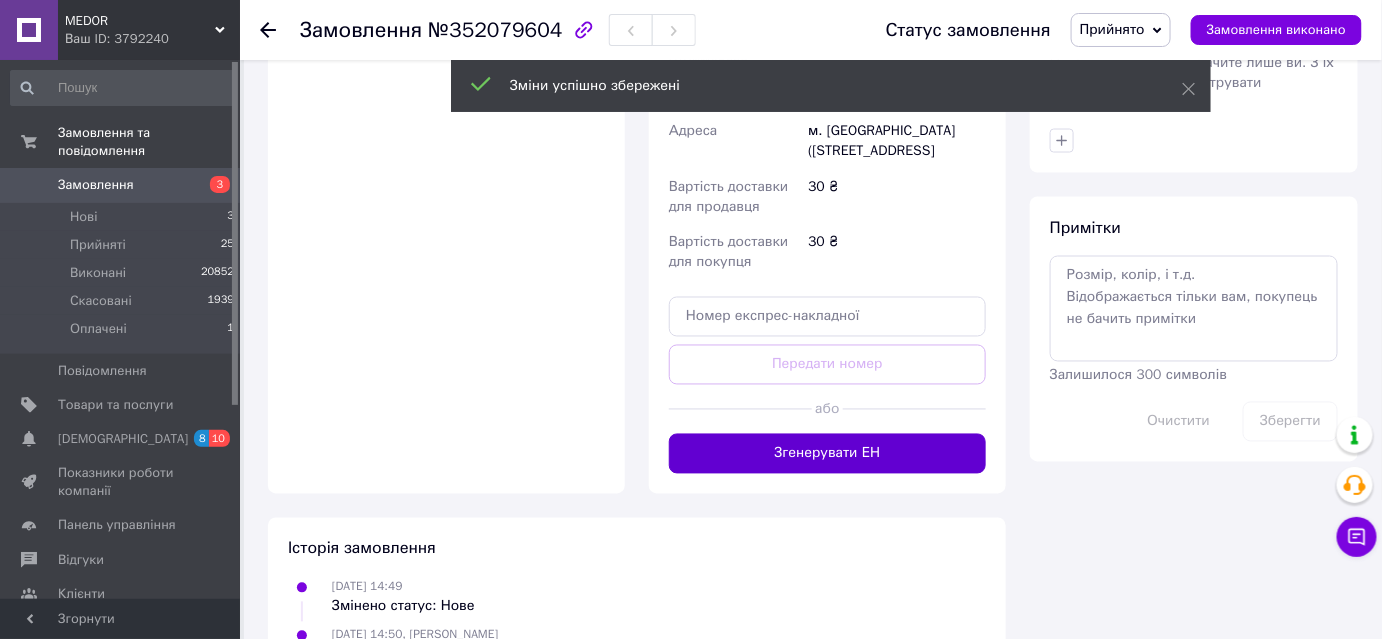 scroll, scrollTop: 1027, scrollLeft: 0, axis: vertical 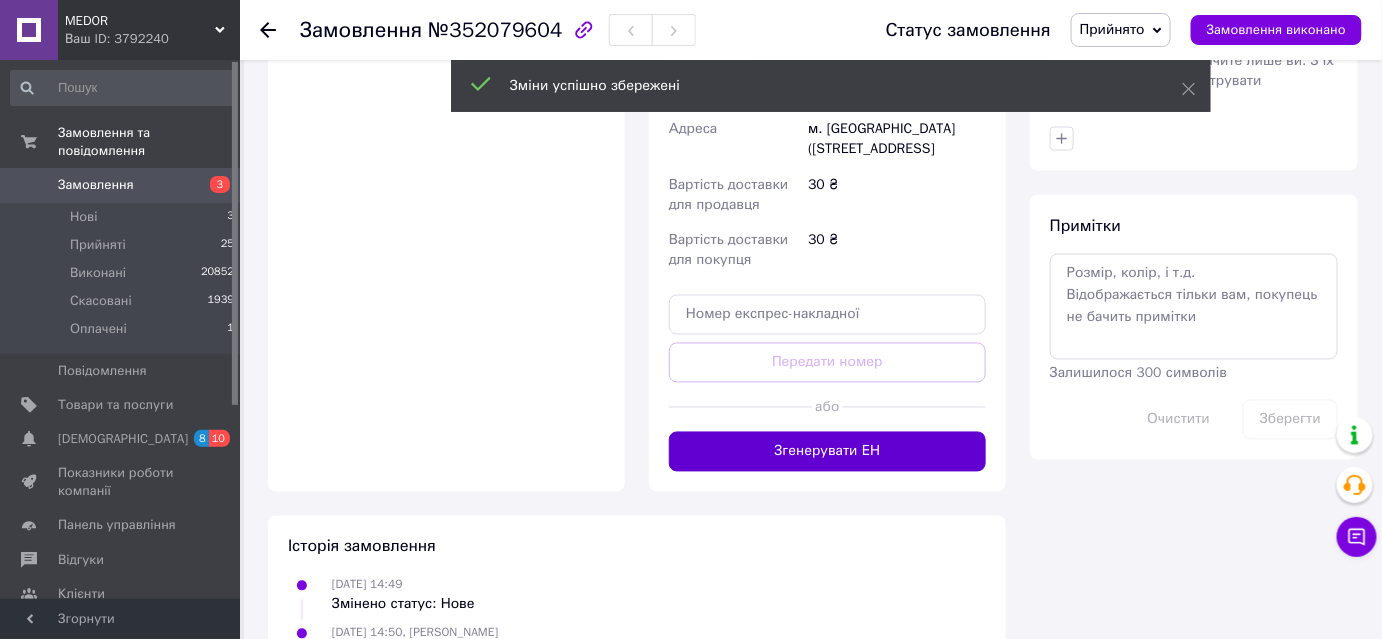 click on "Згенерувати ЕН" at bounding box center [827, 452] 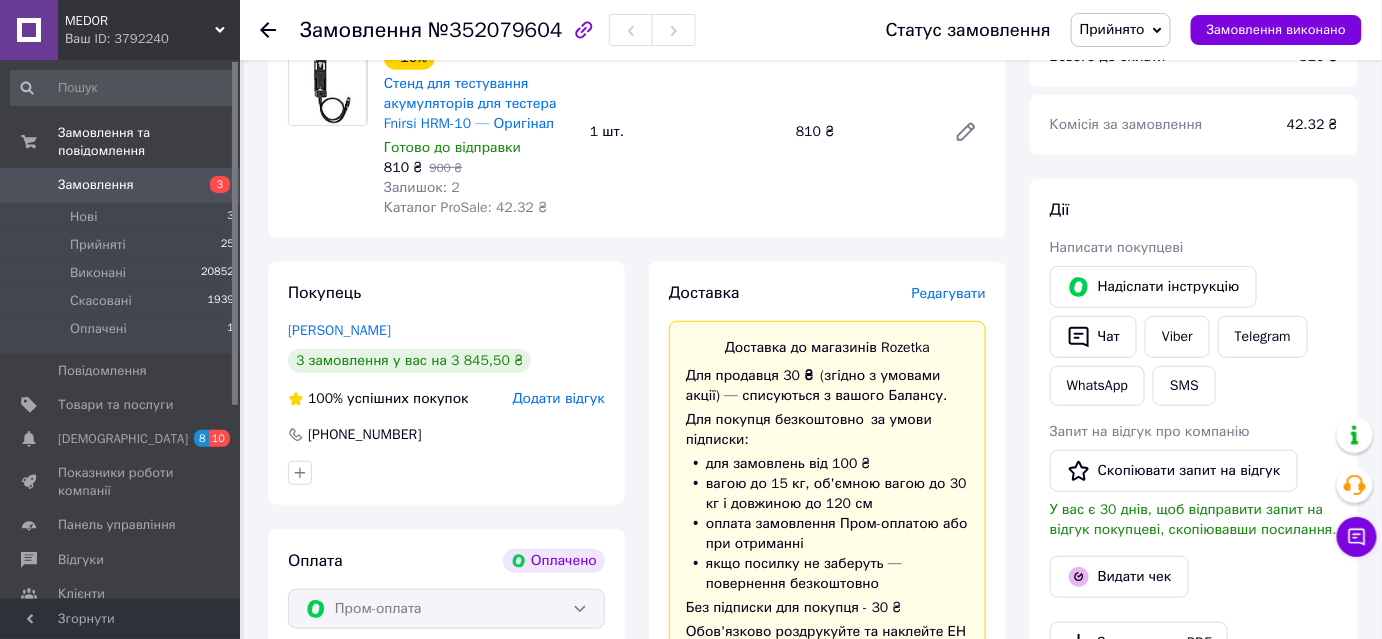 scroll, scrollTop: 391, scrollLeft: 0, axis: vertical 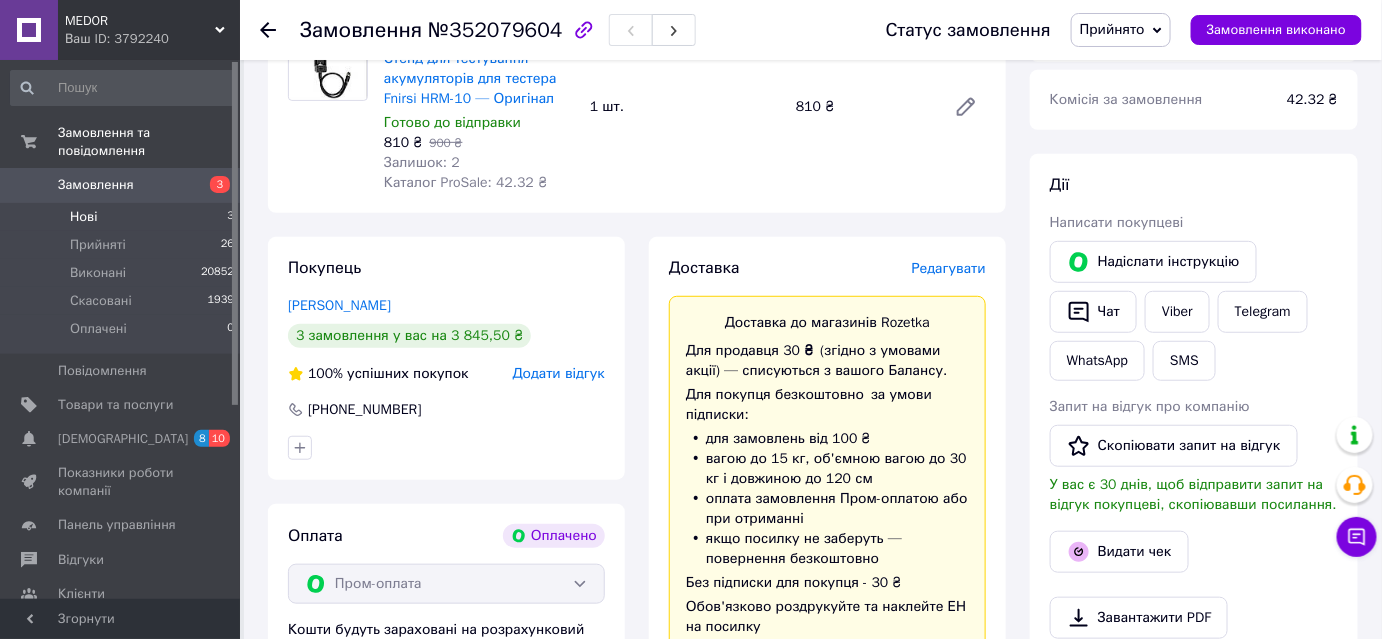 click on "Нові 3" at bounding box center (123, 217) 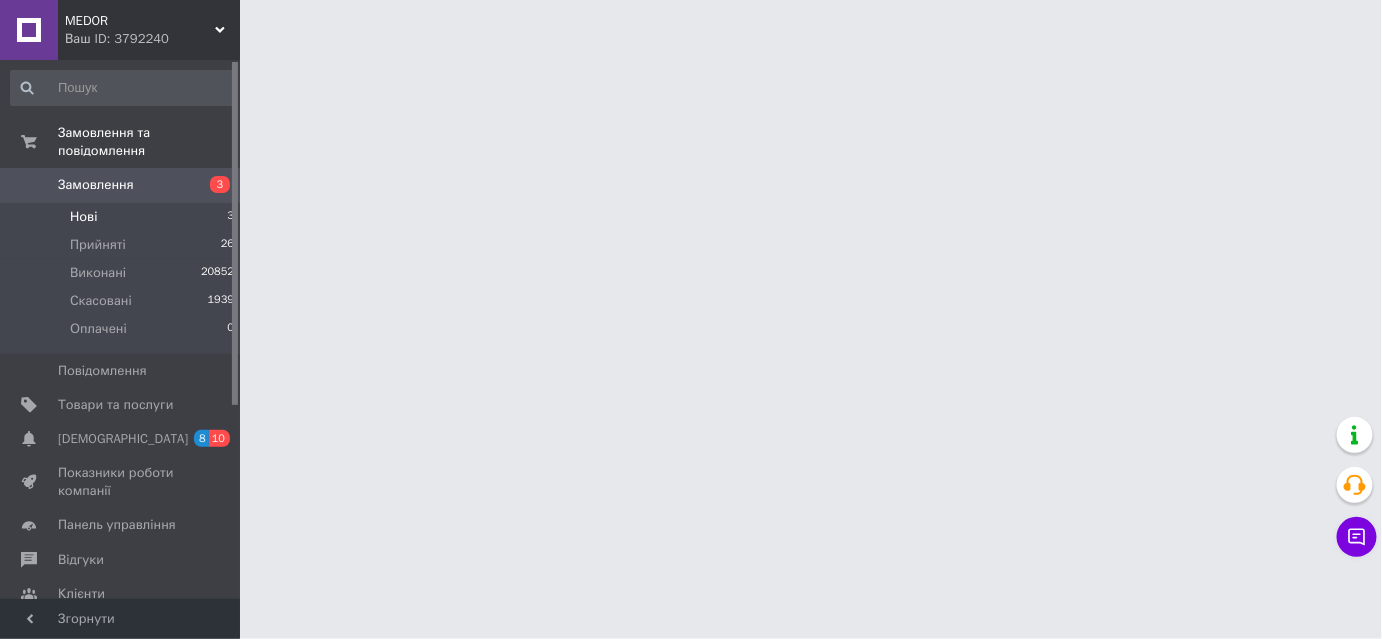 scroll, scrollTop: 0, scrollLeft: 0, axis: both 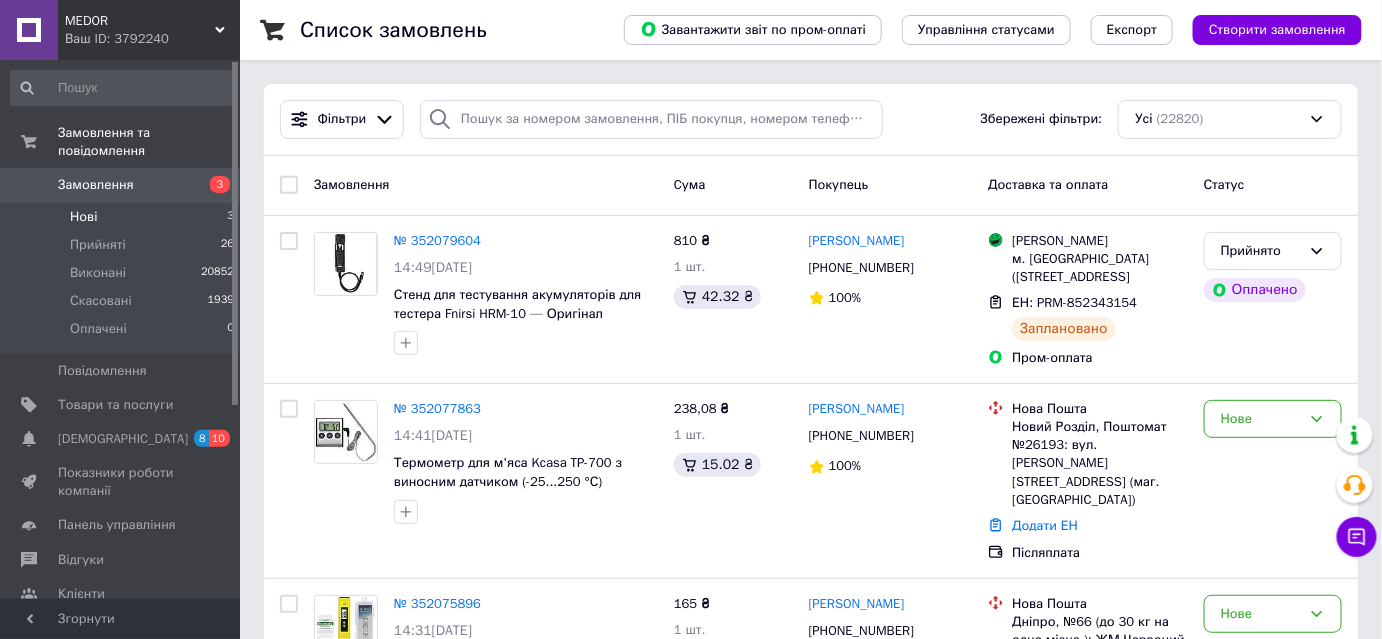 click on "Нові 3" at bounding box center (123, 217) 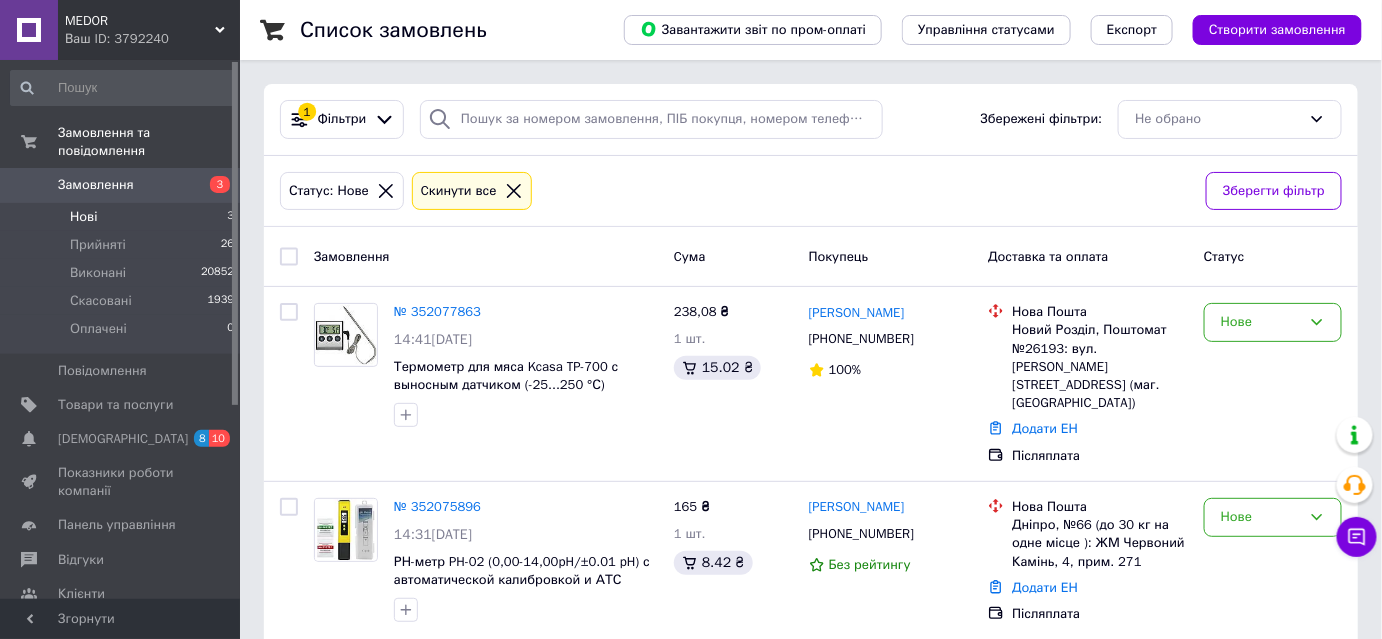 click on "Нові 3" at bounding box center (123, 217) 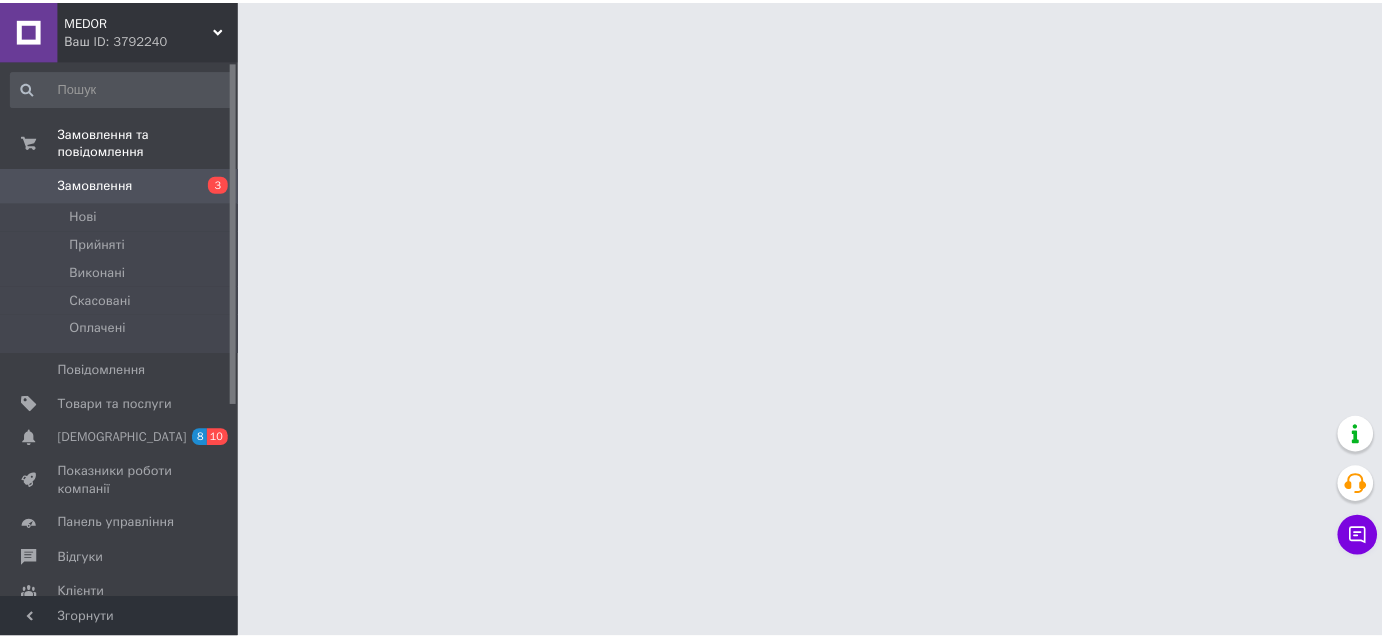 scroll, scrollTop: 0, scrollLeft: 0, axis: both 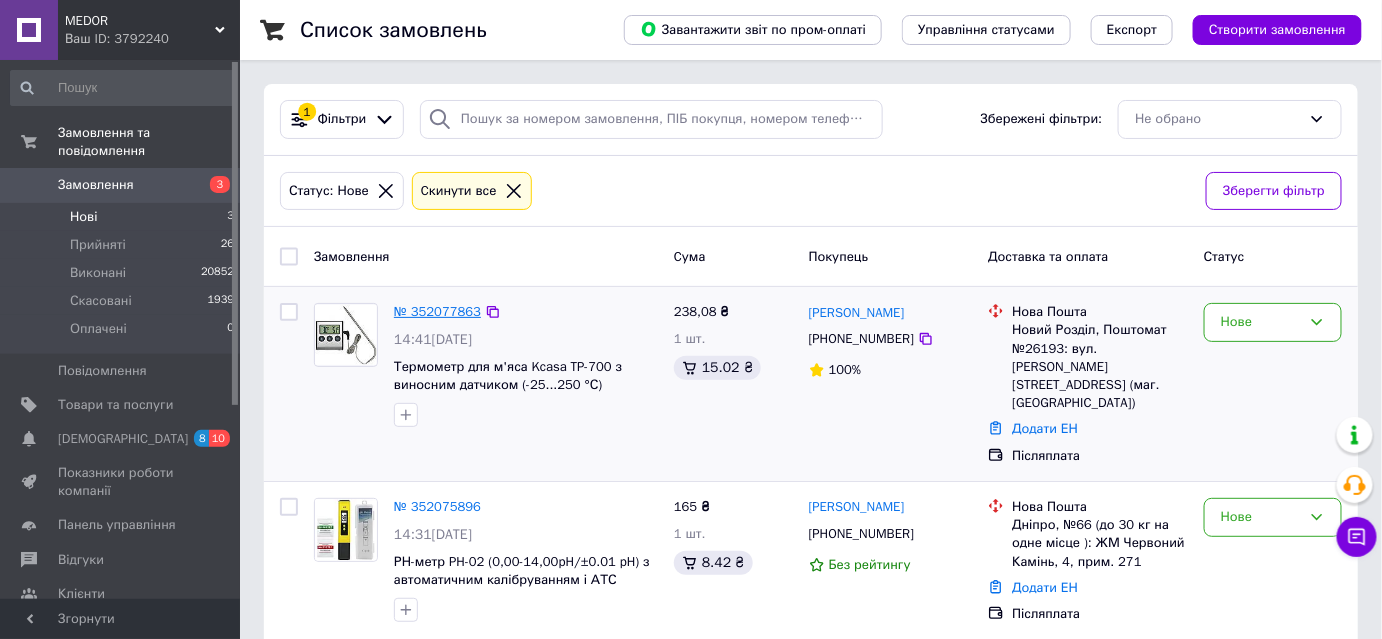click on "№ 352077863" at bounding box center [437, 311] 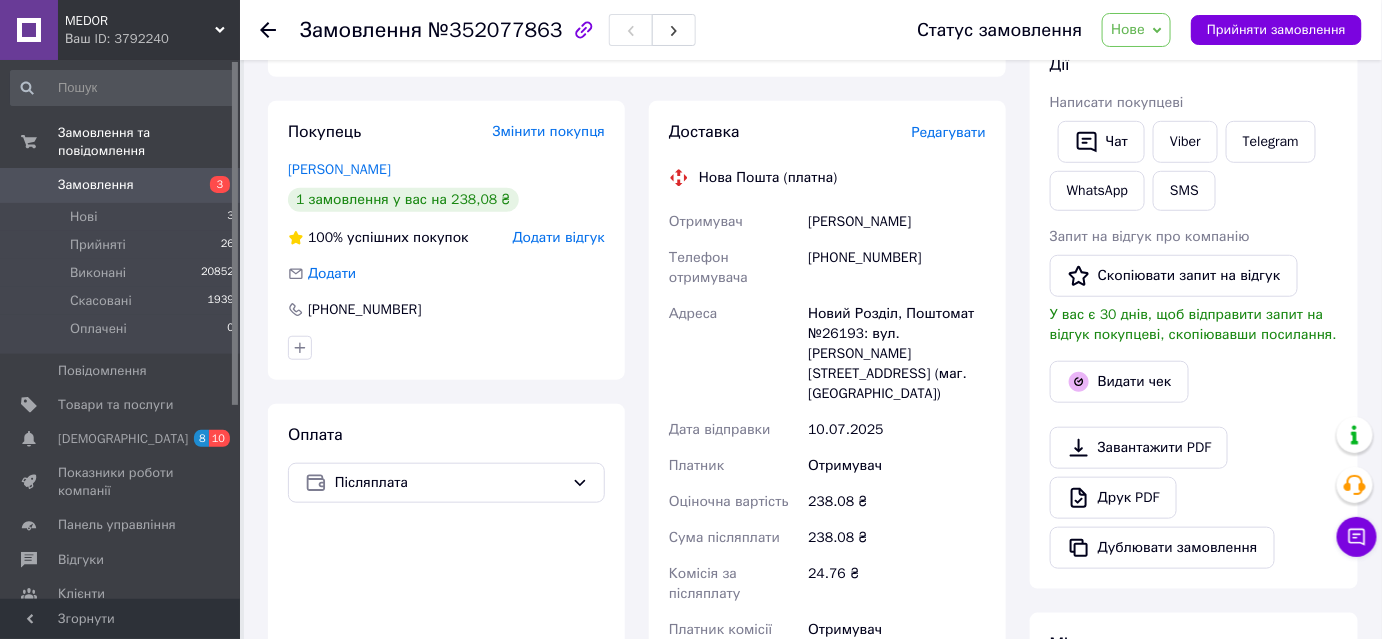 scroll, scrollTop: 454, scrollLeft: 0, axis: vertical 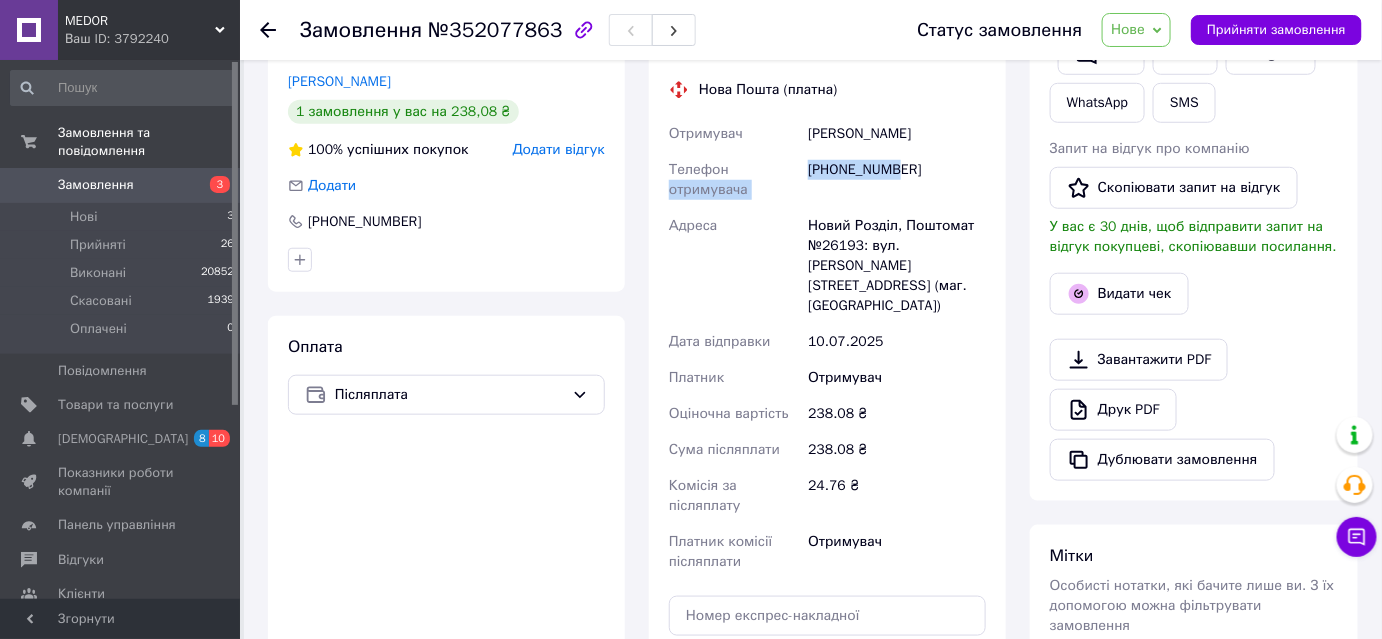 drag, startPoint x: 801, startPoint y: 170, endPoint x: 894, endPoint y: 183, distance: 93.904205 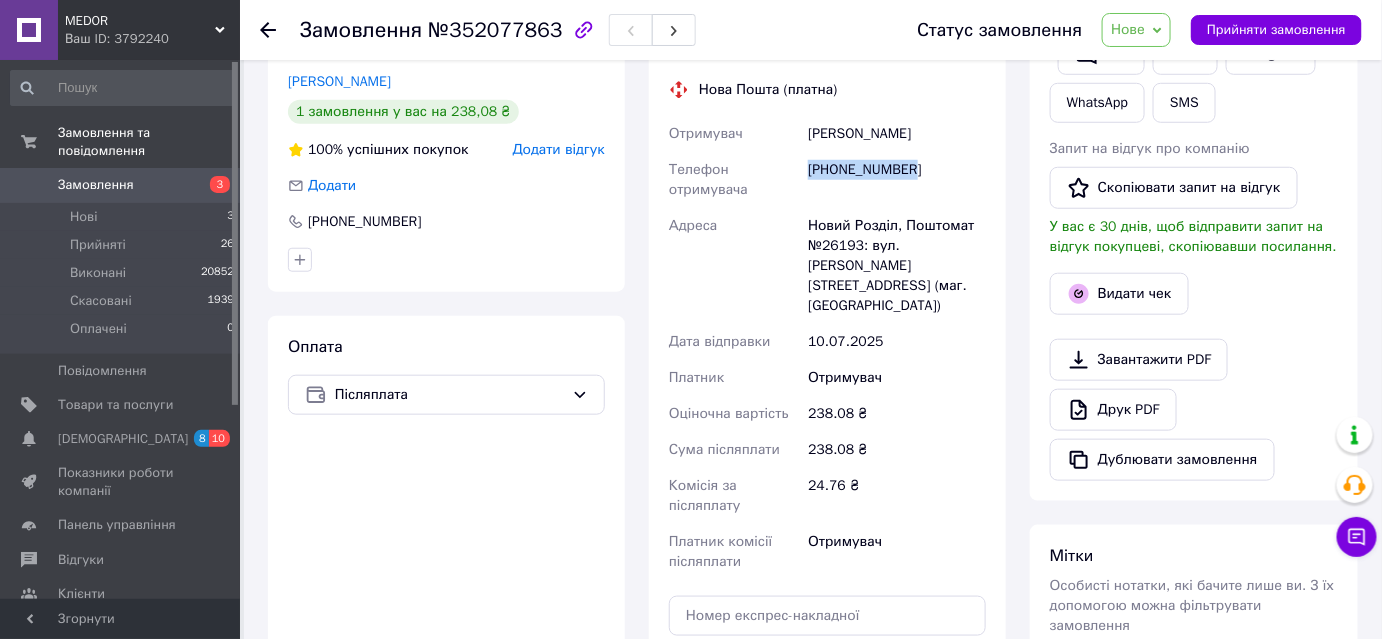 drag, startPoint x: 909, startPoint y: 174, endPoint x: 812, endPoint y: 170, distance: 97.082436 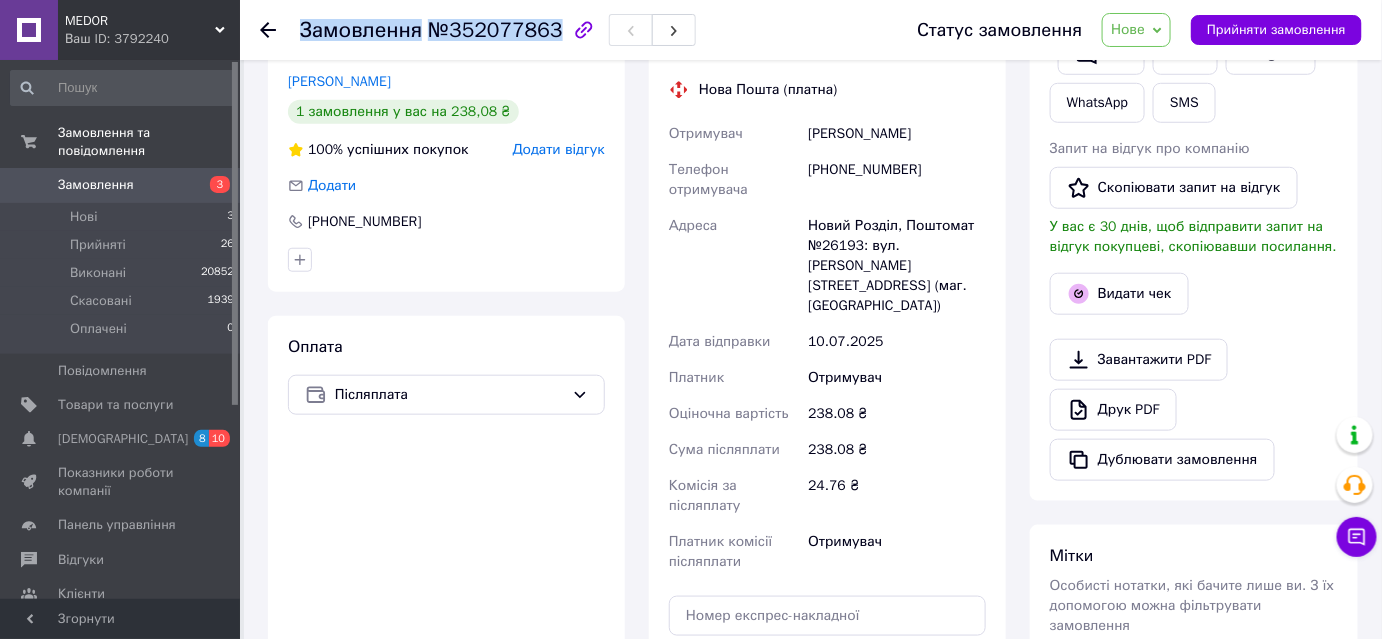 drag, startPoint x: 303, startPoint y: 27, endPoint x: 543, endPoint y: 26, distance: 240.00209 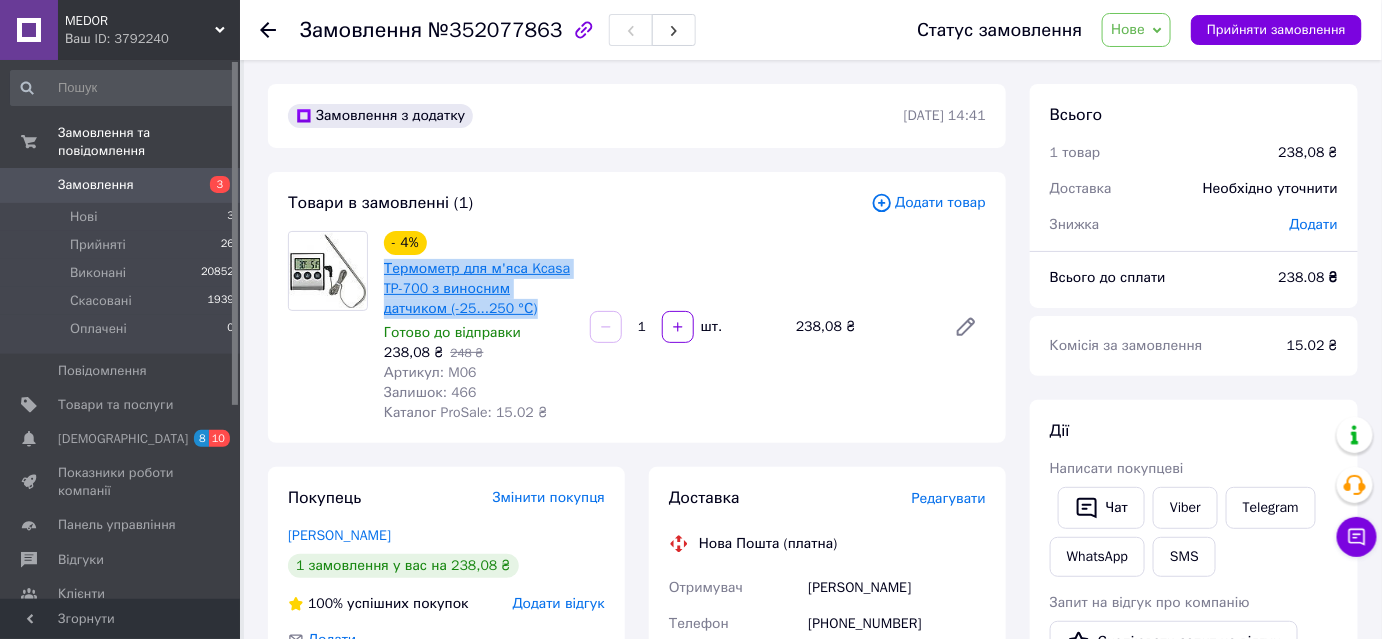 drag, startPoint x: 464, startPoint y: 305, endPoint x: 384, endPoint y: 266, distance: 89 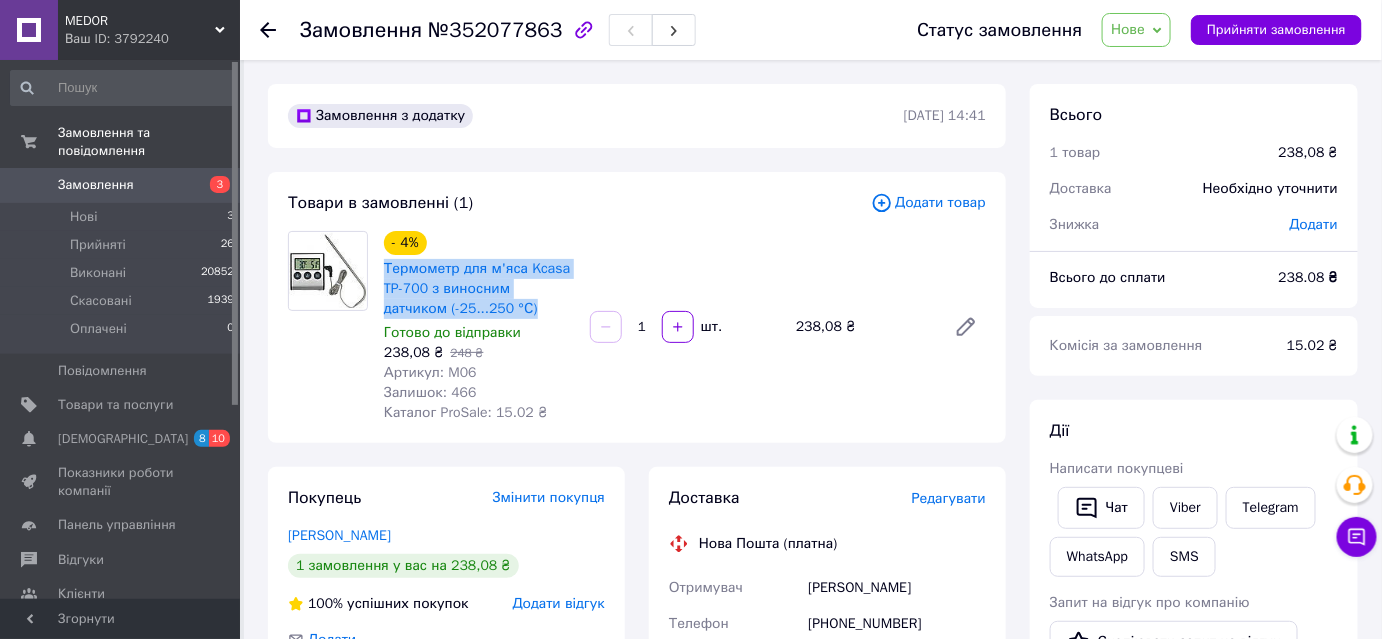 copy on "Термометр для м'яса Kcasa TP-700 з виносним датчиком (-25...250 °С)" 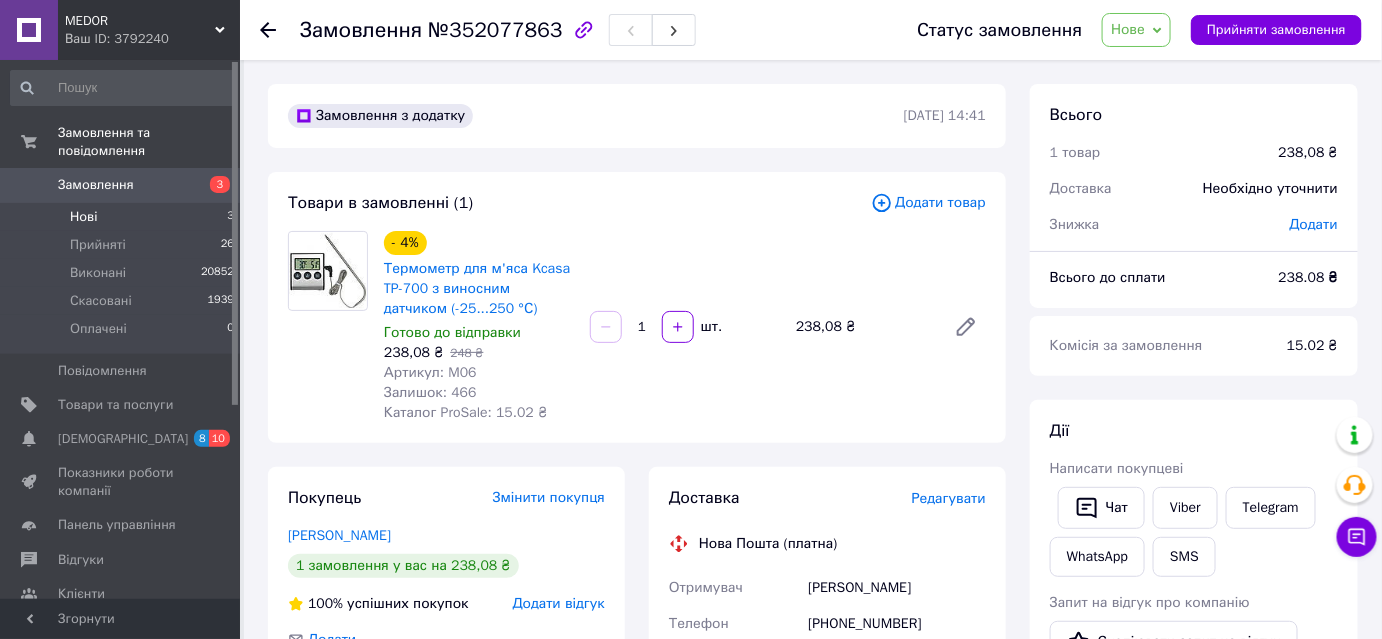 click on "Нові 3" at bounding box center (123, 217) 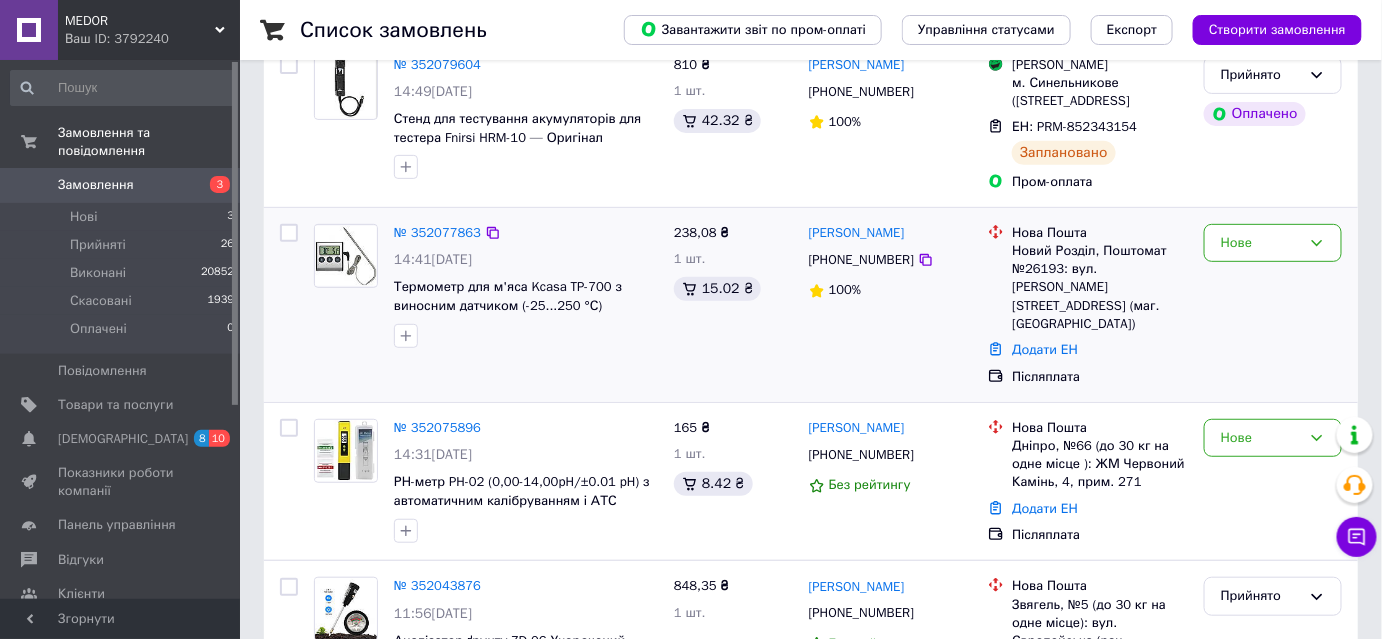 scroll, scrollTop: 272, scrollLeft: 0, axis: vertical 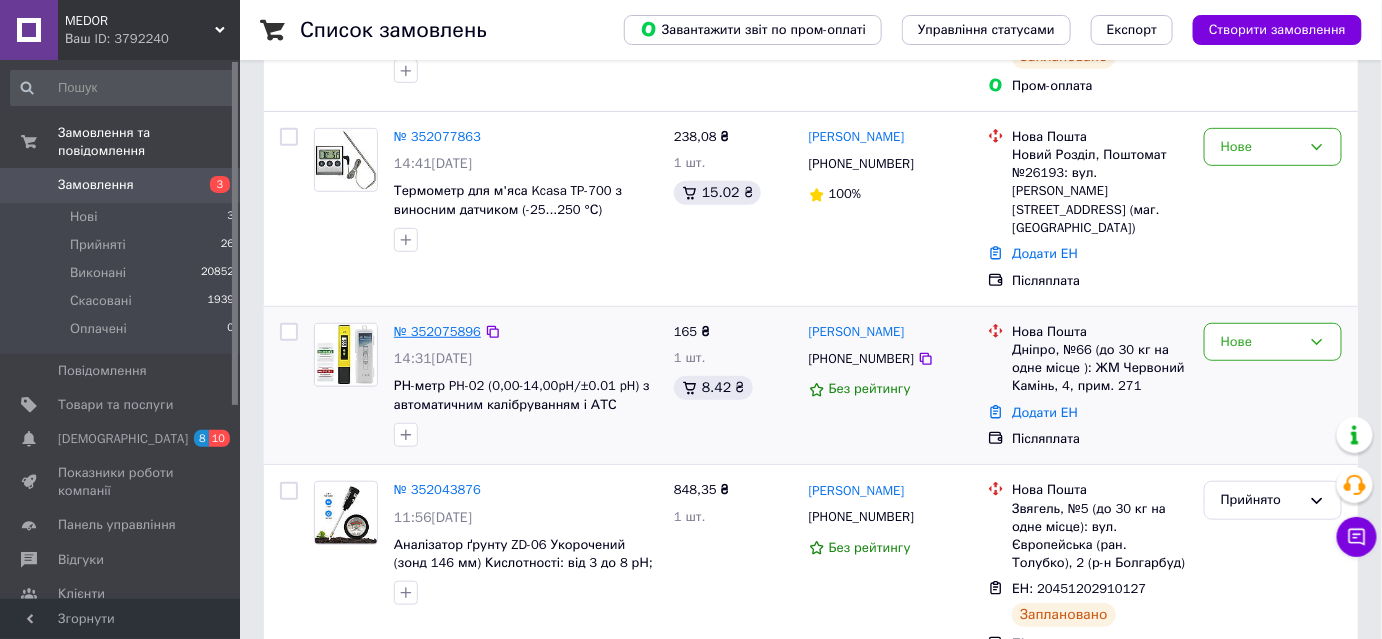 click on "№ 352075896" at bounding box center (437, 331) 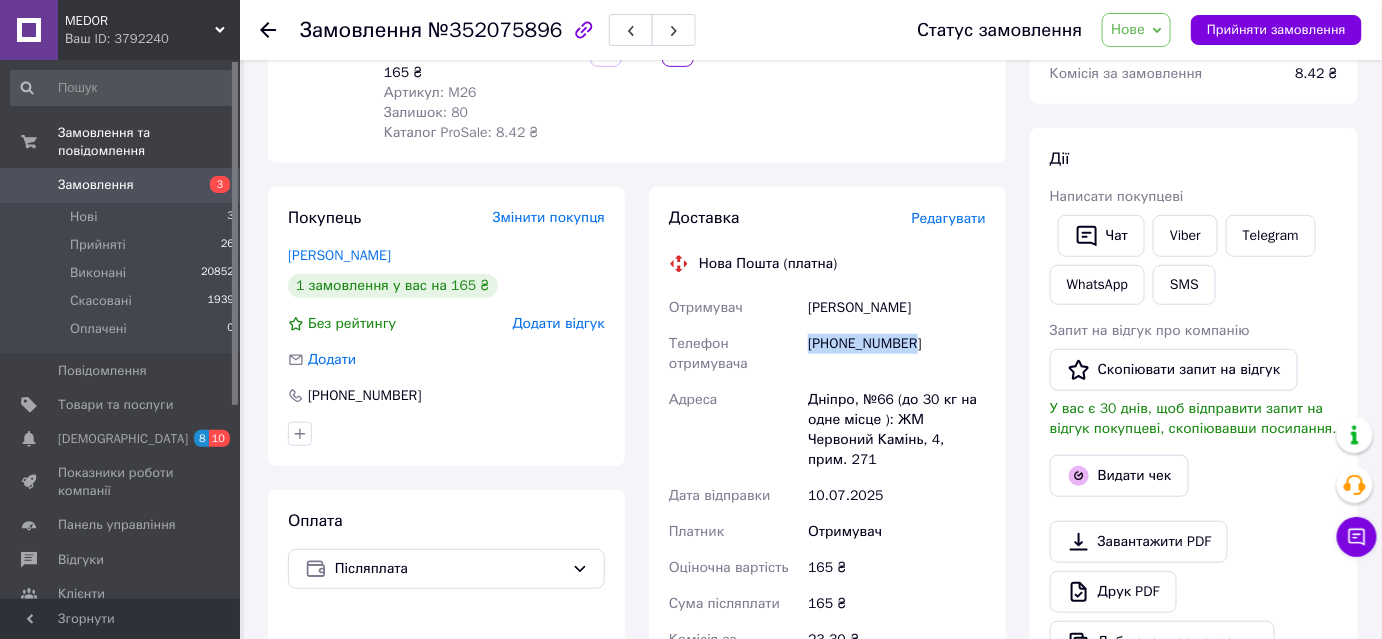 drag, startPoint x: 807, startPoint y: 338, endPoint x: 907, endPoint y: 343, distance: 100.12492 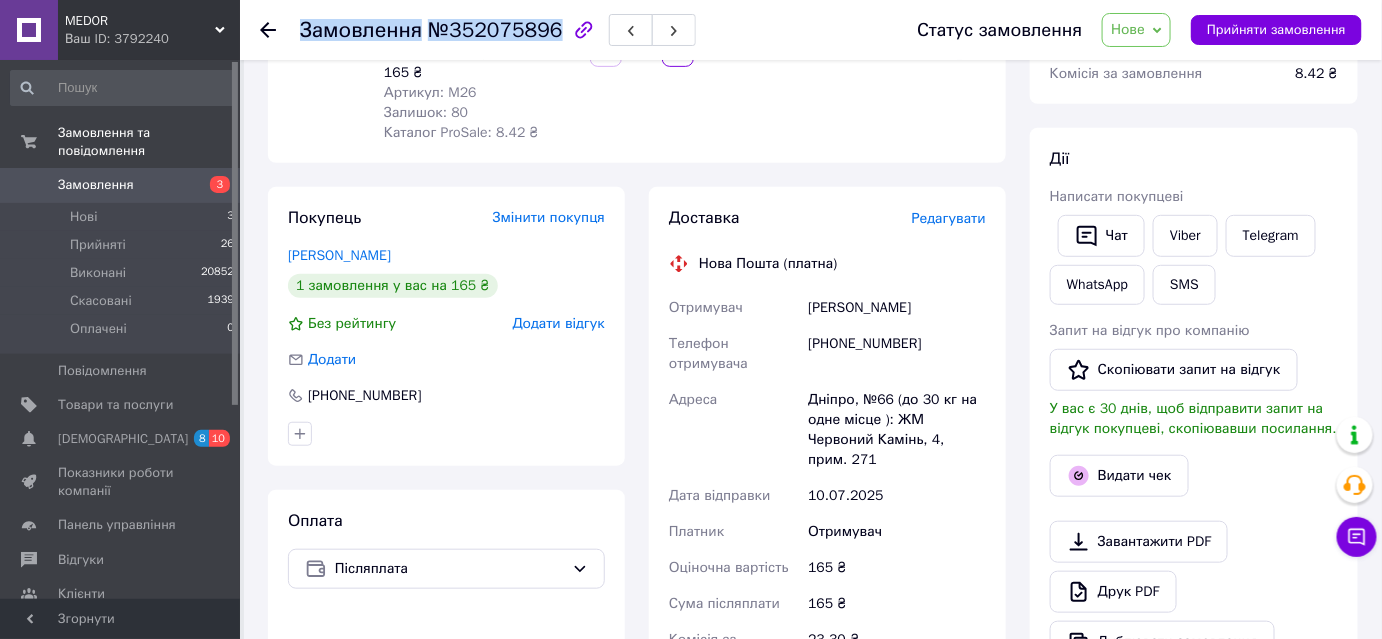 drag, startPoint x: 301, startPoint y: 26, endPoint x: 543, endPoint y: 32, distance: 242.07437 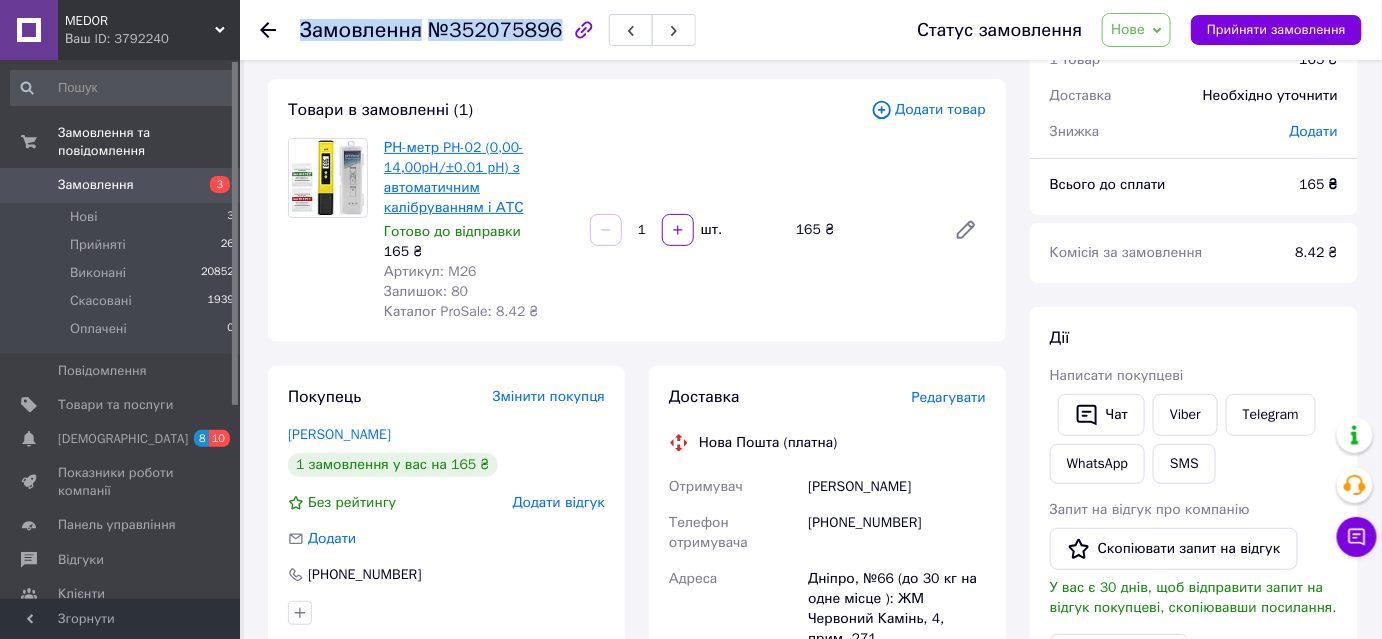 scroll, scrollTop: 90, scrollLeft: 0, axis: vertical 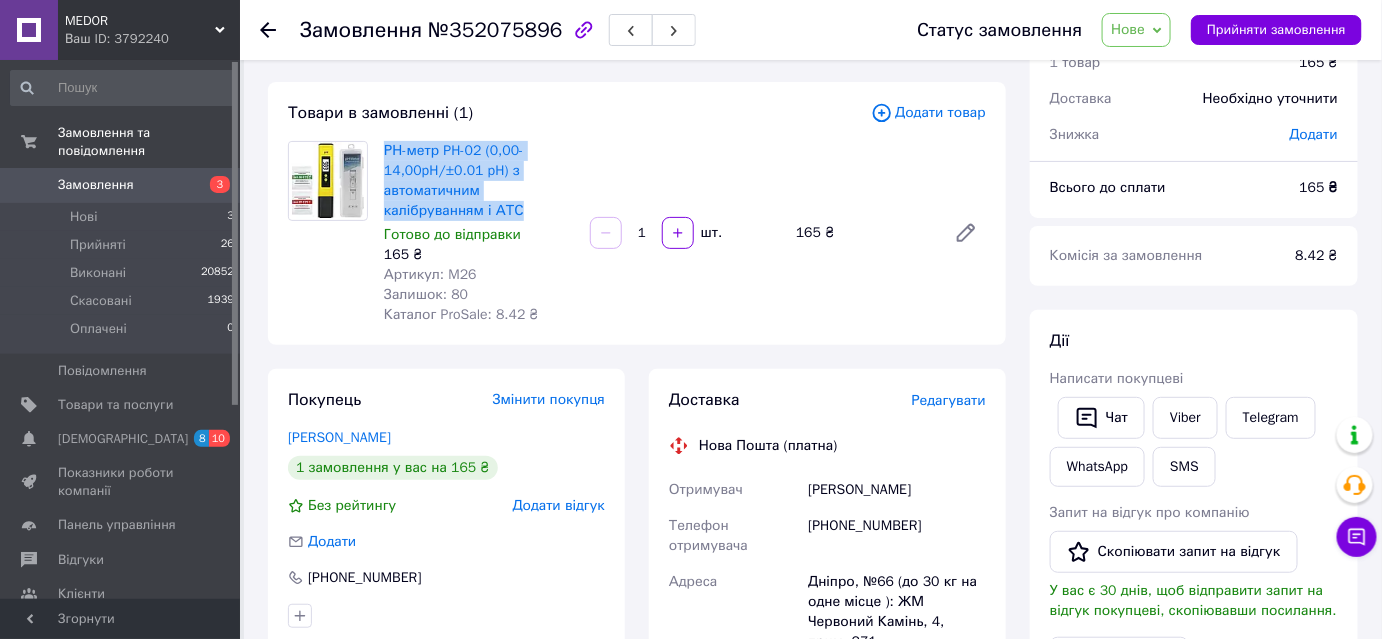 drag, startPoint x: 528, startPoint y: 205, endPoint x: 383, endPoint y: 138, distance: 159.73102 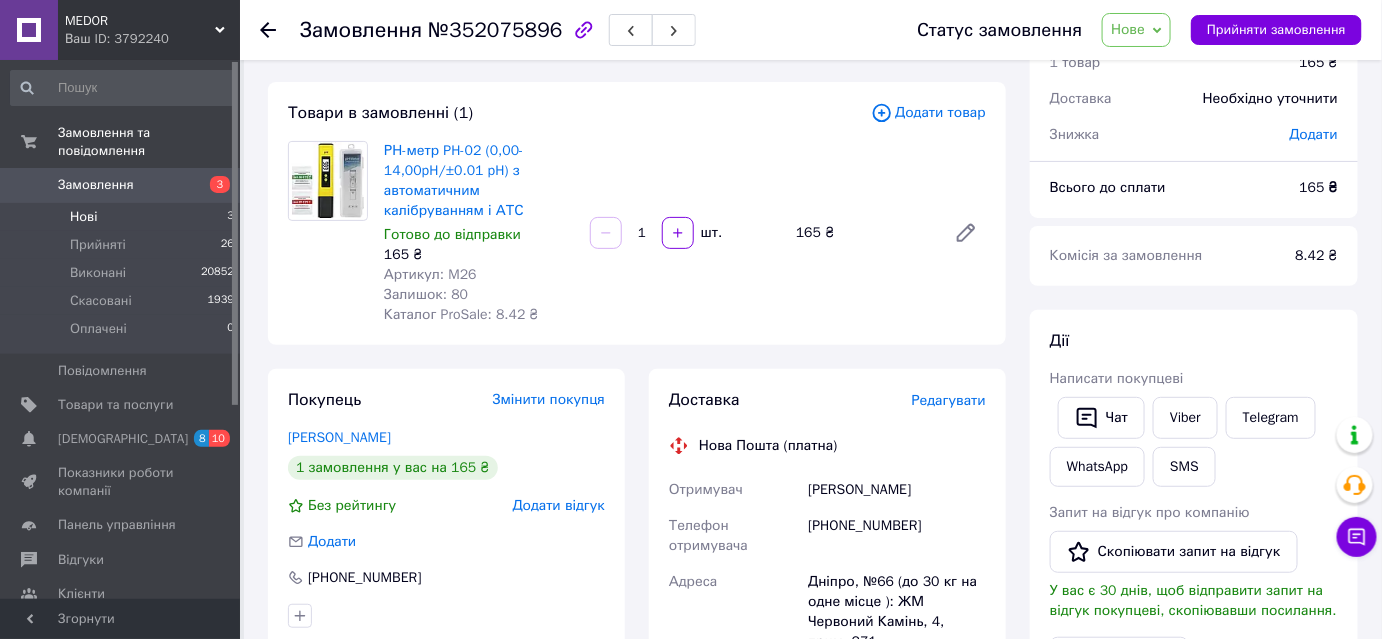 click on "Нові 3" at bounding box center [123, 217] 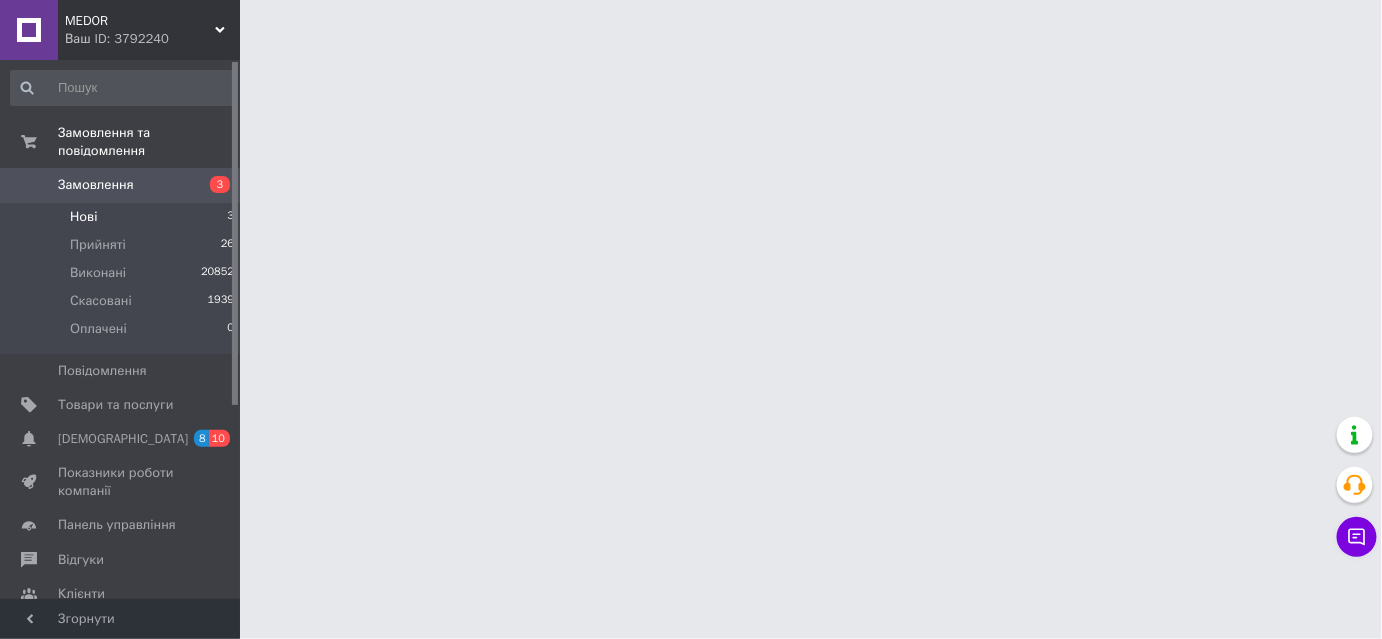 scroll, scrollTop: 0, scrollLeft: 0, axis: both 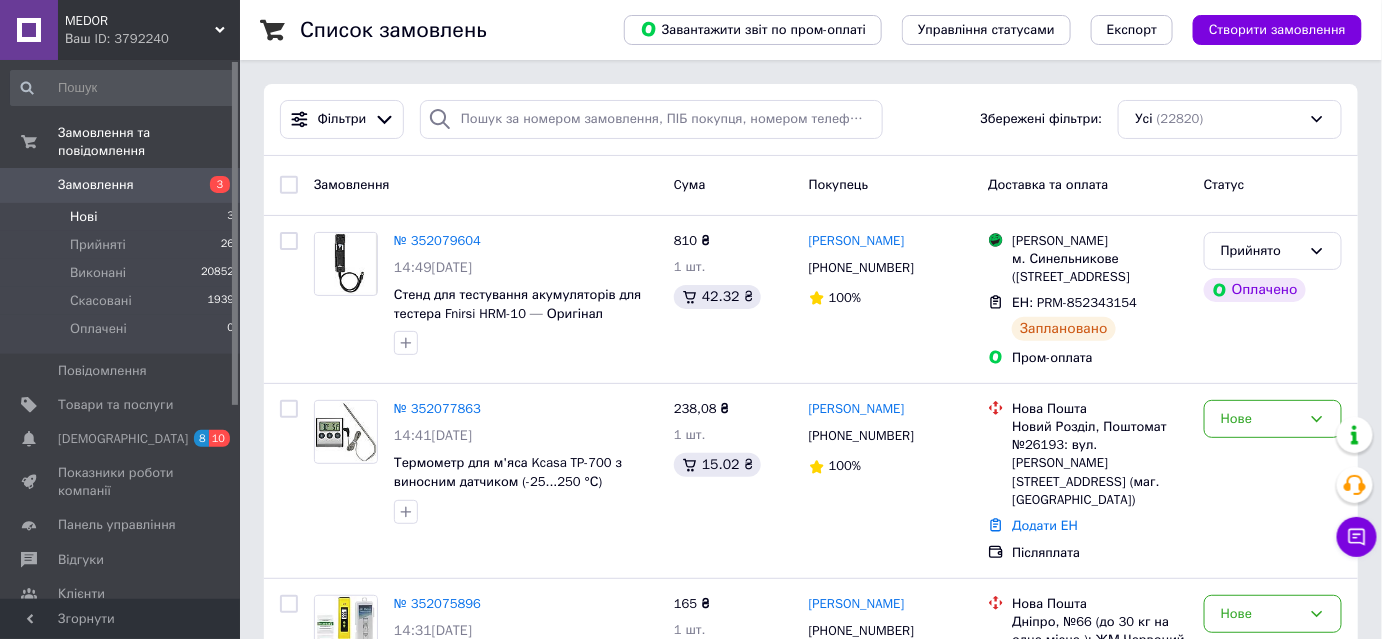 click on "Нові" at bounding box center (83, 217) 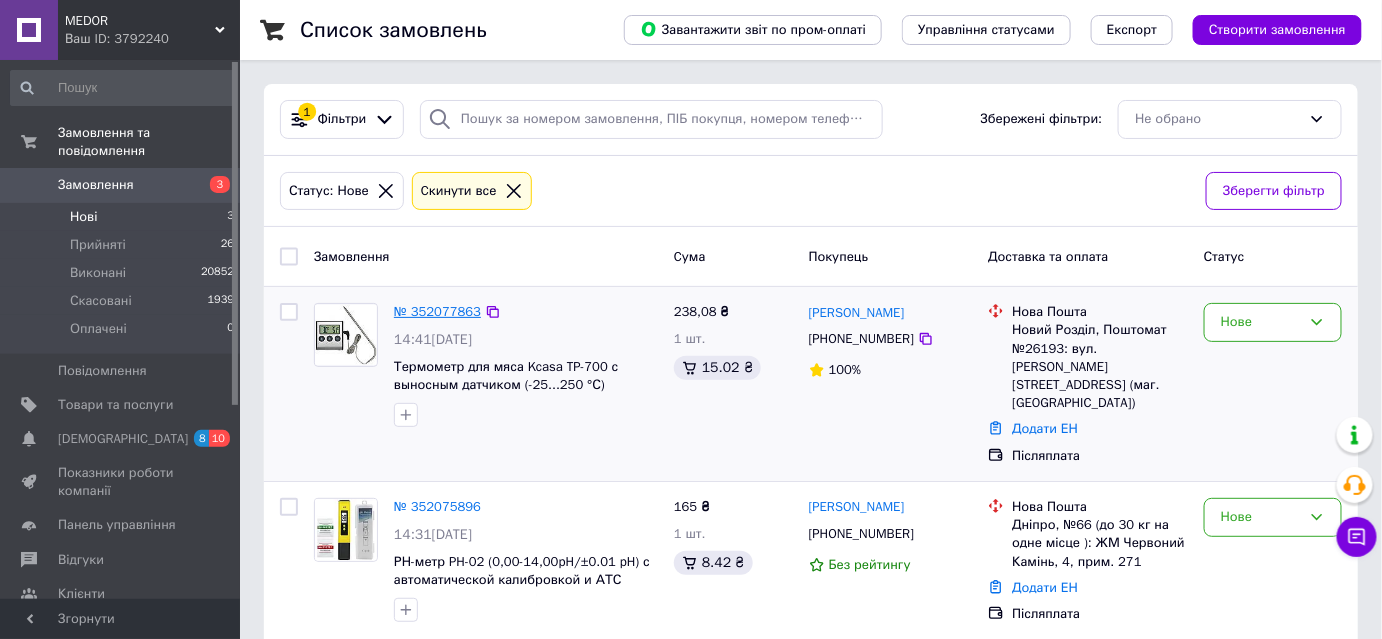 click on "№ 352077863" at bounding box center (437, 311) 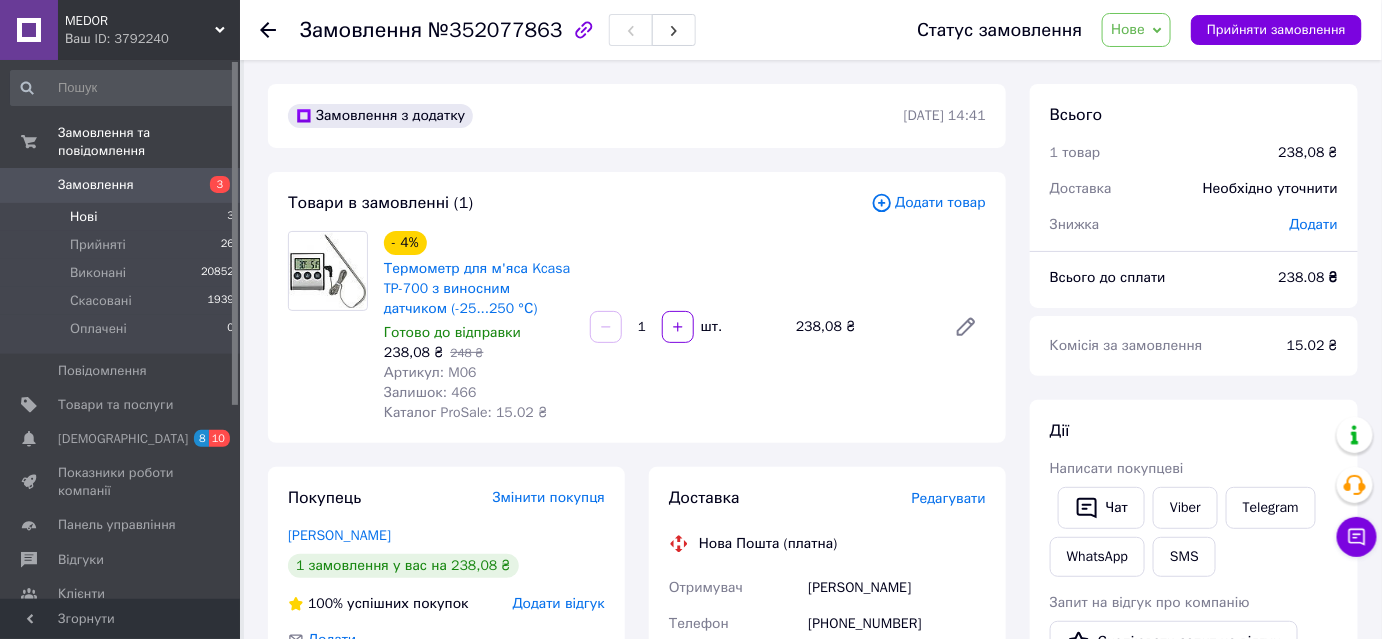click on "Нові" at bounding box center [83, 217] 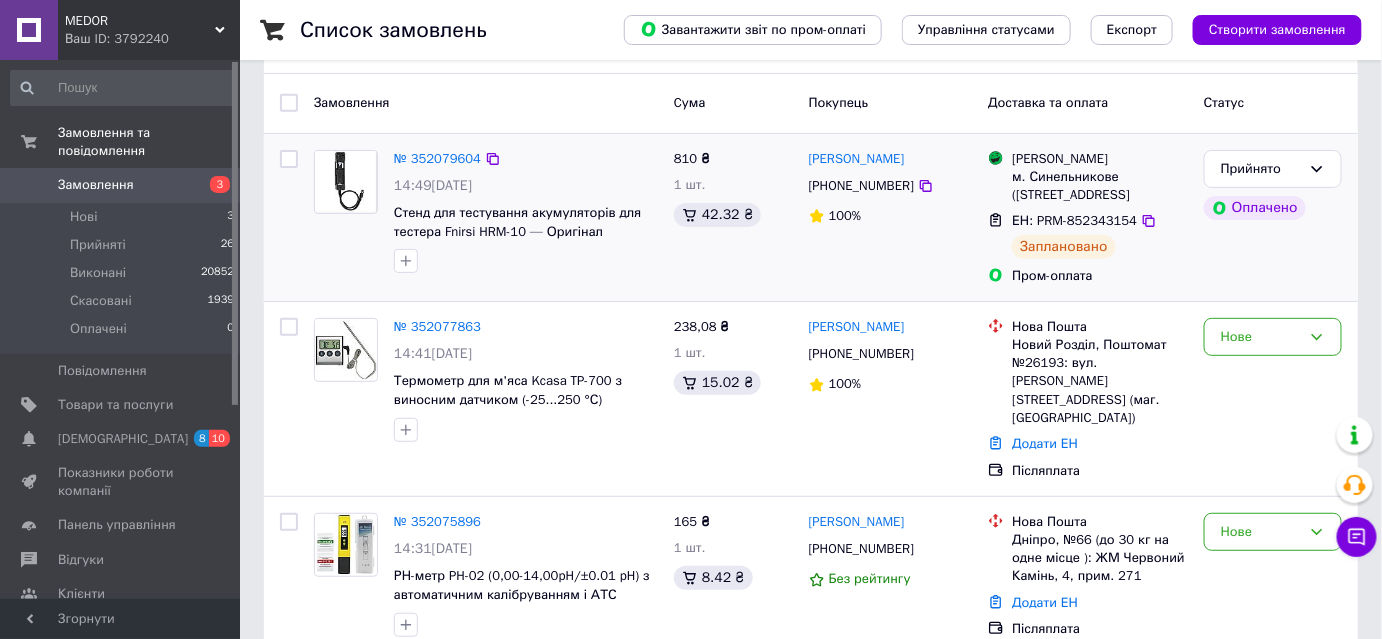 scroll, scrollTop: 181, scrollLeft: 0, axis: vertical 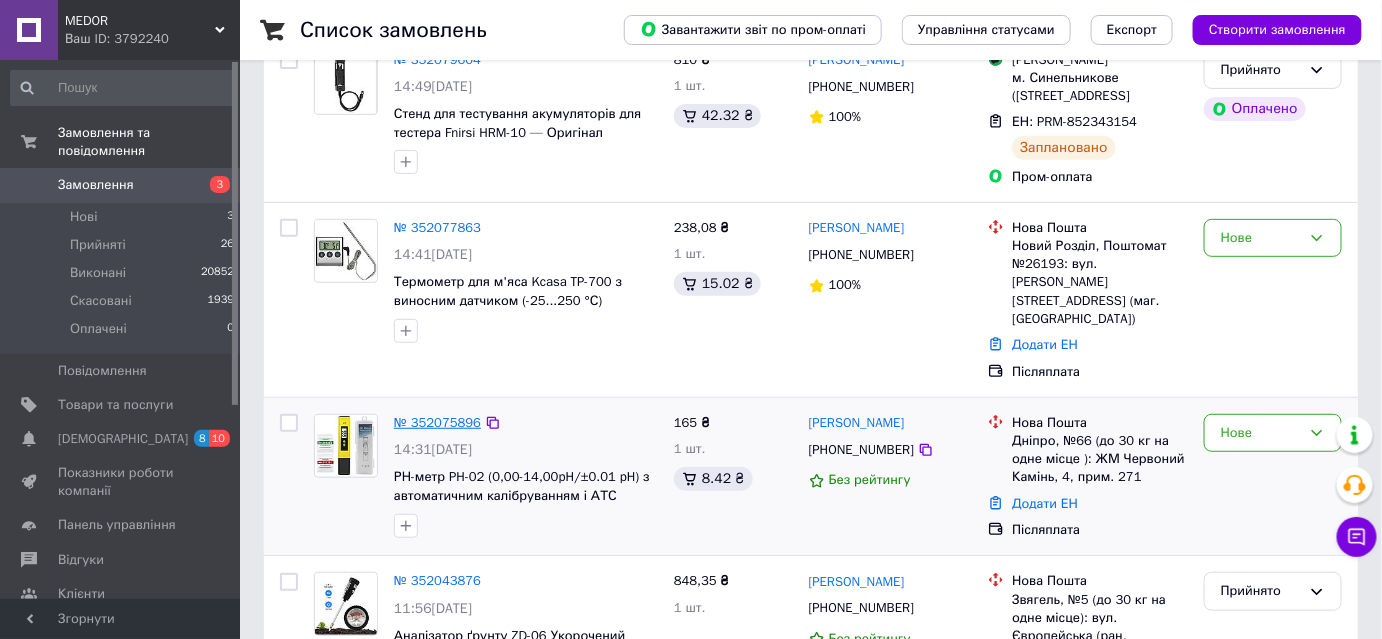 click on "№ 352075896" at bounding box center [437, 422] 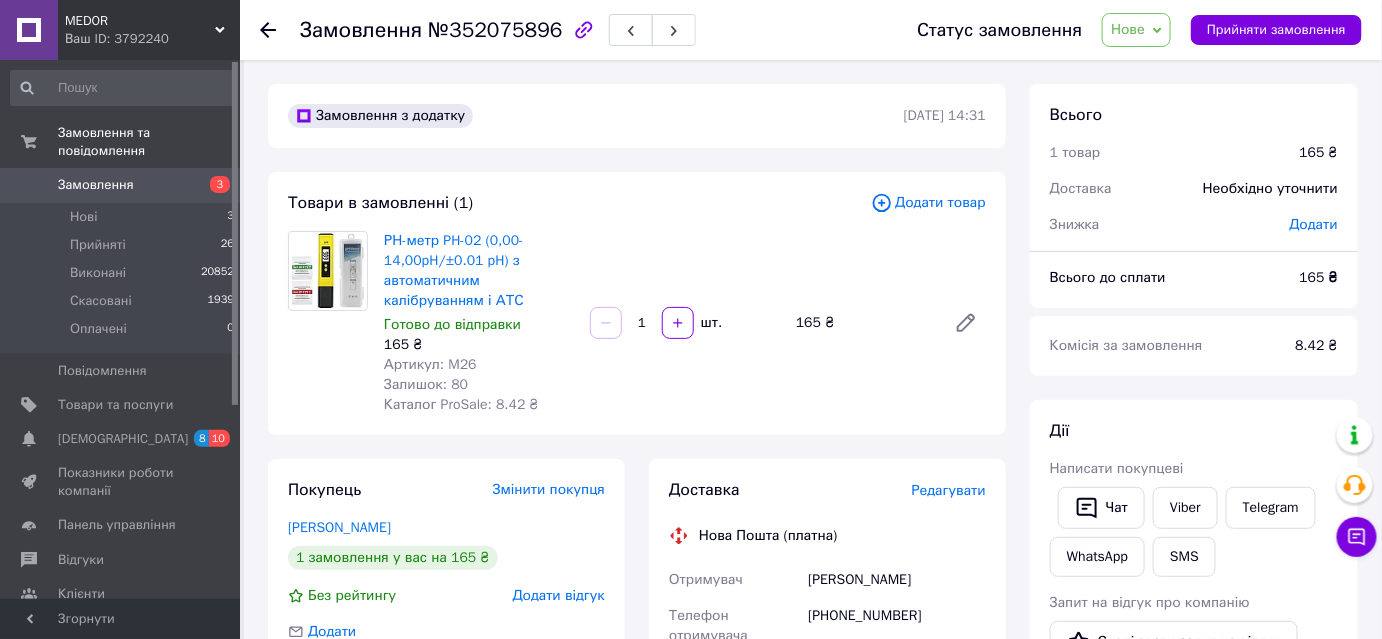 scroll, scrollTop: 181, scrollLeft: 0, axis: vertical 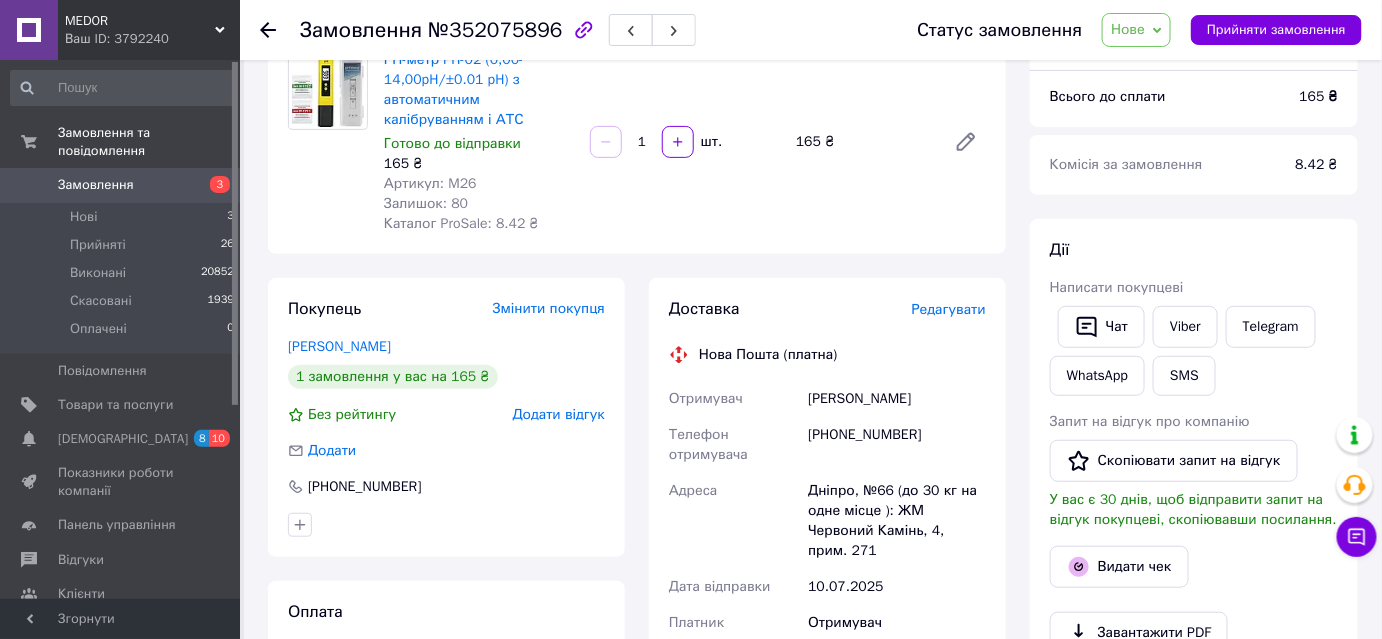 click on "Статус замовлення Нове Прийнято Виконано Скасовано Оплачено Прийняти замовлення" at bounding box center [1119, 30] 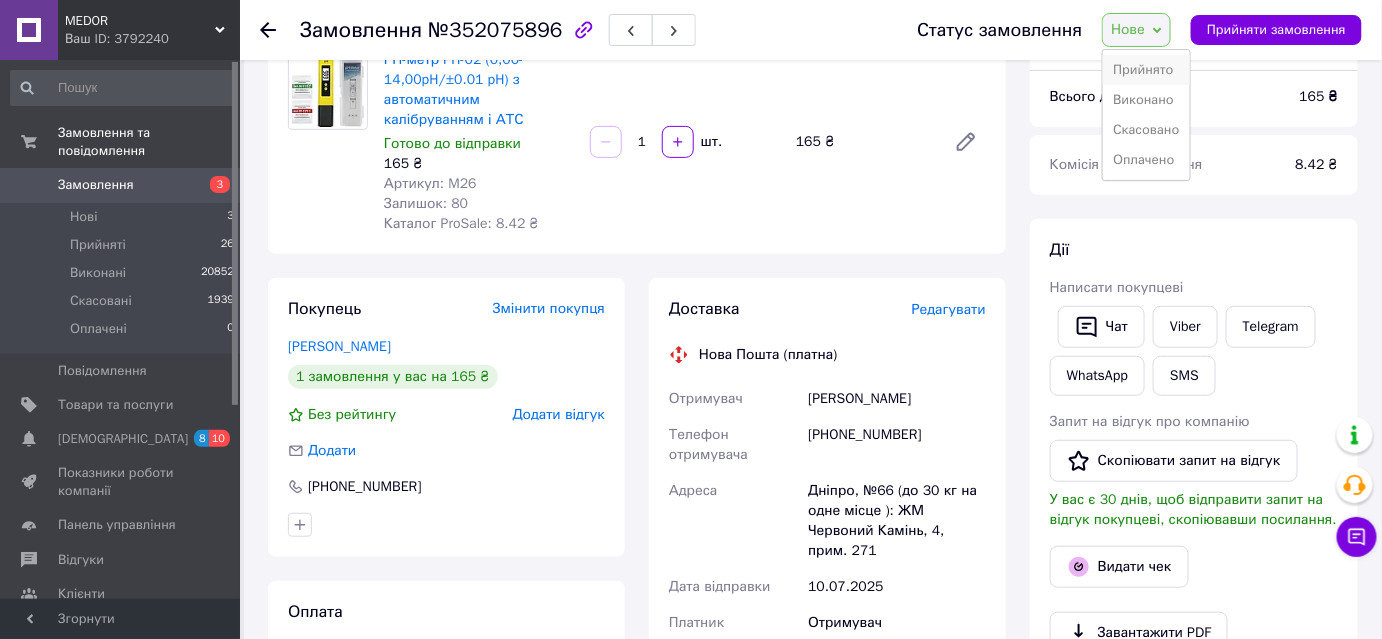 click on "Прийнято" at bounding box center [1146, 70] 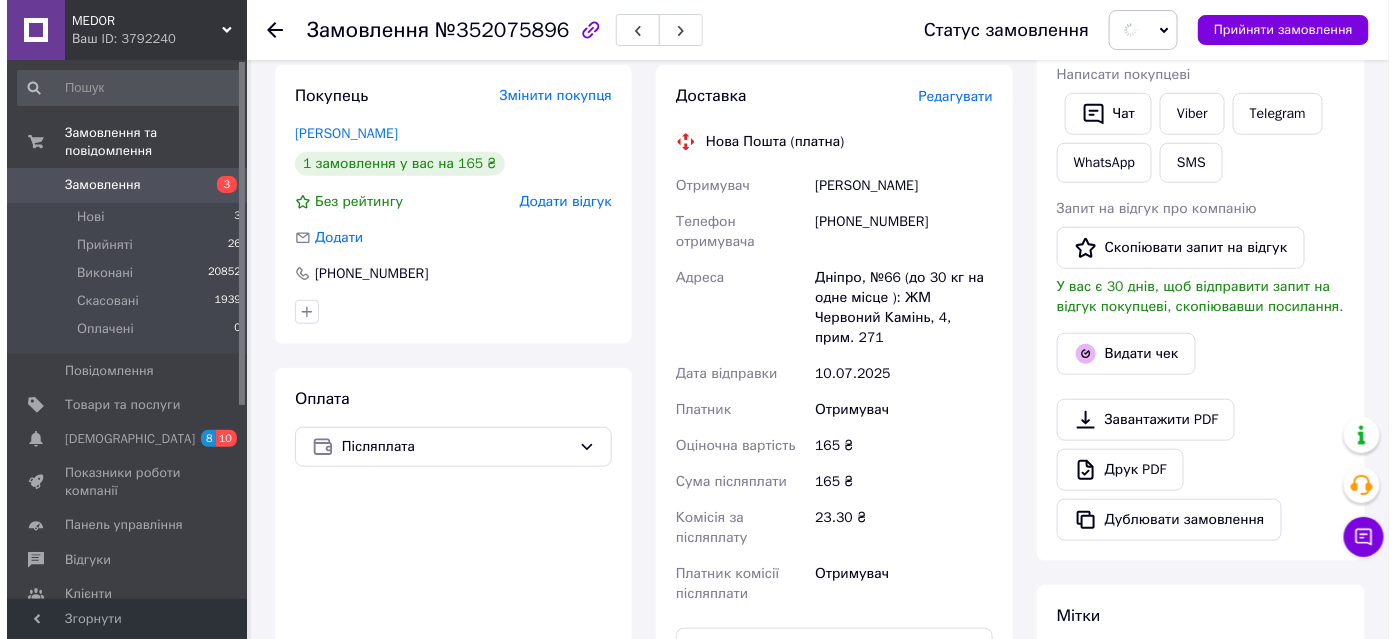 scroll, scrollTop: 363, scrollLeft: 0, axis: vertical 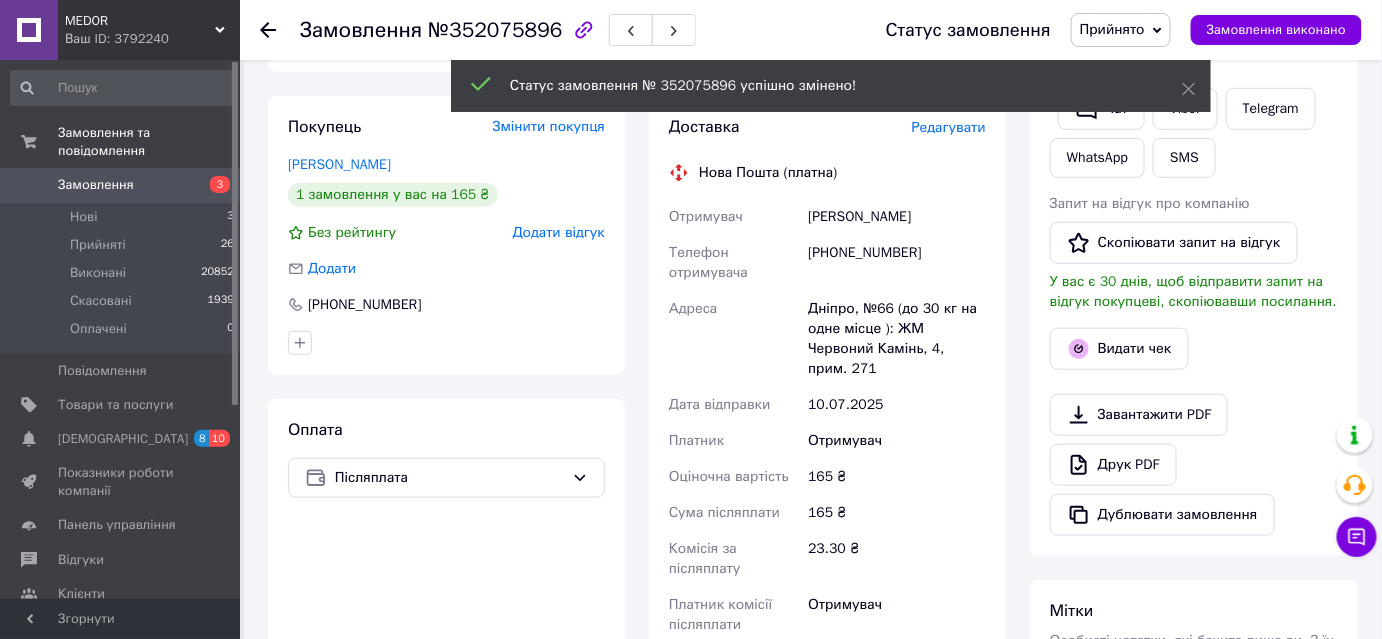 click on "Редагувати" at bounding box center (949, 127) 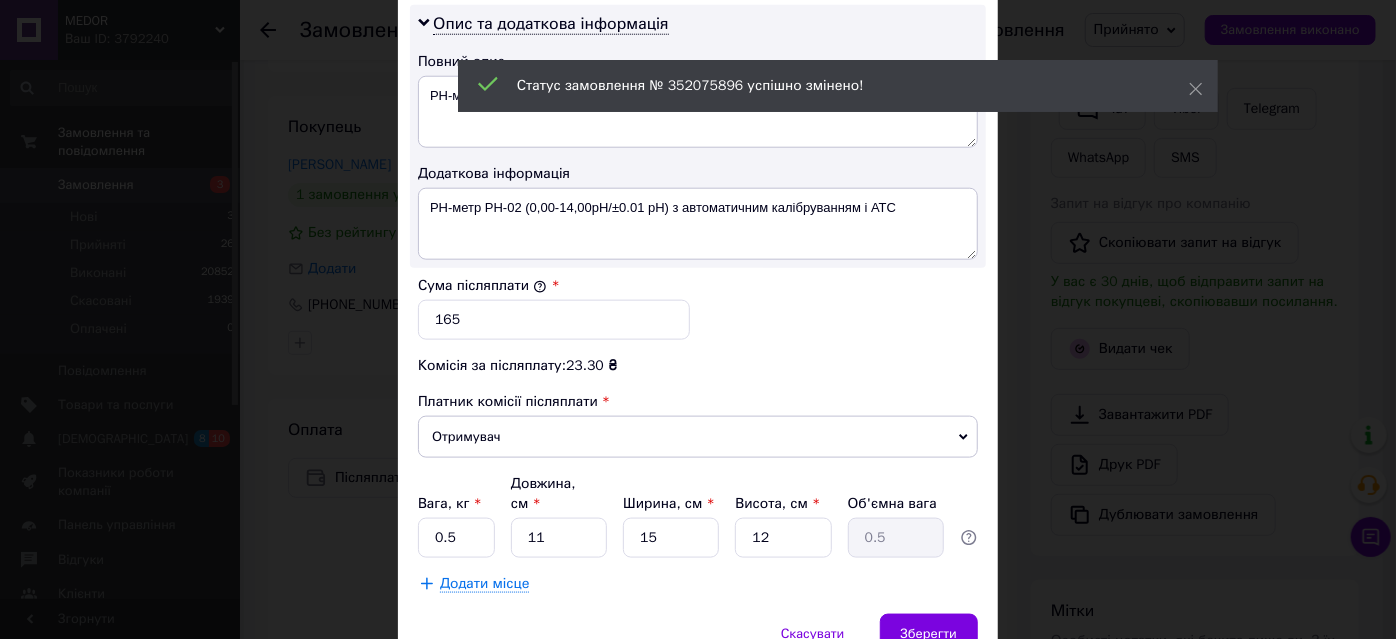 scroll, scrollTop: 1101, scrollLeft: 0, axis: vertical 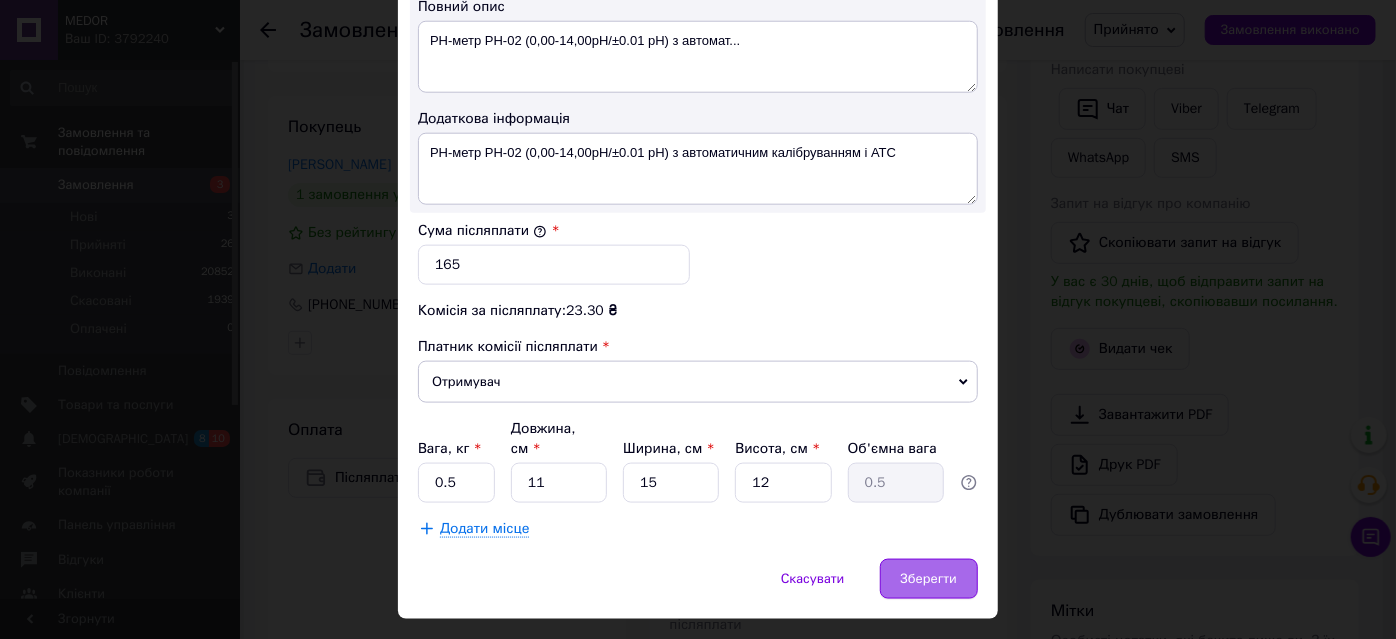 click on "Зберегти" at bounding box center (929, 579) 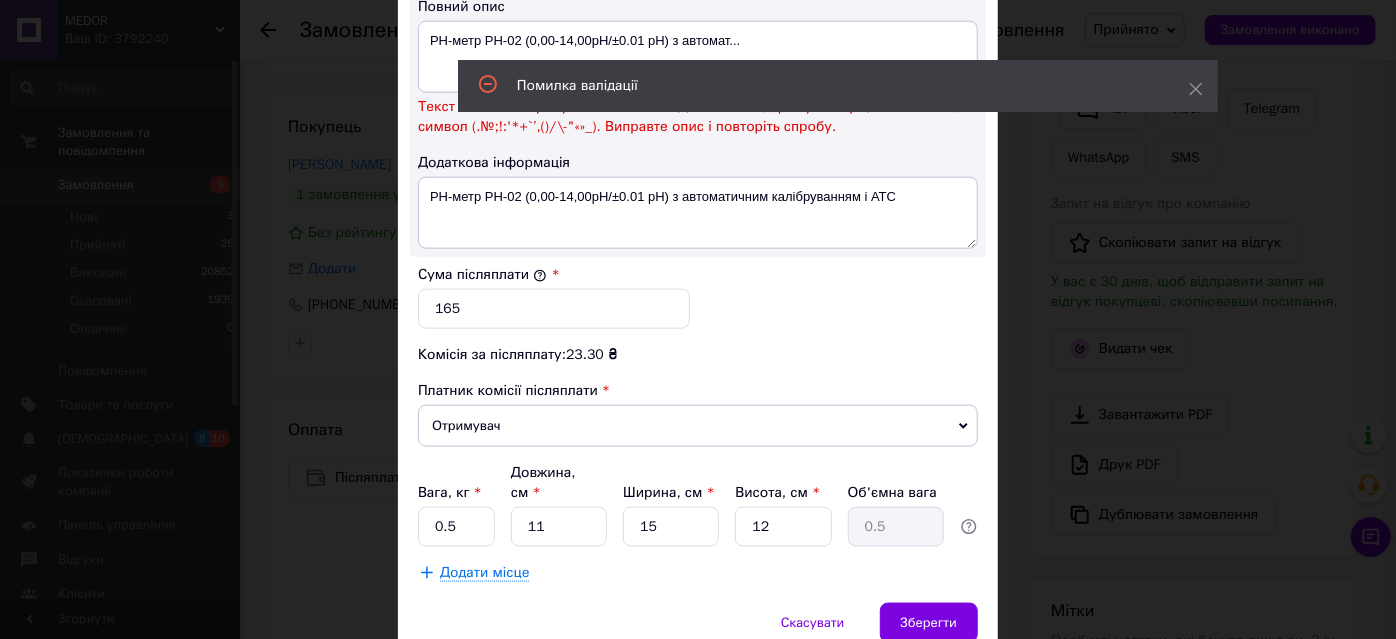 scroll, scrollTop: 919, scrollLeft: 0, axis: vertical 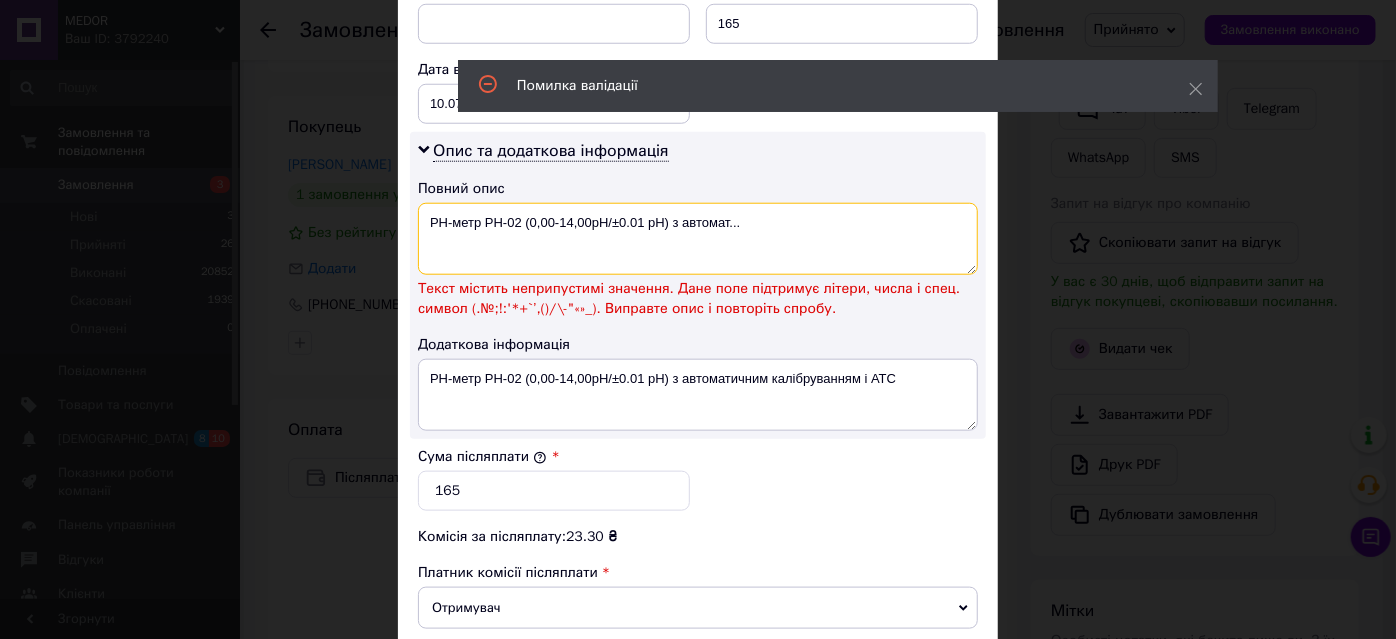 drag, startPoint x: 517, startPoint y: 188, endPoint x: 816, endPoint y: 210, distance: 299.80826 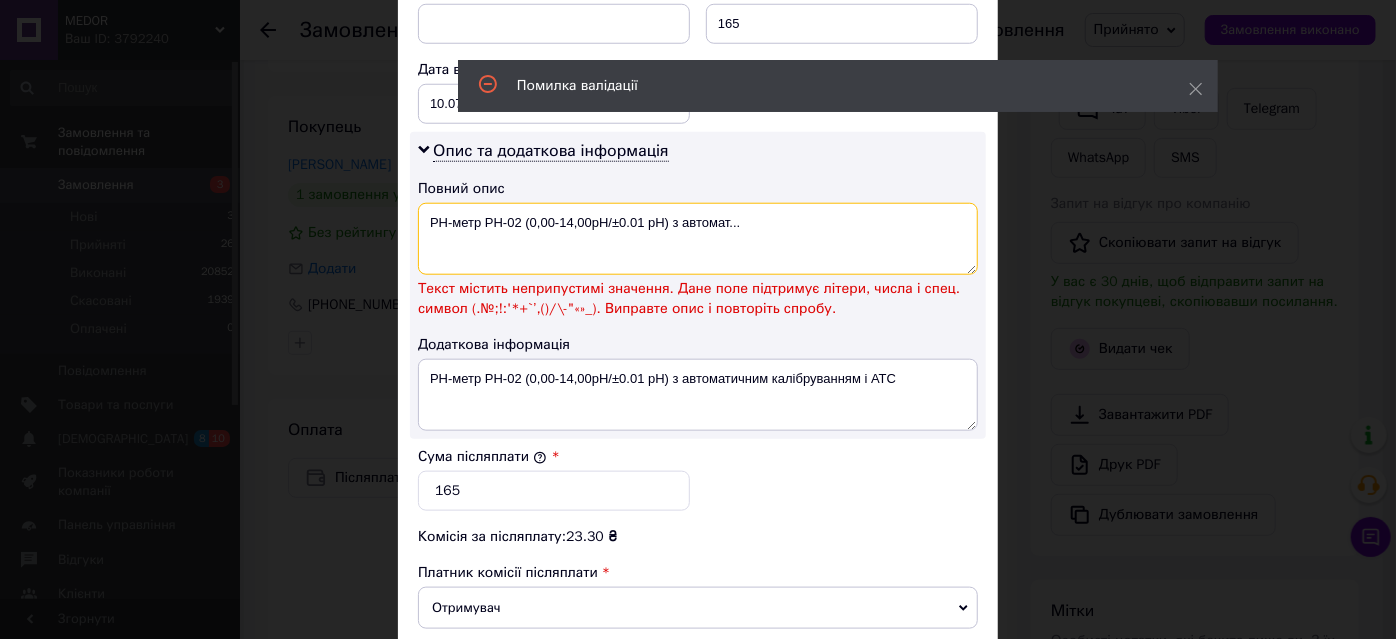 click on "РН-метр PH-02 (0,00-14,00pH/±0.01 pH) з автомат..." at bounding box center [698, 239] 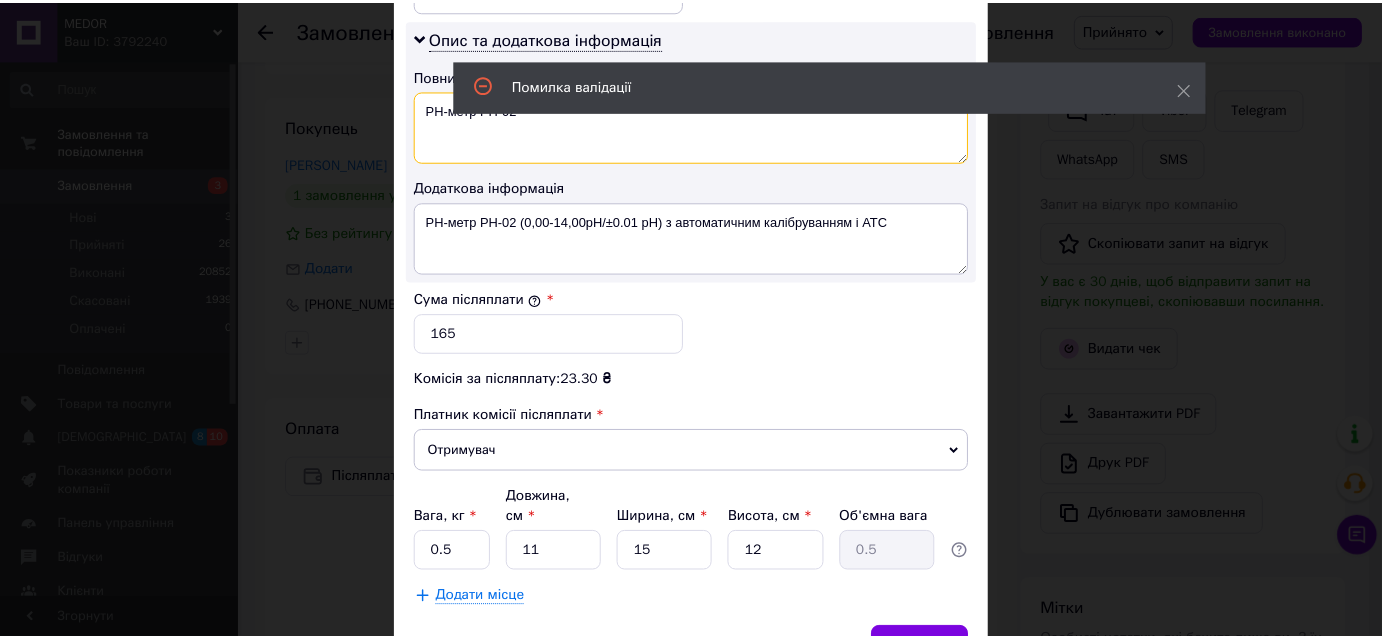 scroll, scrollTop: 1101, scrollLeft: 0, axis: vertical 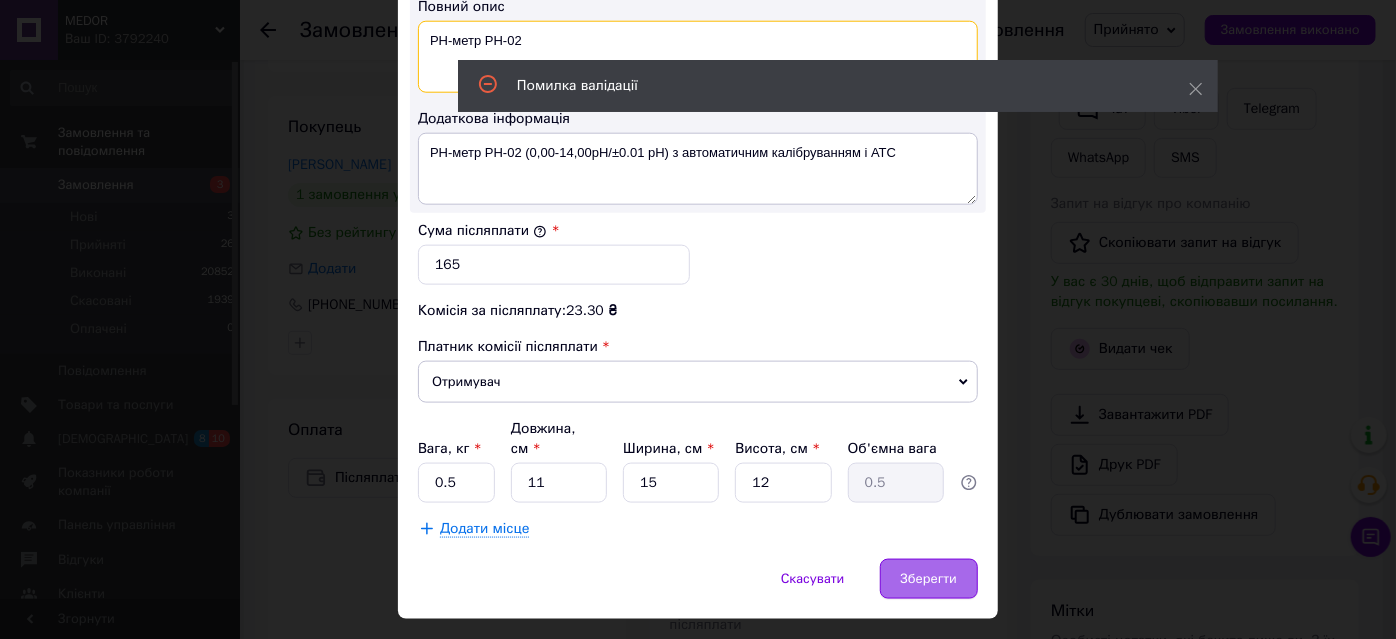 type on "РН-метр PH-02" 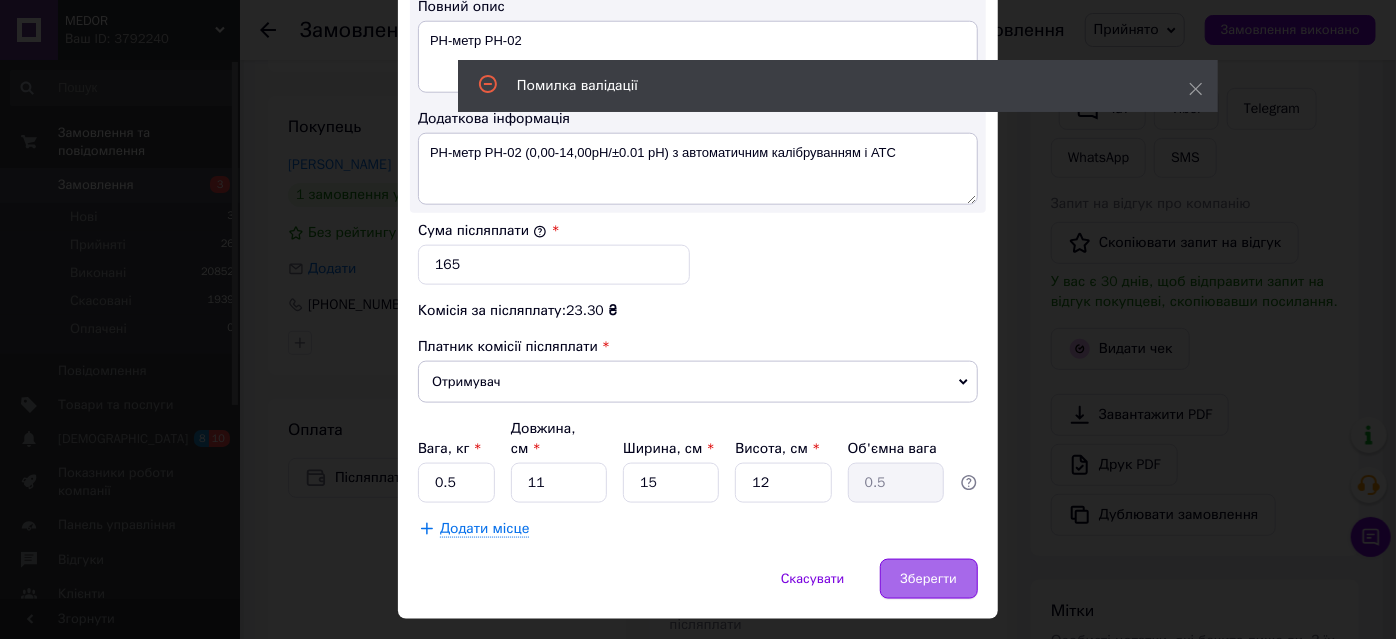 click on "Зберегти" at bounding box center [929, 579] 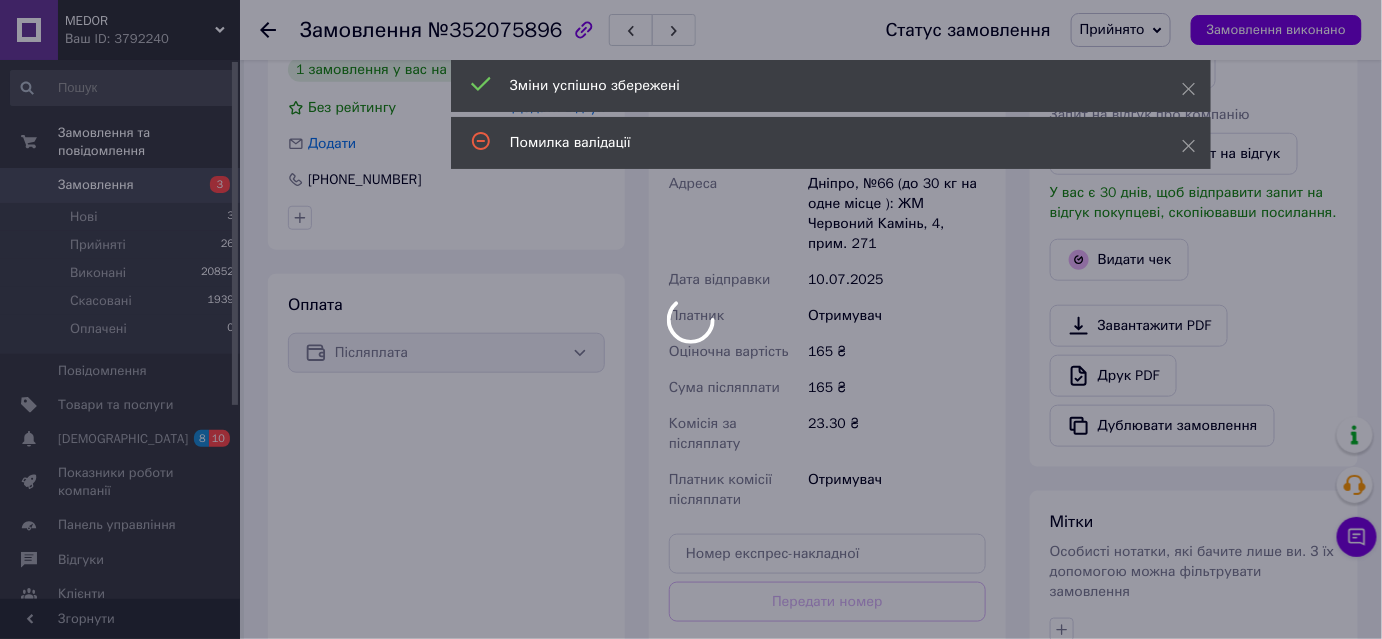 scroll, scrollTop: 727, scrollLeft: 0, axis: vertical 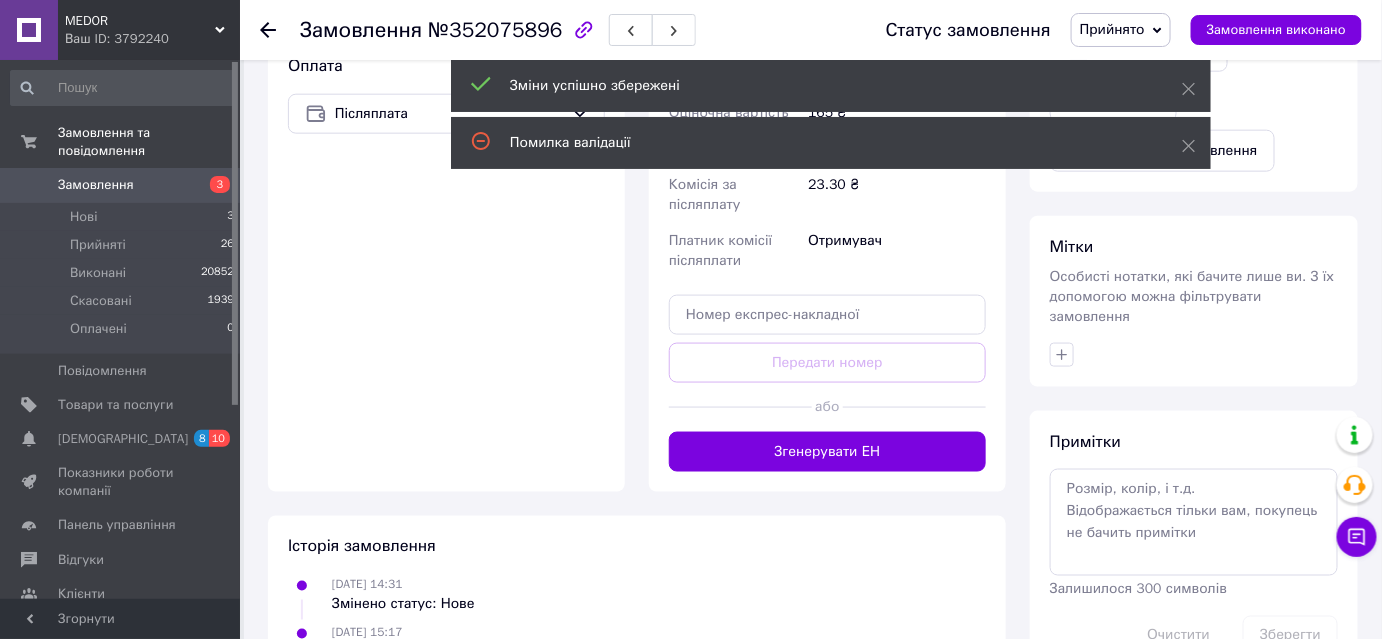 click on "Згенерувати ЕН" at bounding box center (827, 452) 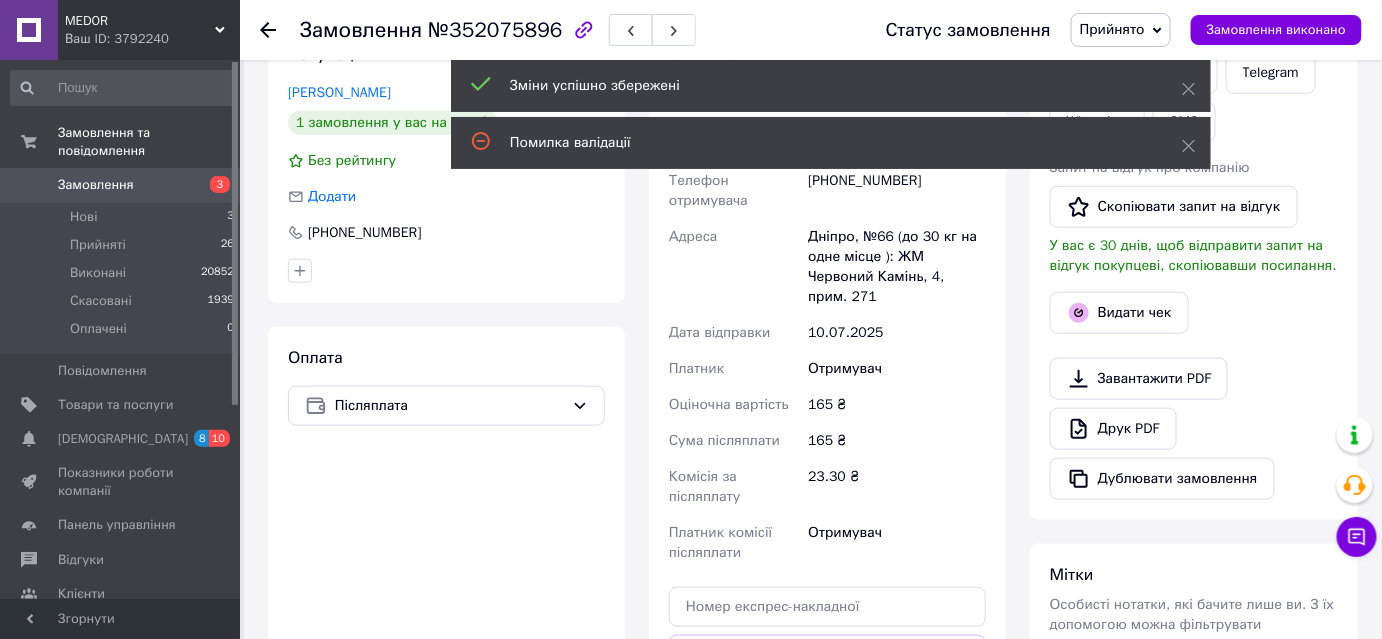 scroll, scrollTop: 363, scrollLeft: 0, axis: vertical 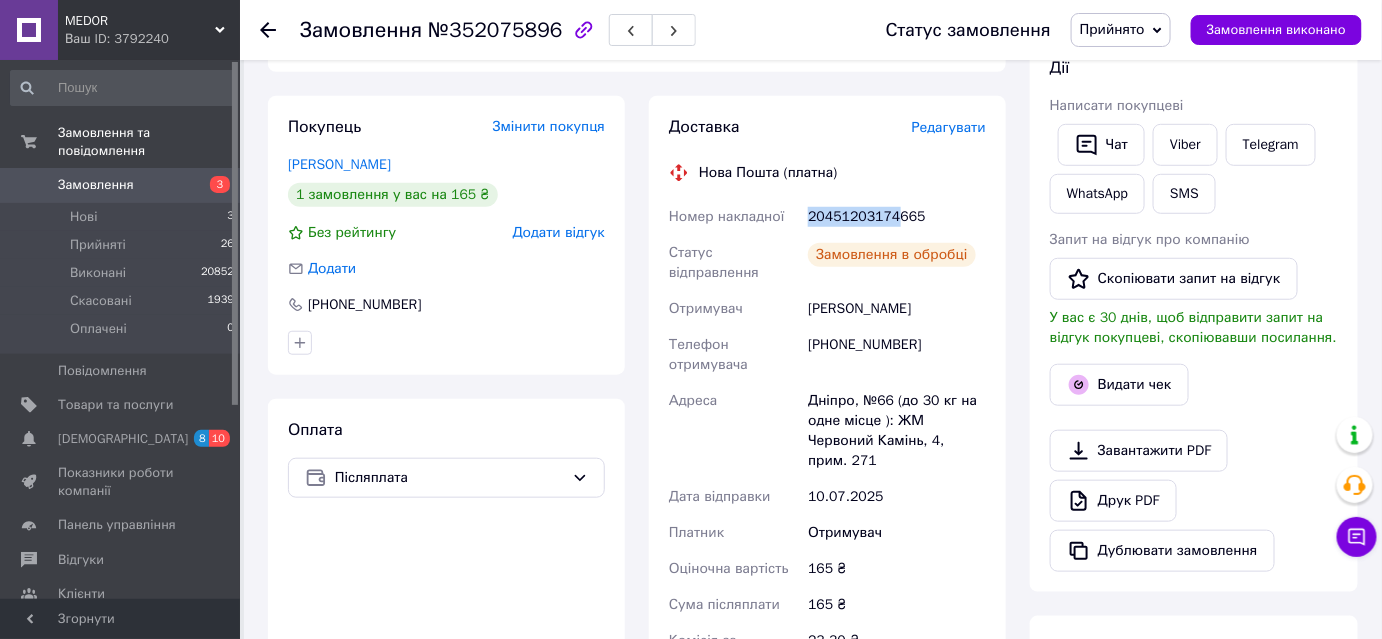 drag, startPoint x: 809, startPoint y: 215, endPoint x: 893, endPoint y: 224, distance: 84.48077 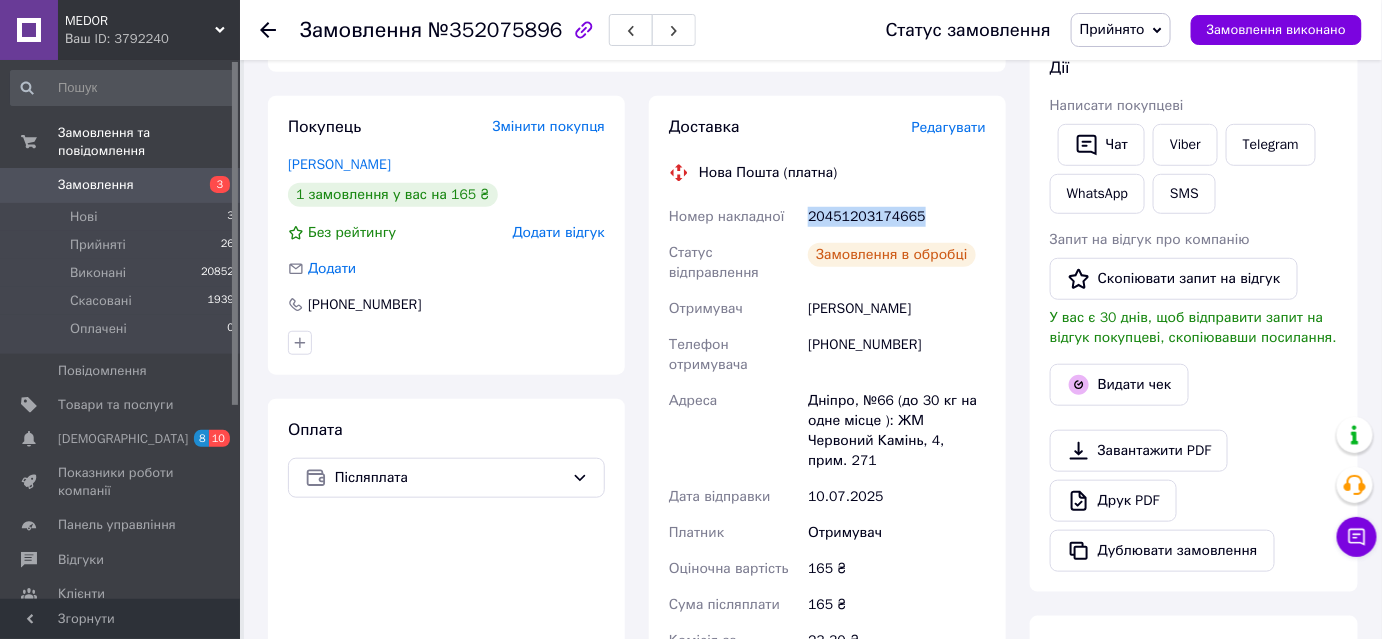 drag, startPoint x: 915, startPoint y: 210, endPoint x: 810, endPoint y: 211, distance: 105.00476 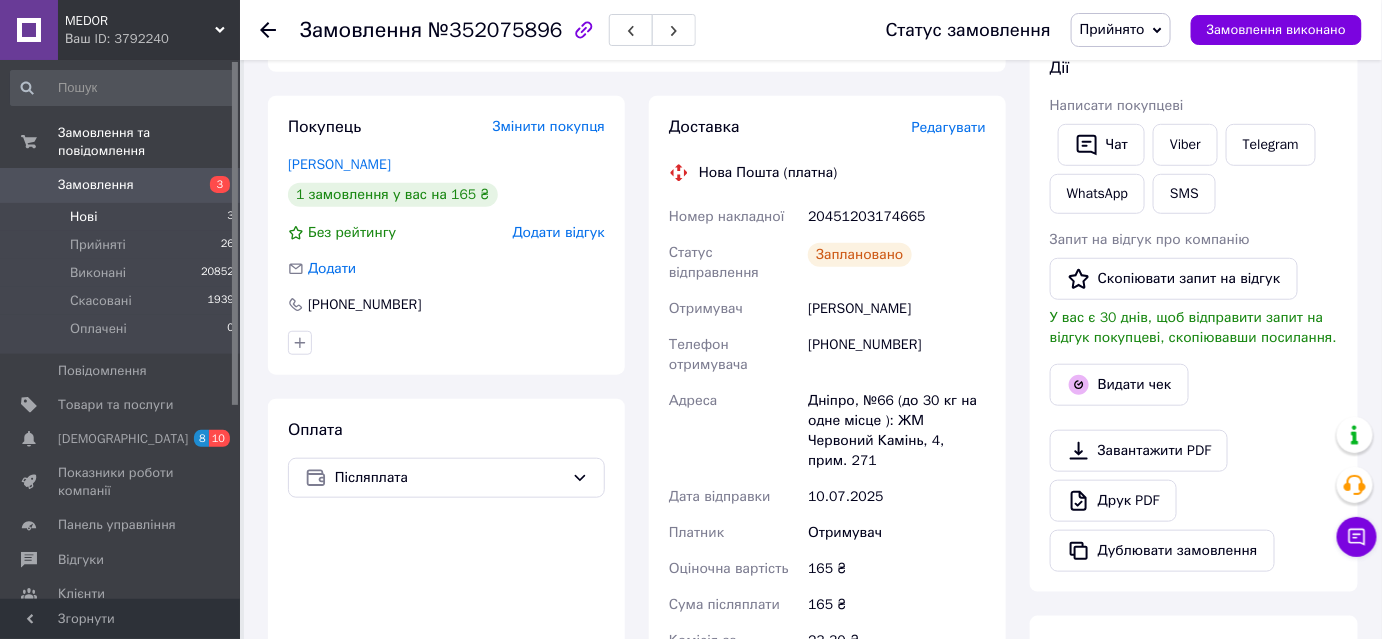 click on "Нові 3" at bounding box center (123, 217) 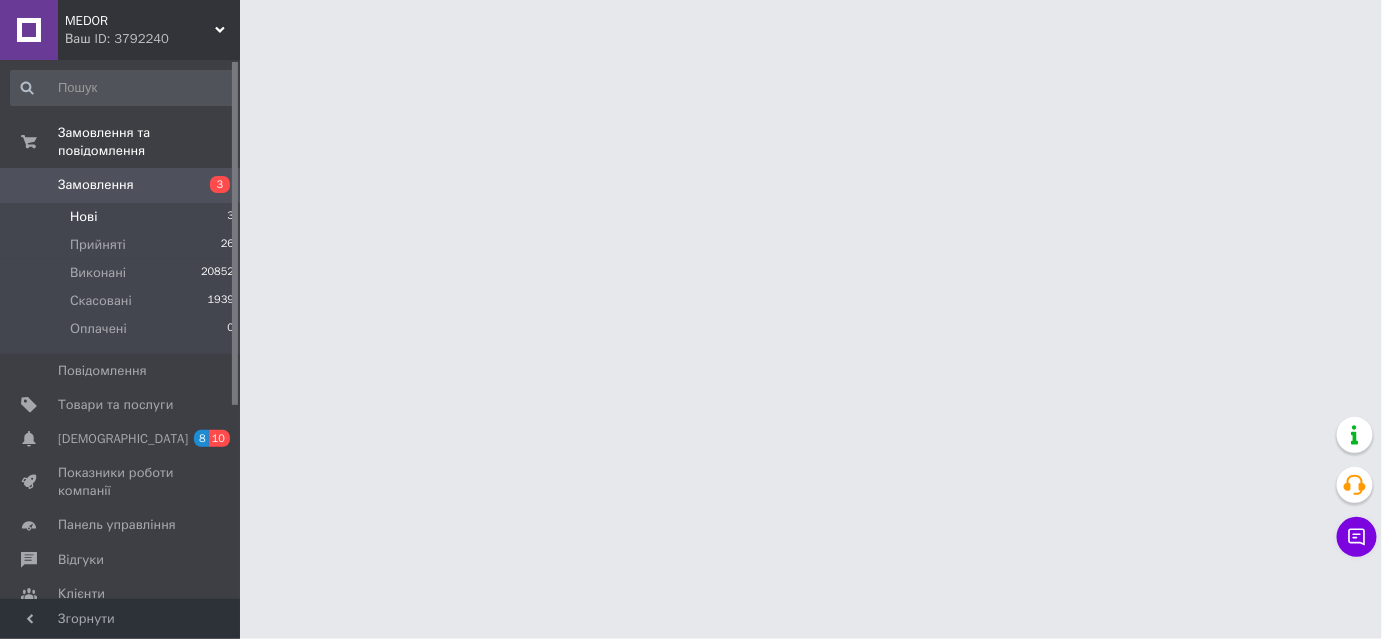 scroll, scrollTop: 0, scrollLeft: 0, axis: both 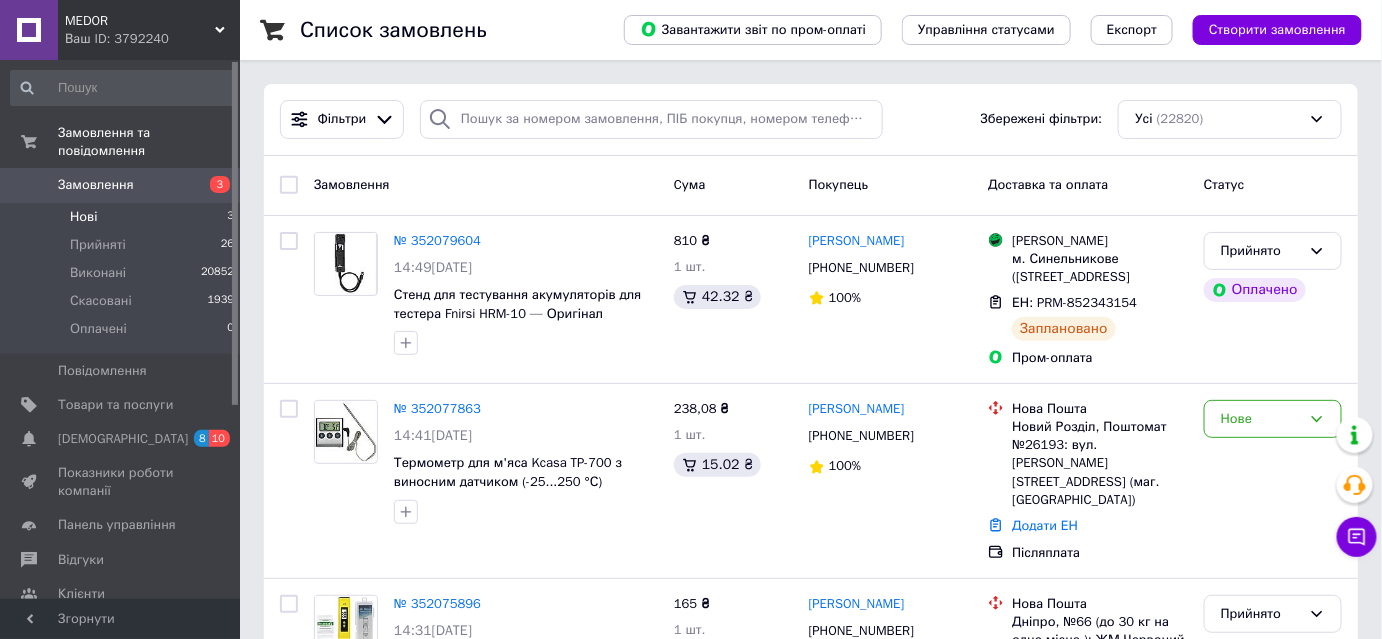 click on "Нові 3" at bounding box center [123, 217] 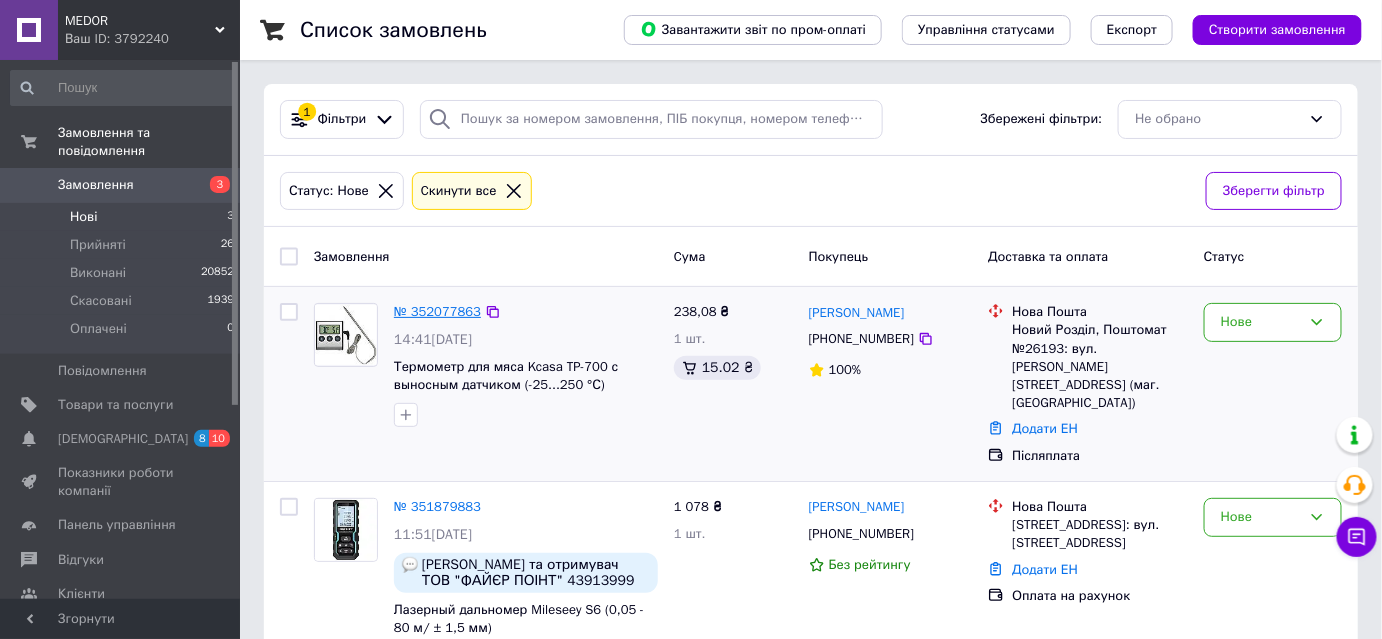 click on "№ 352077863" at bounding box center (437, 311) 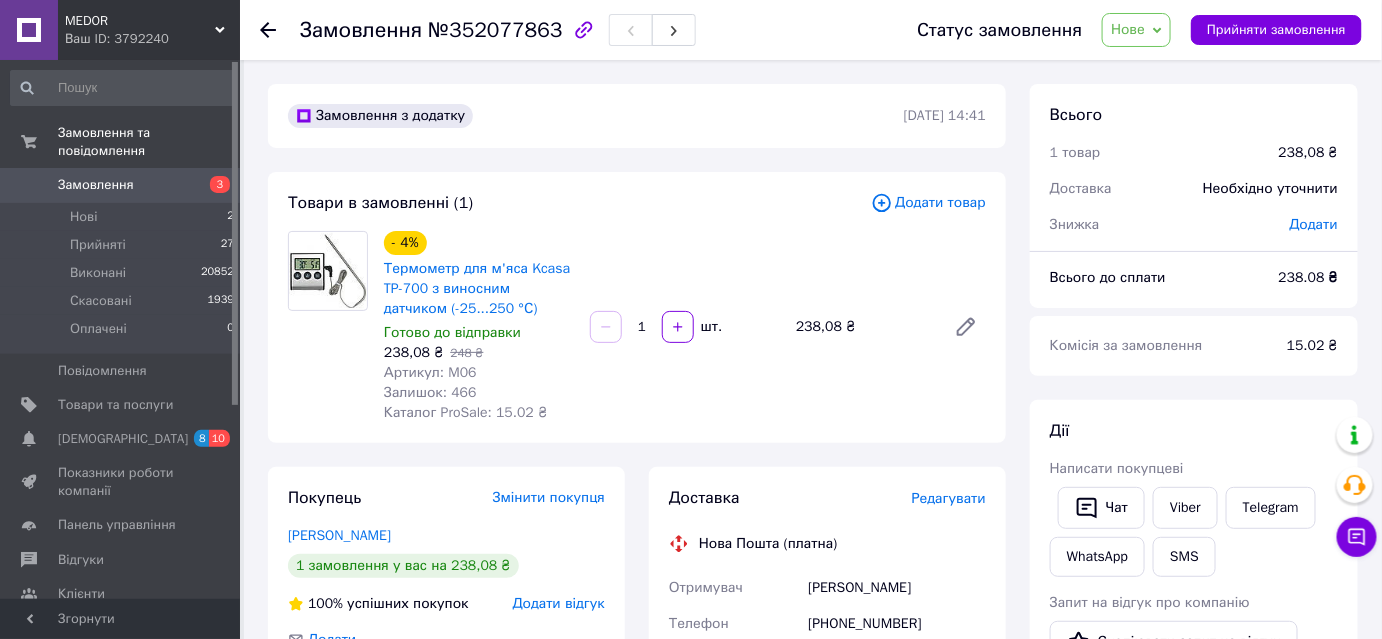 click on "Нове" at bounding box center (1128, 29) 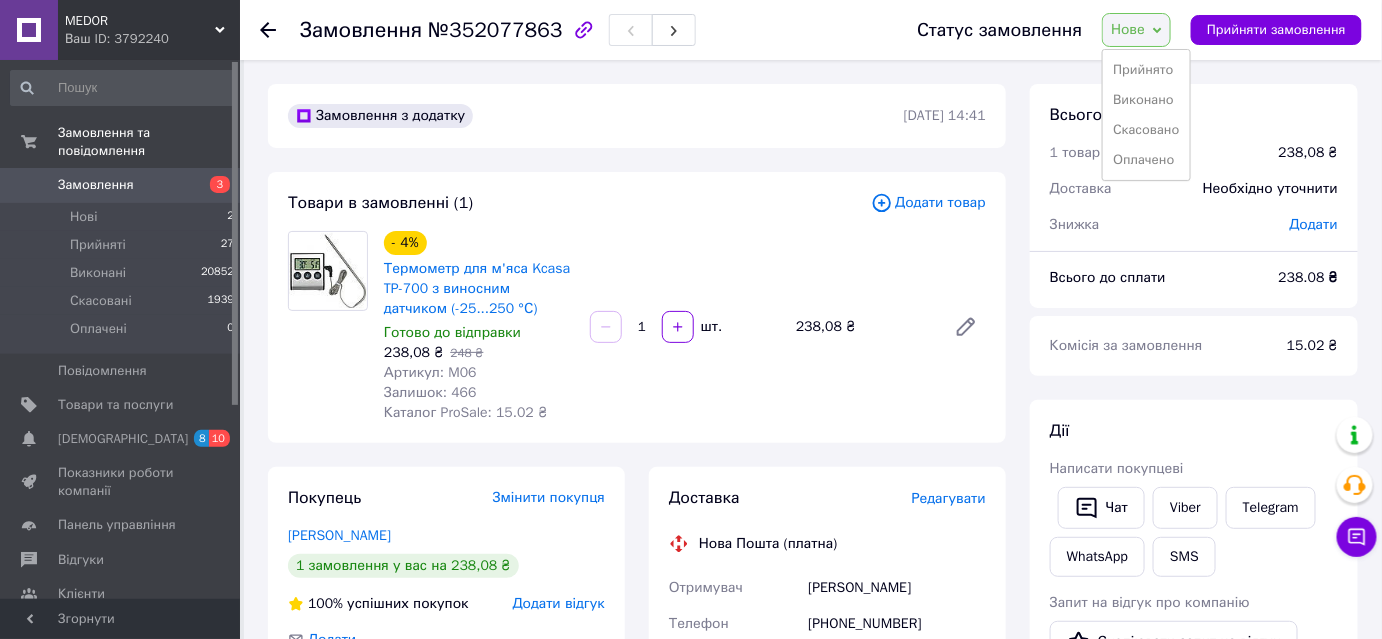 drag, startPoint x: 1143, startPoint y: 68, endPoint x: 1105, endPoint y: 104, distance: 52.34501 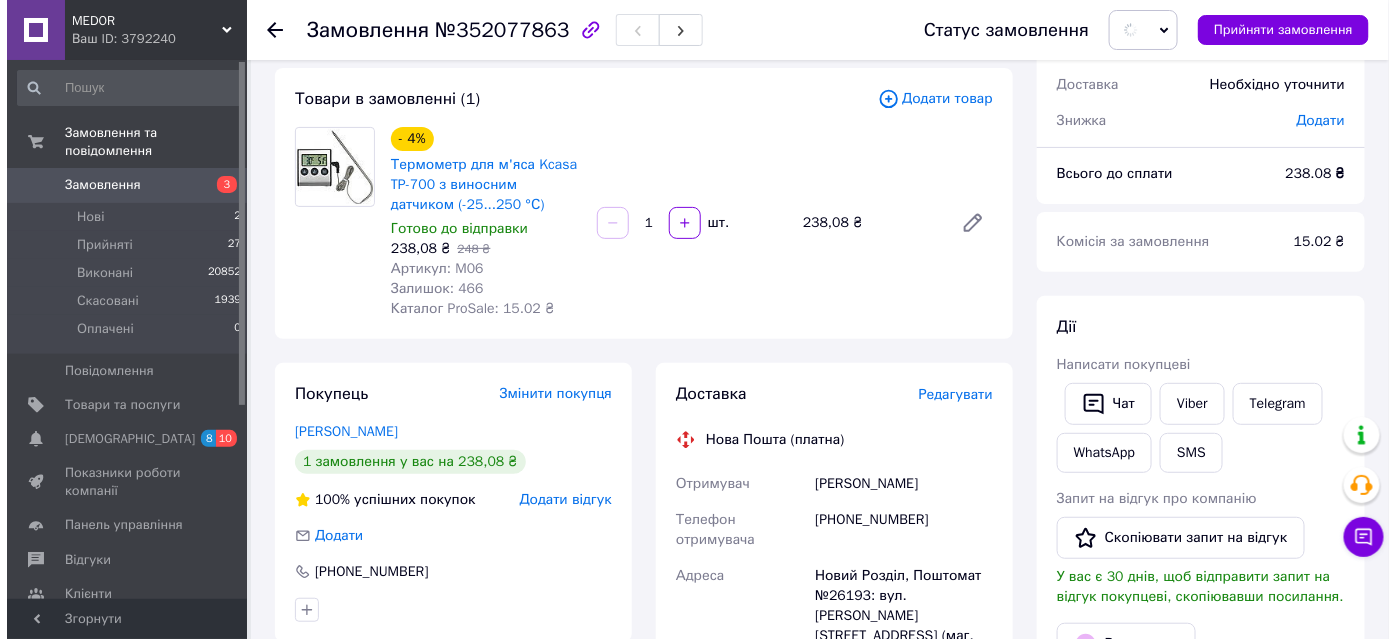scroll, scrollTop: 272, scrollLeft: 0, axis: vertical 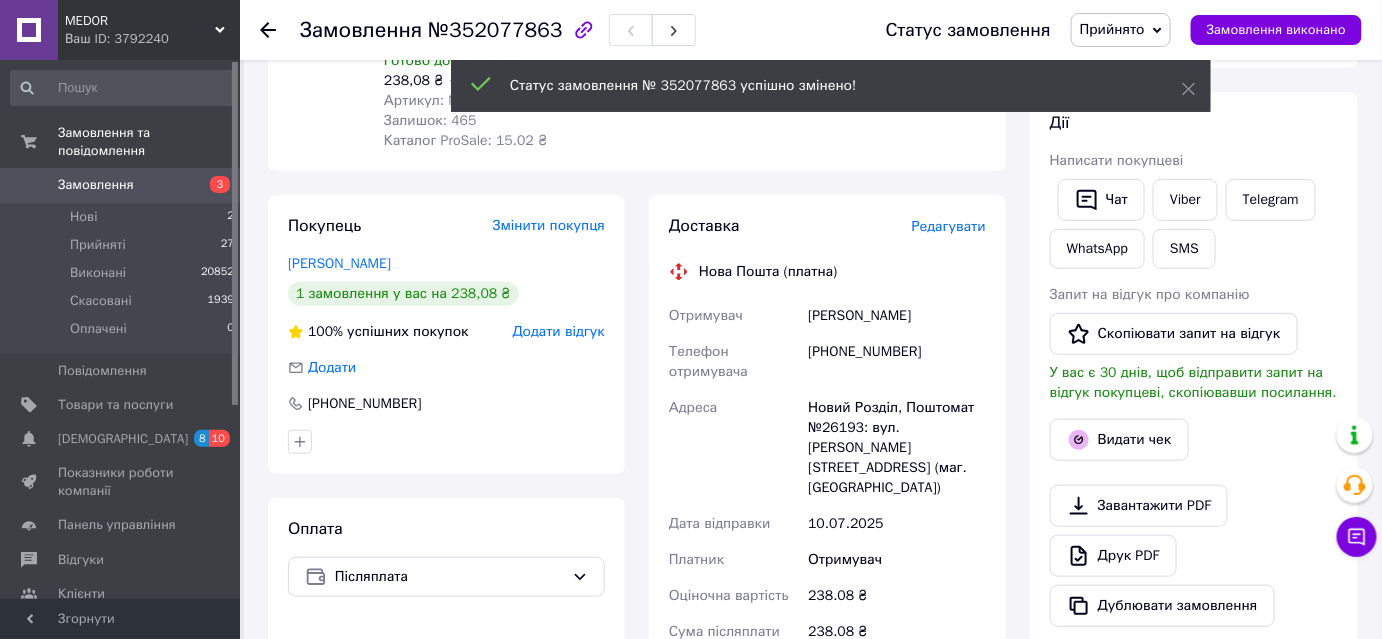 click on "Редагувати" at bounding box center [949, 226] 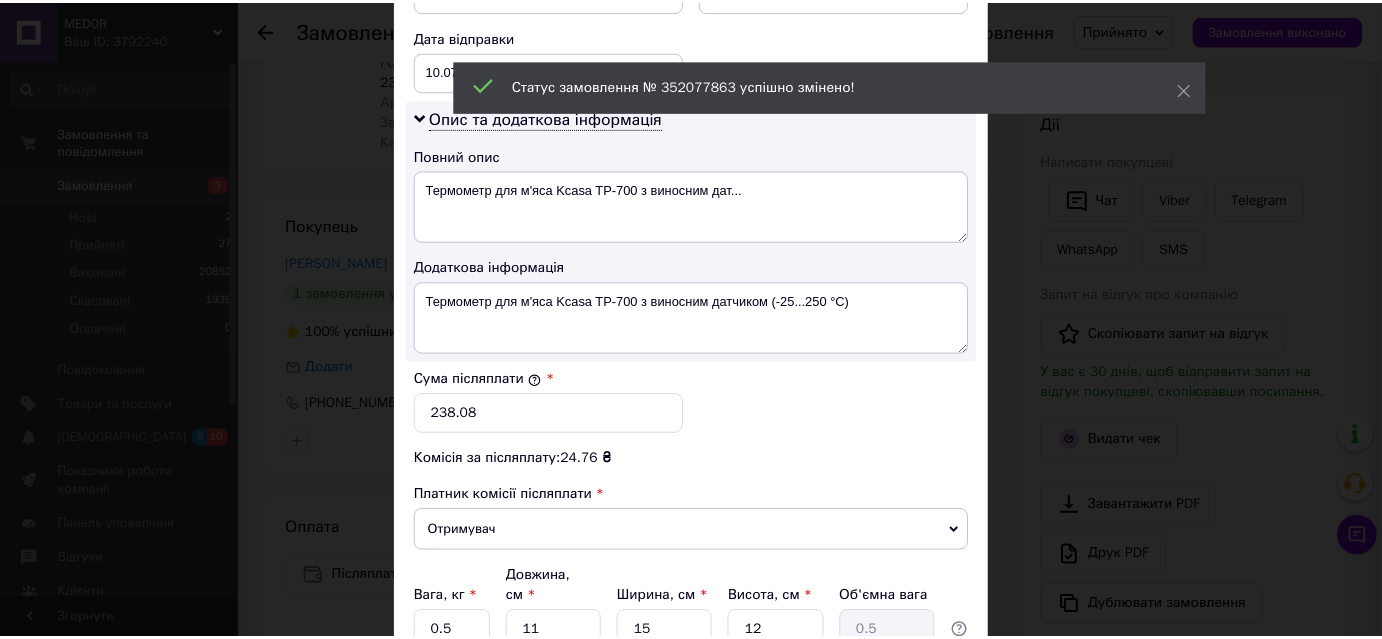 scroll, scrollTop: 1101, scrollLeft: 0, axis: vertical 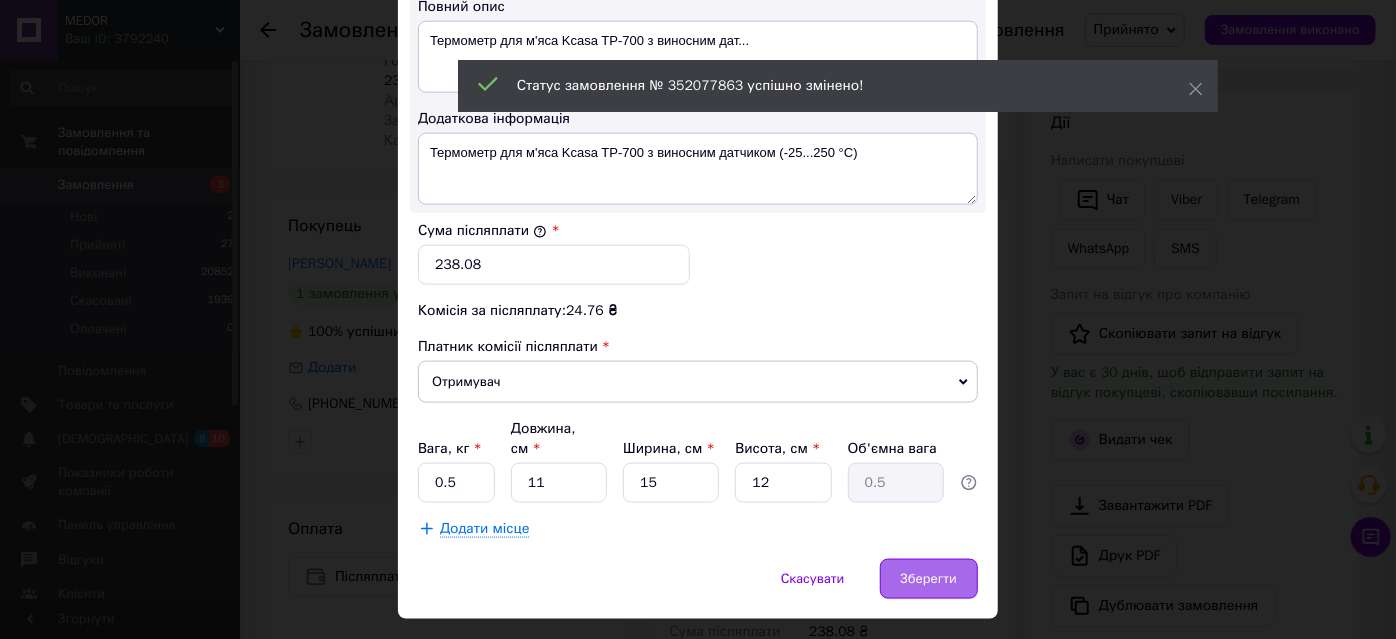 click on "Зберегти" at bounding box center [929, 579] 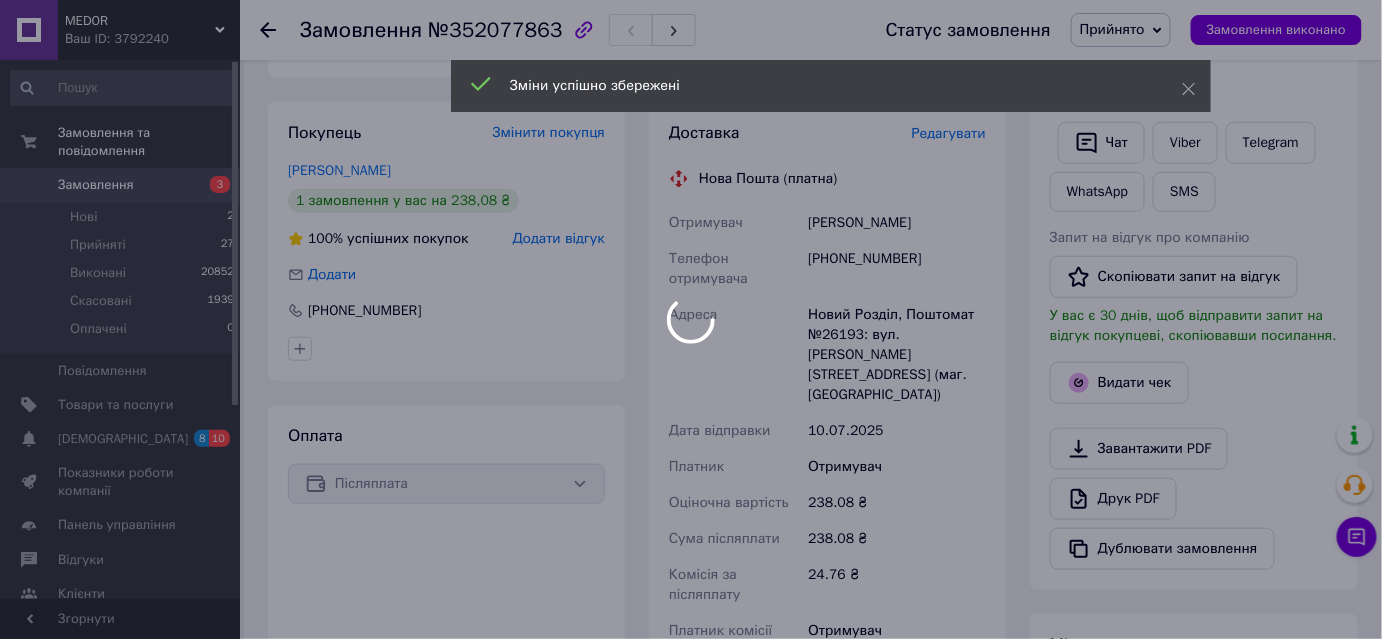 scroll, scrollTop: 636, scrollLeft: 0, axis: vertical 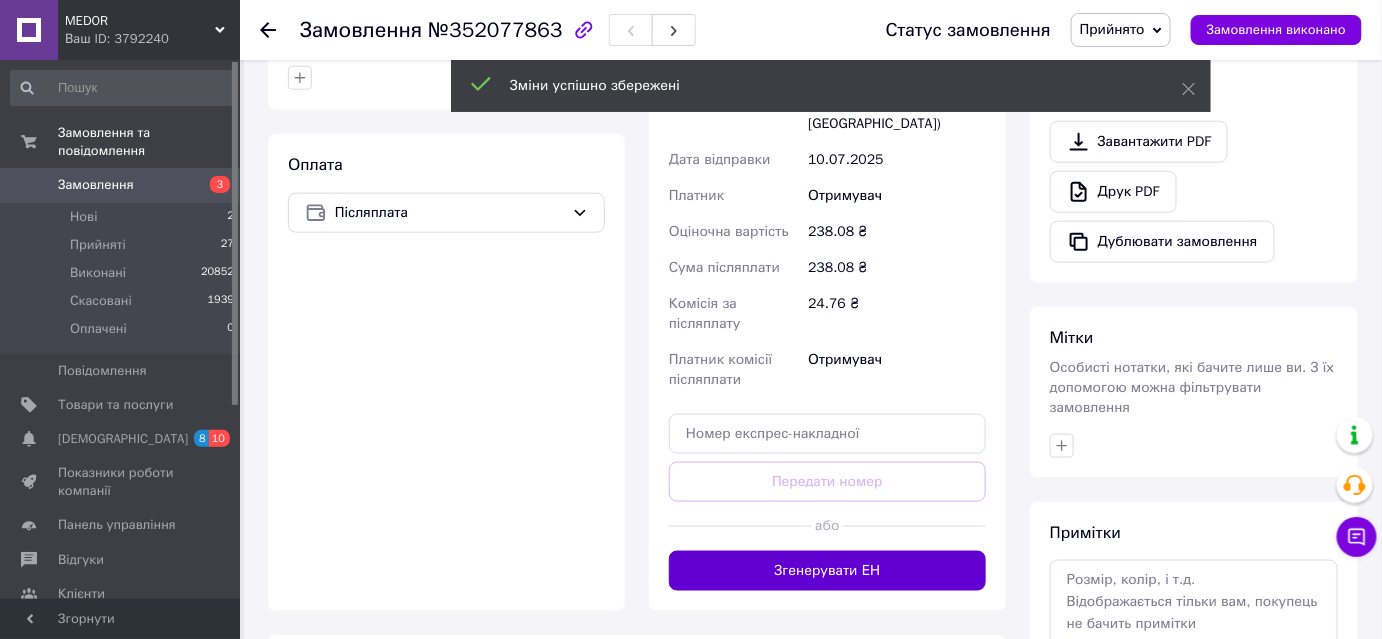 click on "Згенерувати ЕН" at bounding box center [827, 571] 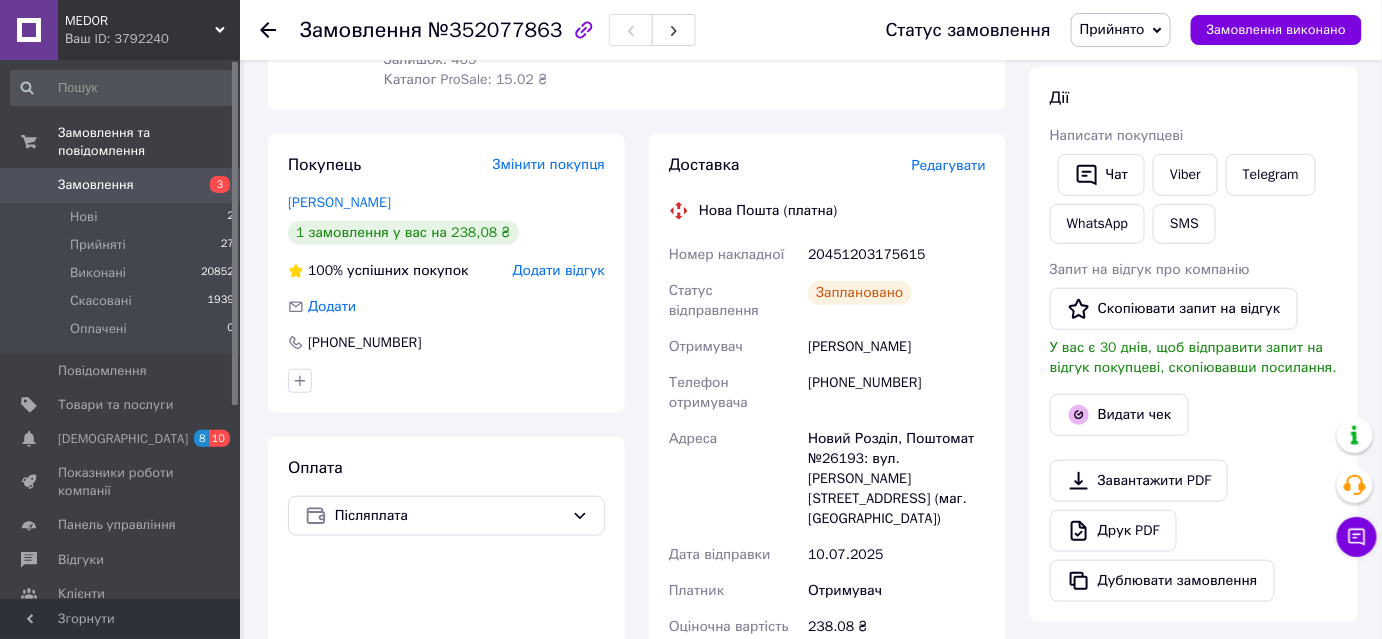 scroll, scrollTop: 727, scrollLeft: 0, axis: vertical 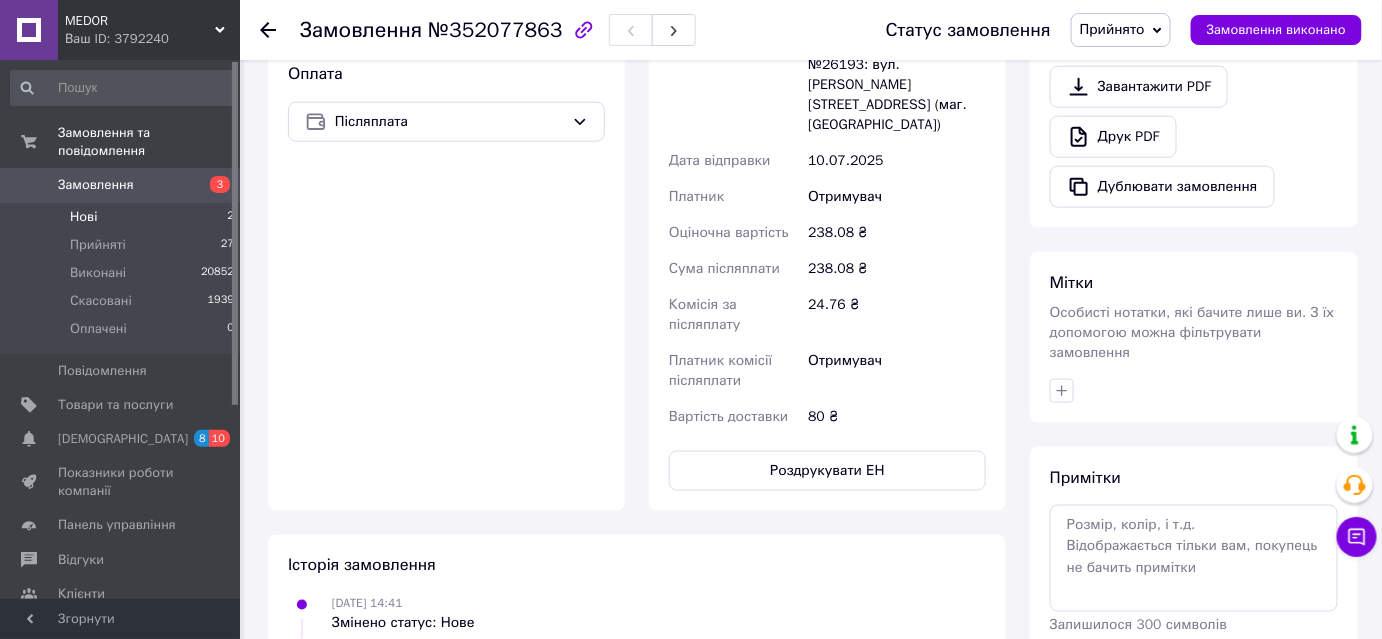 click on "Нові 2" at bounding box center (123, 217) 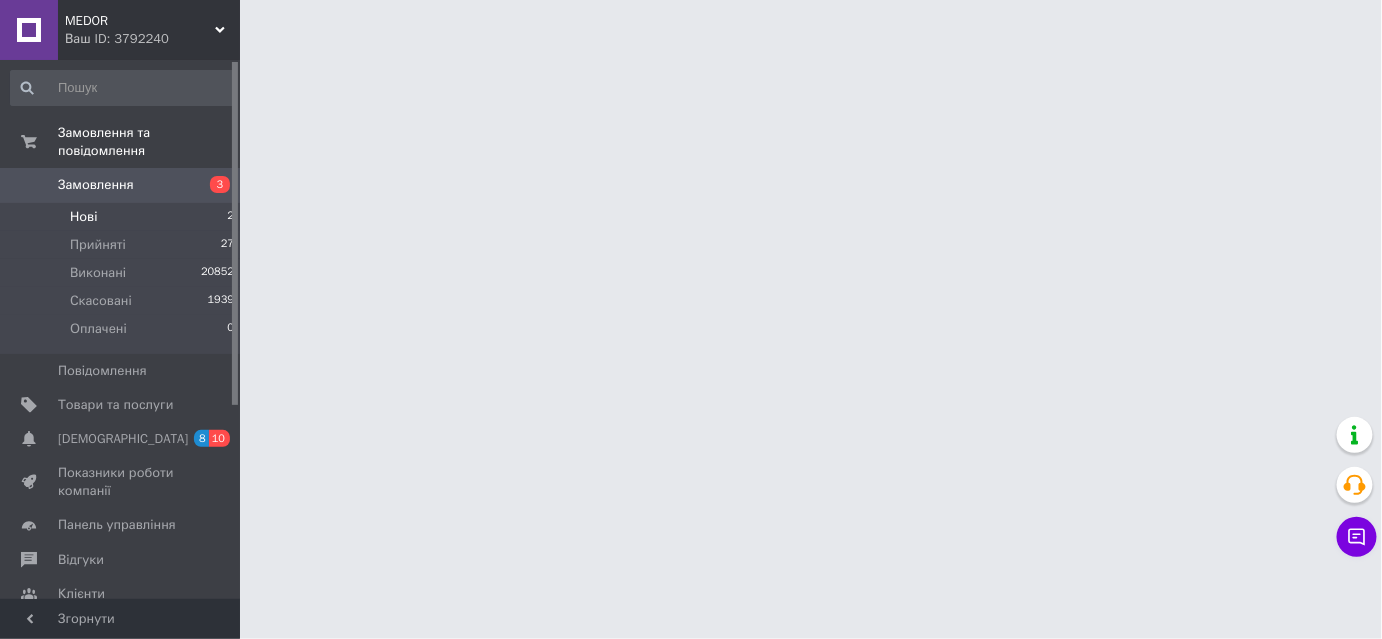 scroll, scrollTop: 0, scrollLeft: 0, axis: both 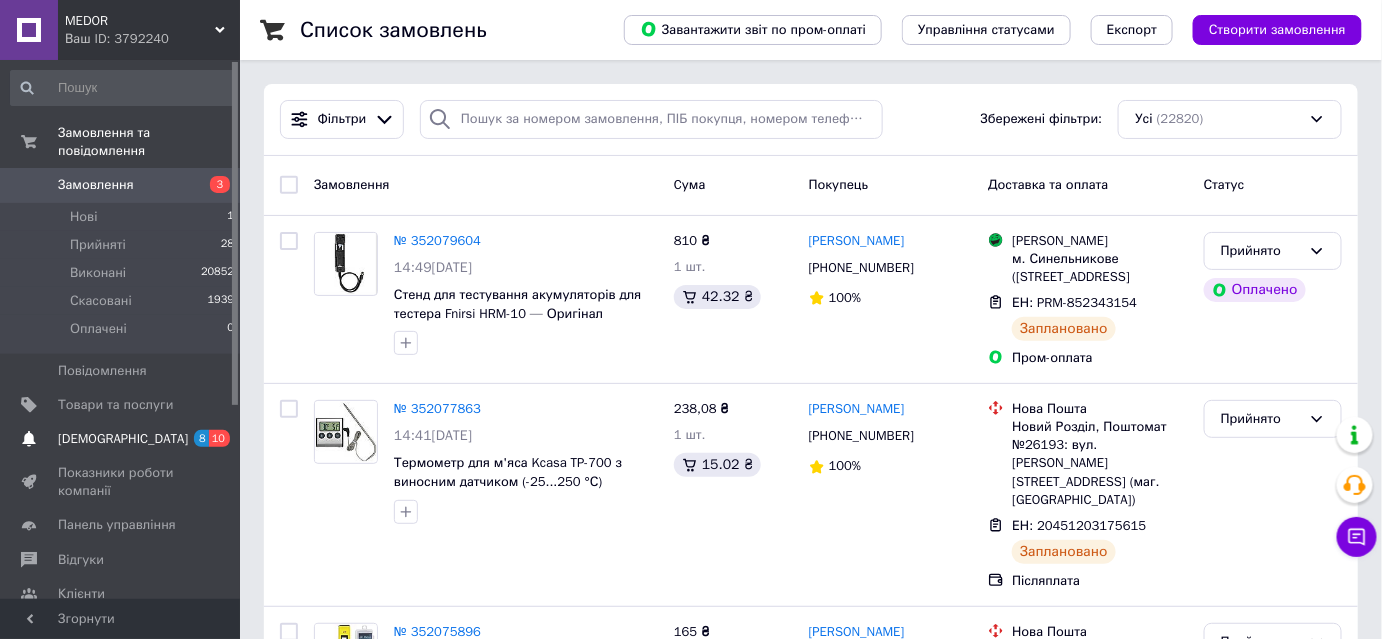click on "[DEMOGRAPHIC_DATA]" at bounding box center (123, 439) 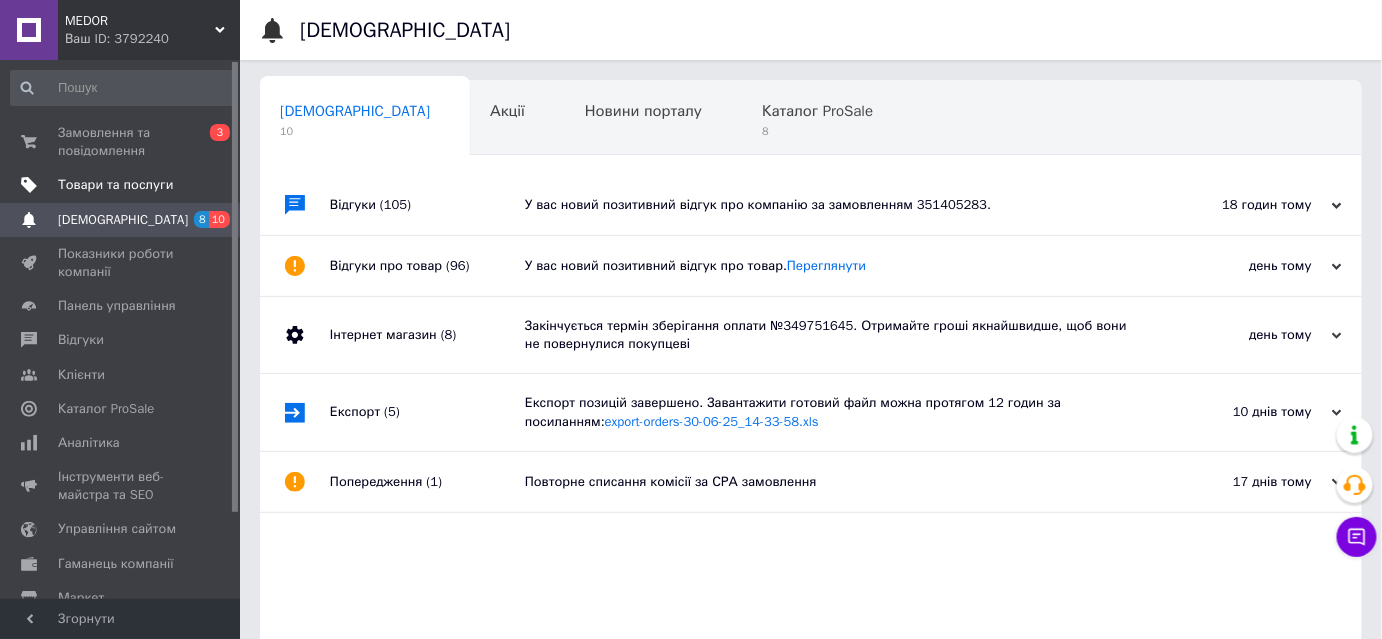 click on "Товари та послуги" at bounding box center (115, 185) 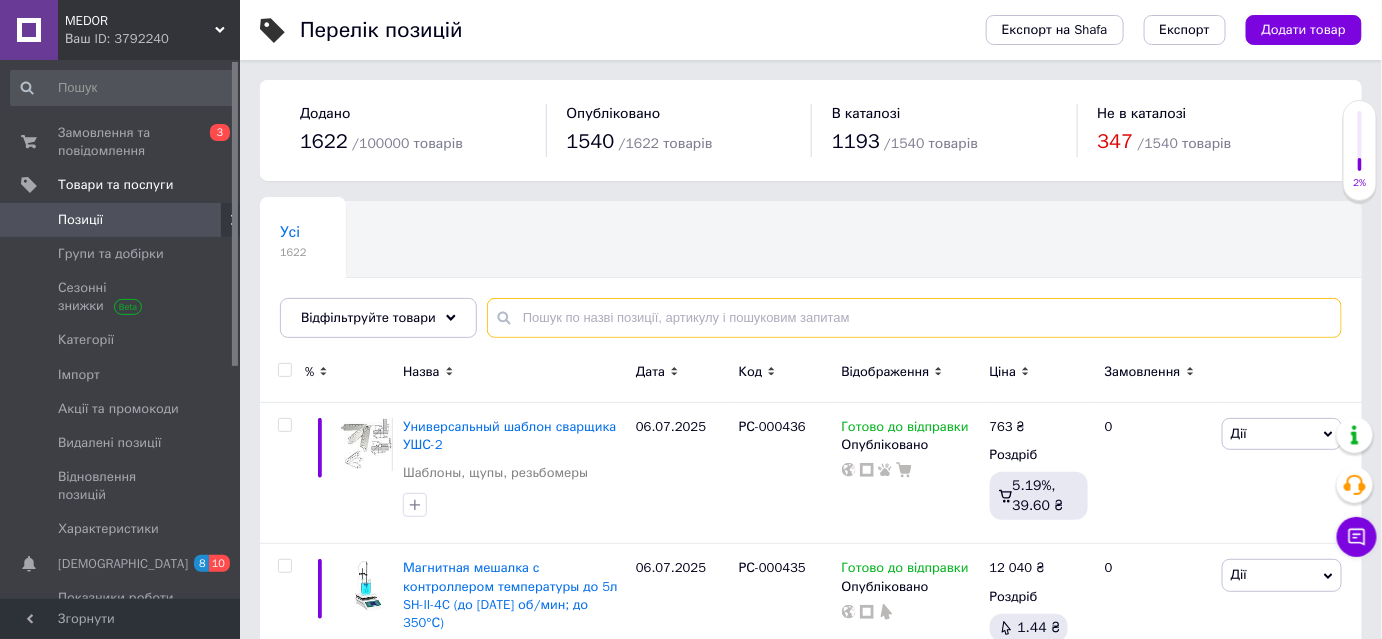 click at bounding box center (914, 318) 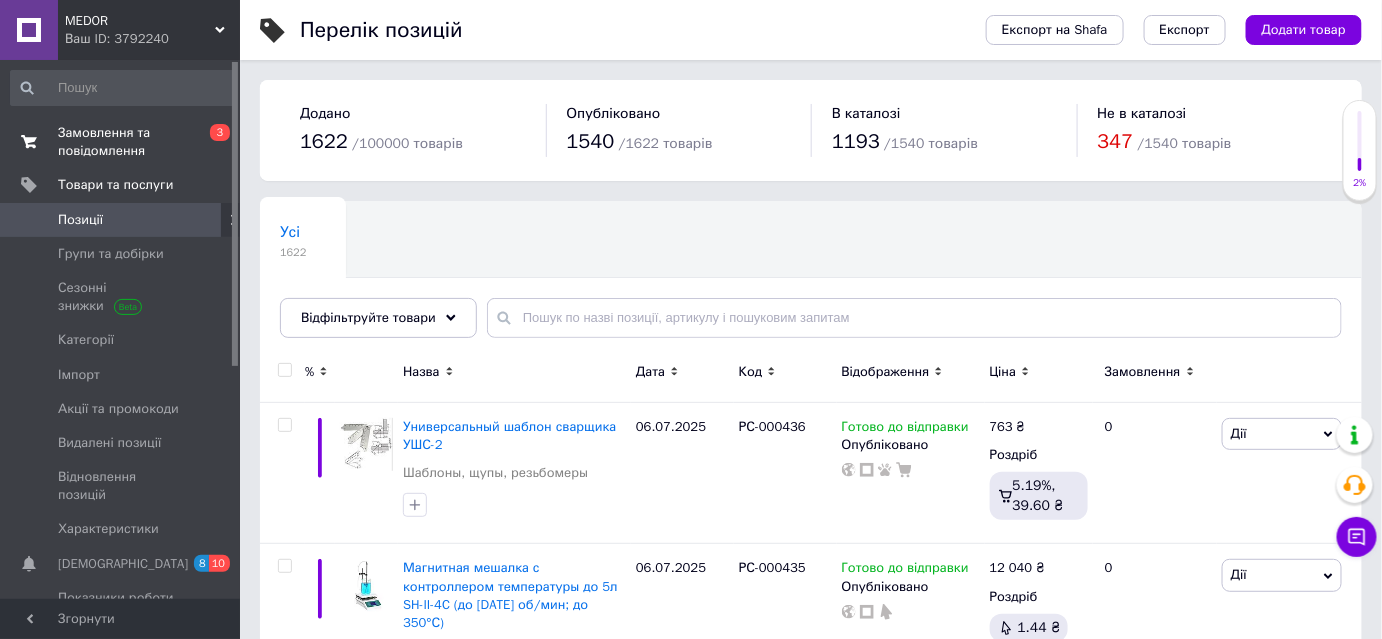 click on "Замовлення та повідомлення" at bounding box center (121, 142) 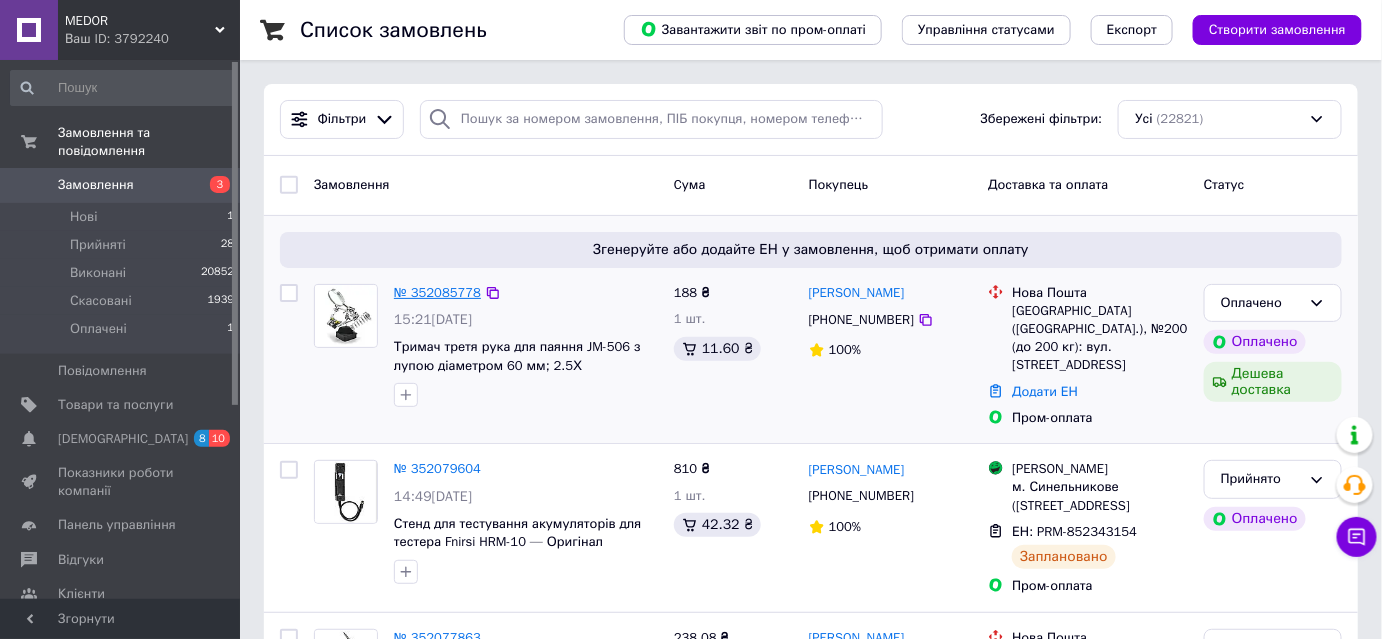 click on "№ 352085778" at bounding box center (437, 292) 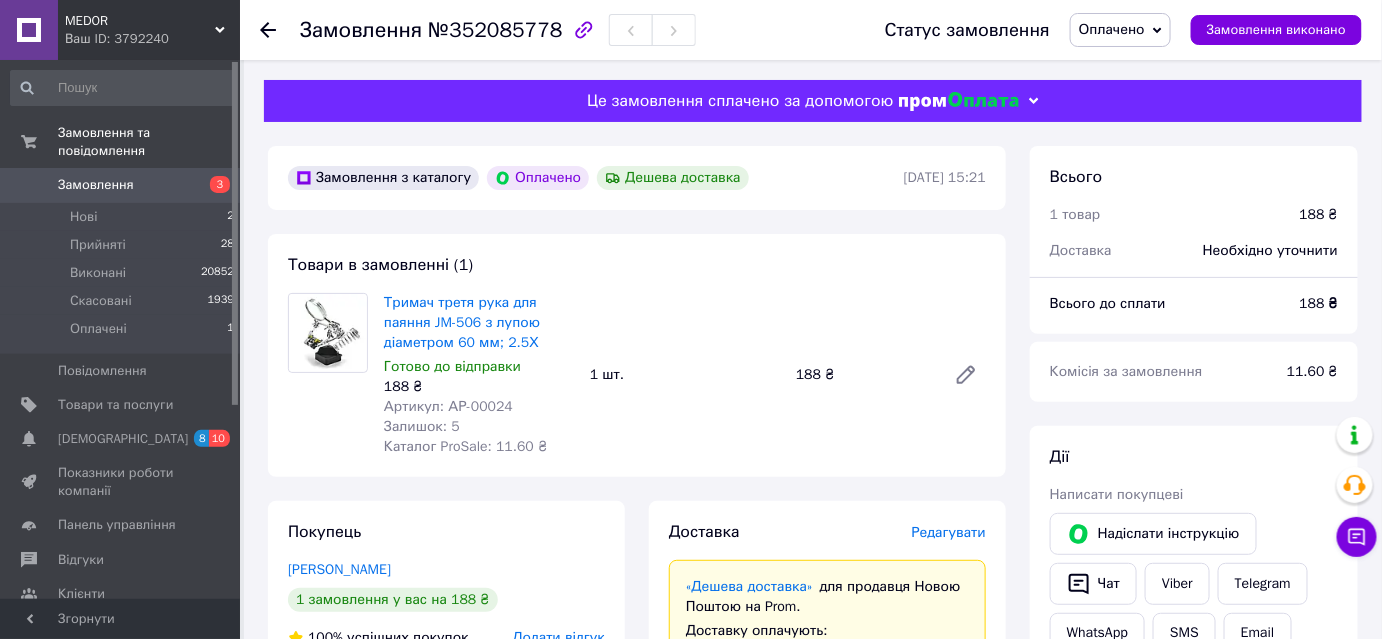 click on "Оплачено" at bounding box center (1112, 29) 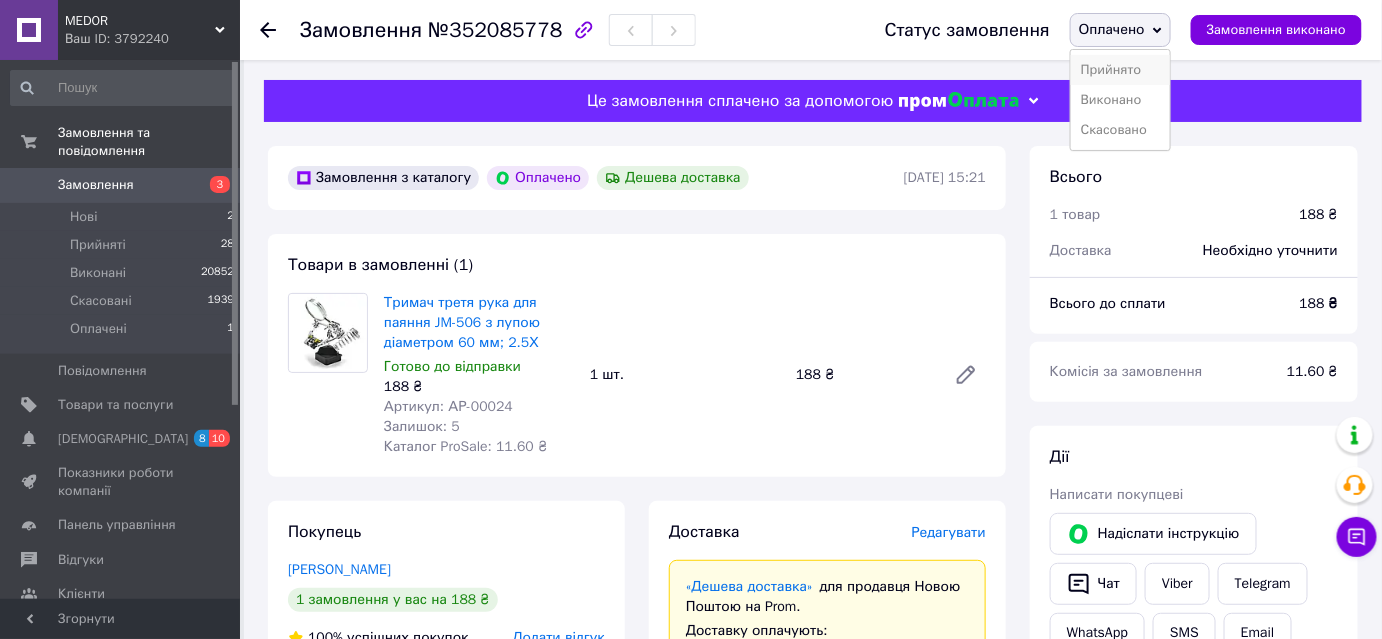 click on "Прийнято" at bounding box center (1120, 70) 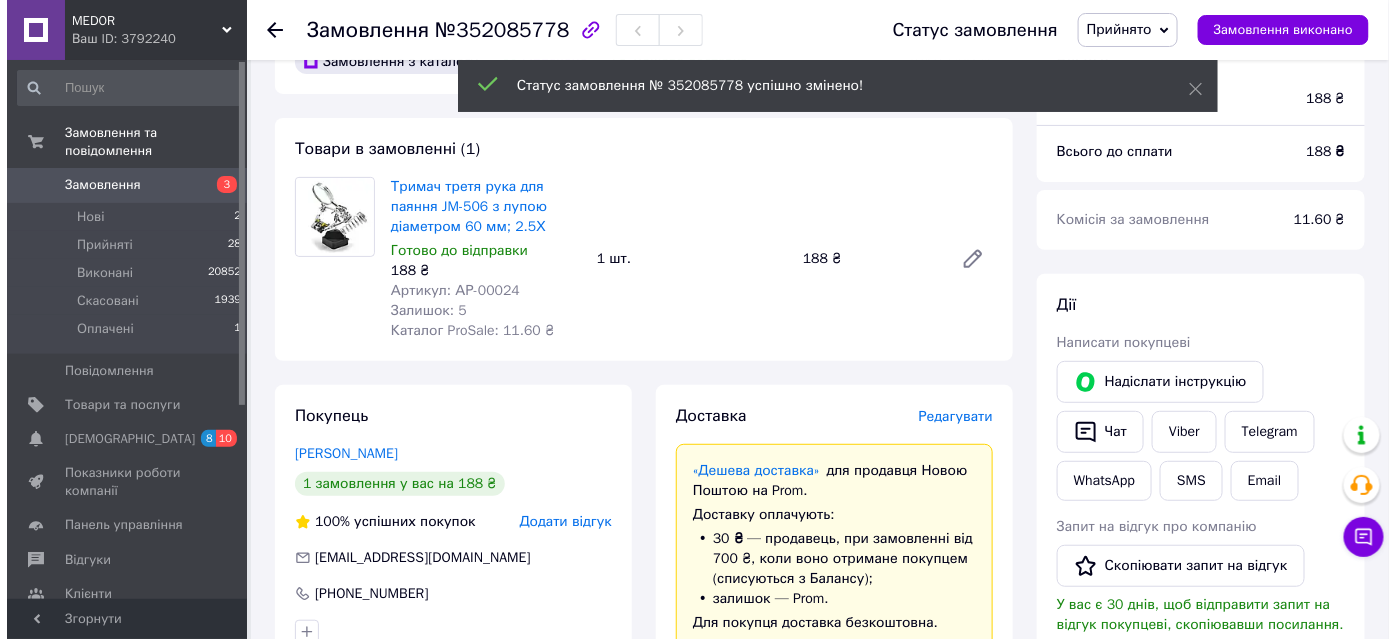 scroll, scrollTop: 181, scrollLeft: 0, axis: vertical 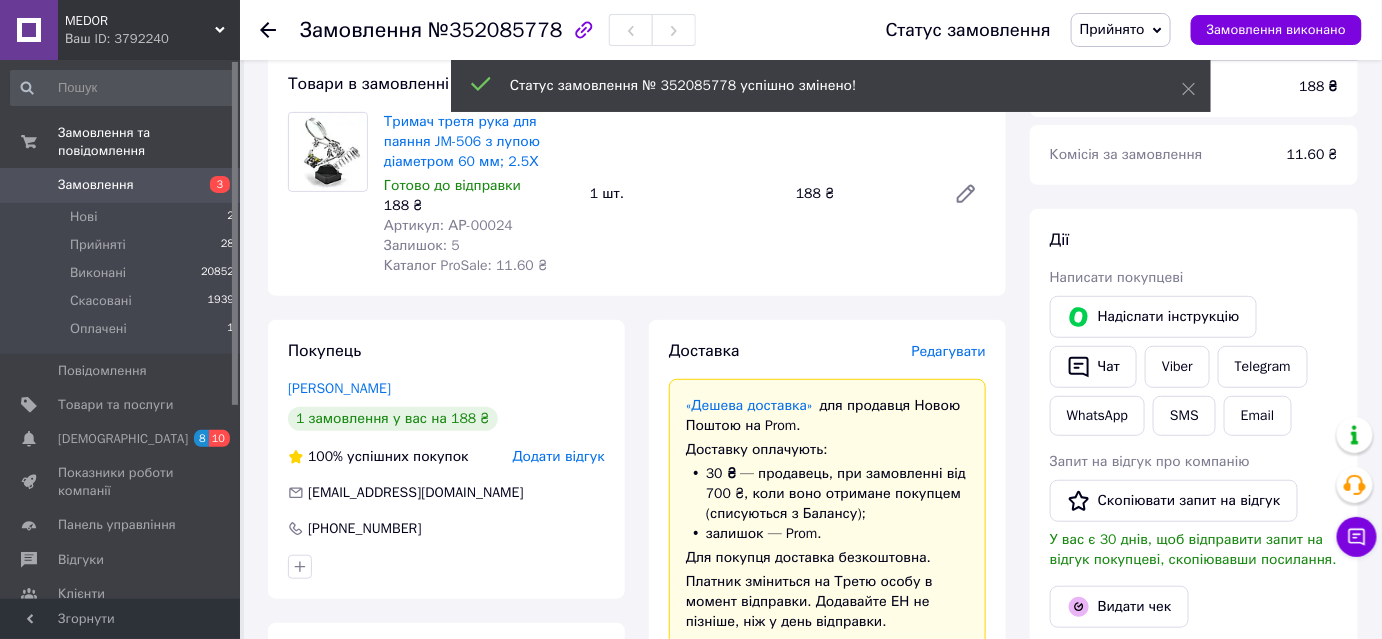 click on "Редагувати" at bounding box center (949, 351) 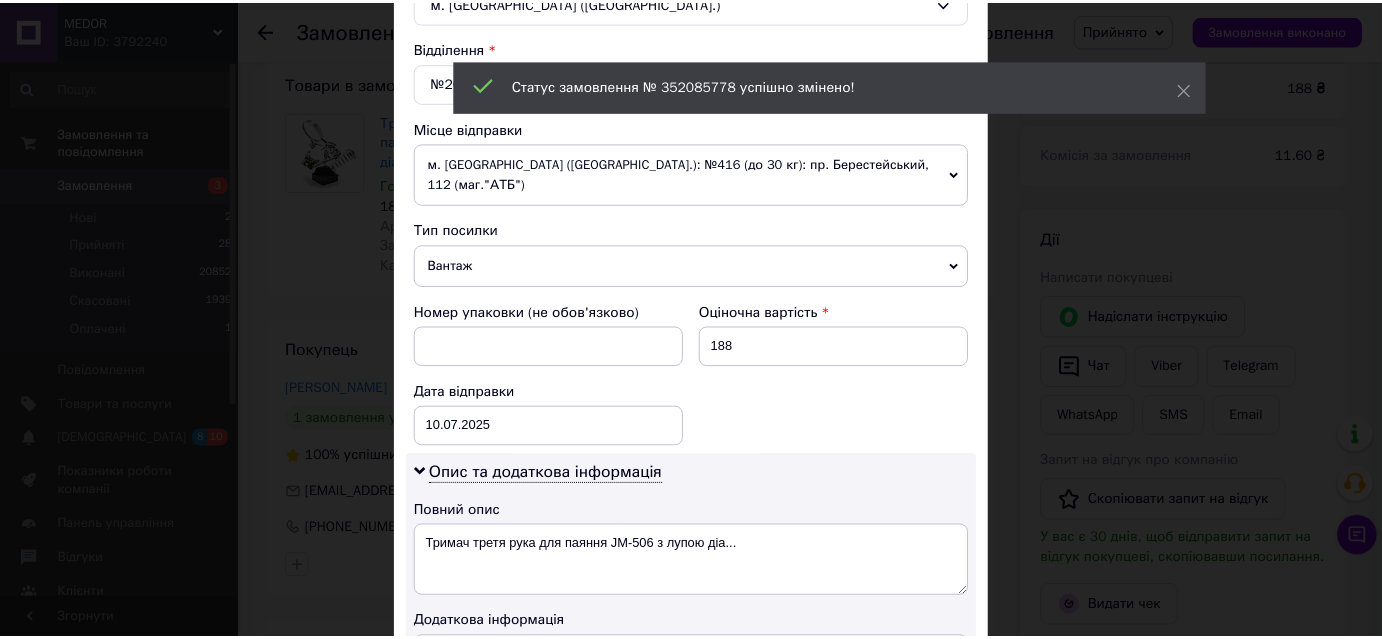 scroll, scrollTop: 904, scrollLeft: 0, axis: vertical 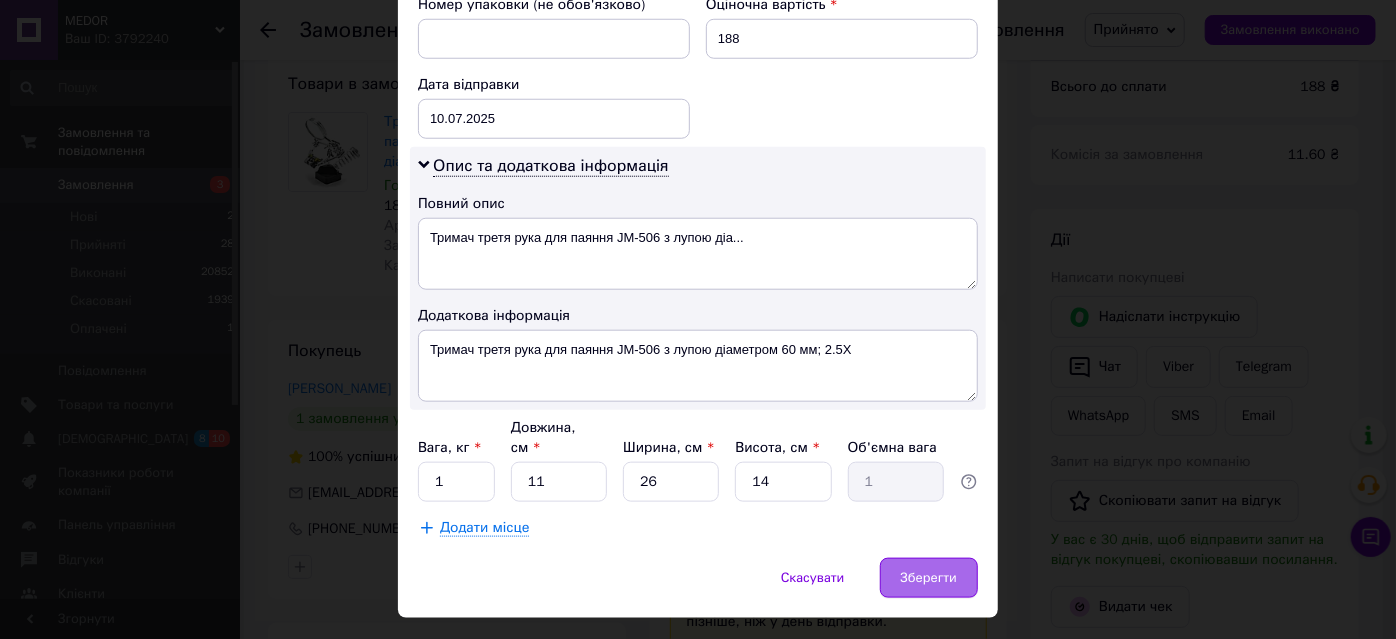 click on "Зберегти" at bounding box center [929, 578] 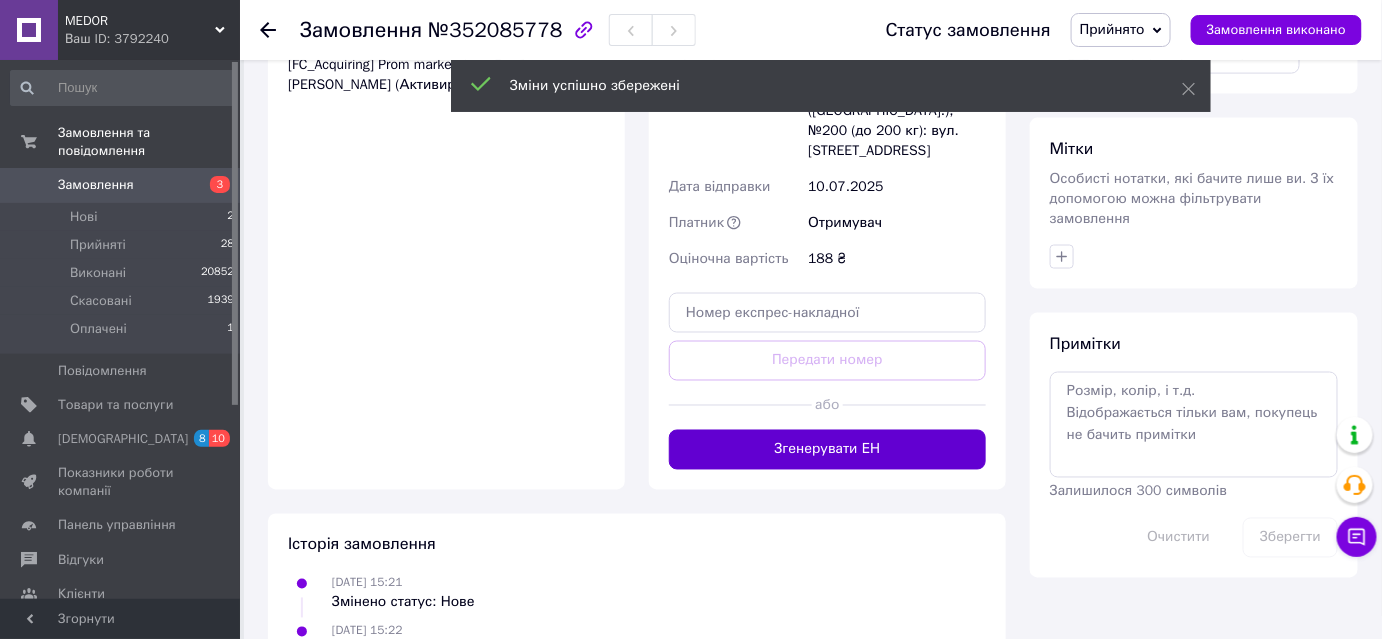 click on "Згенерувати ЕН" at bounding box center (827, 450) 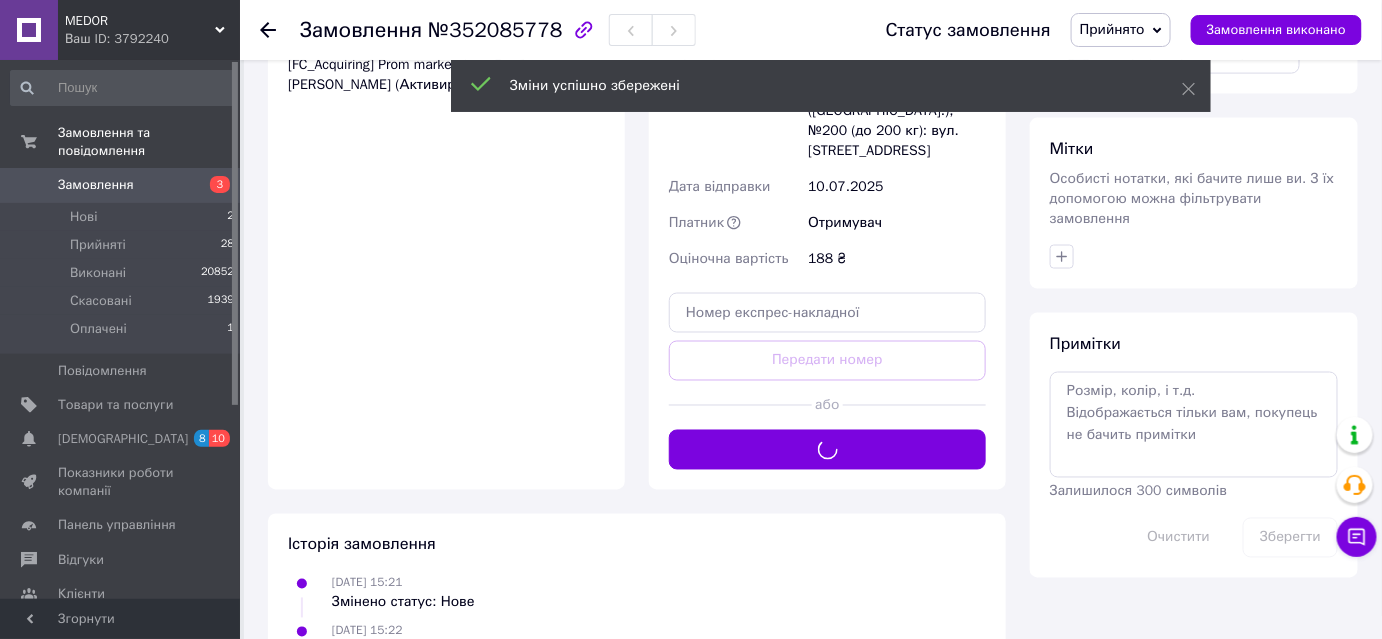 scroll, scrollTop: 454, scrollLeft: 0, axis: vertical 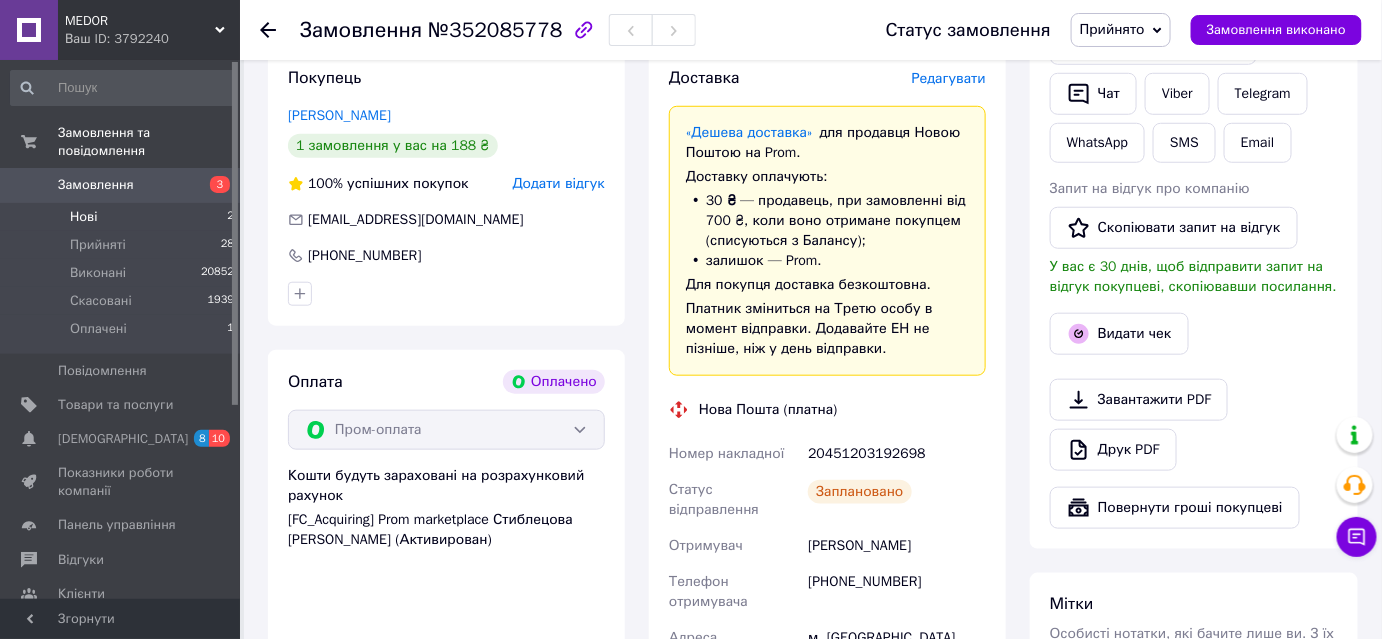 click on "Нові 2" at bounding box center [123, 217] 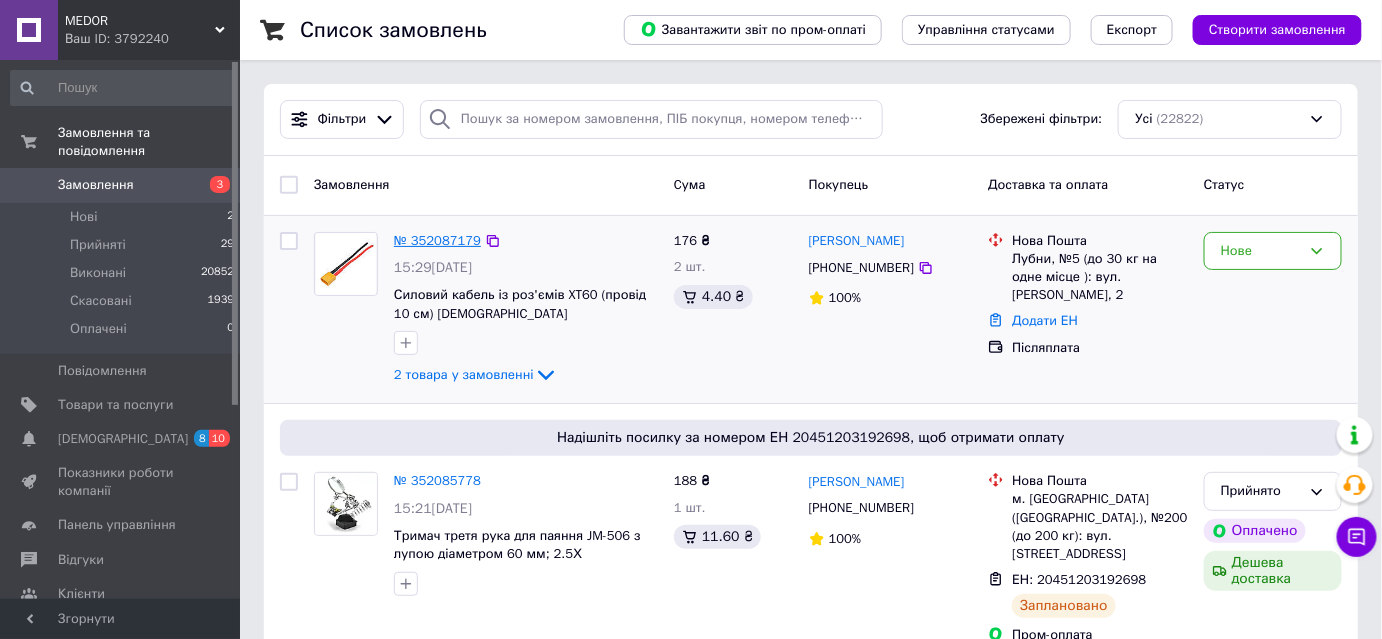 click on "№ 352087179" at bounding box center [437, 240] 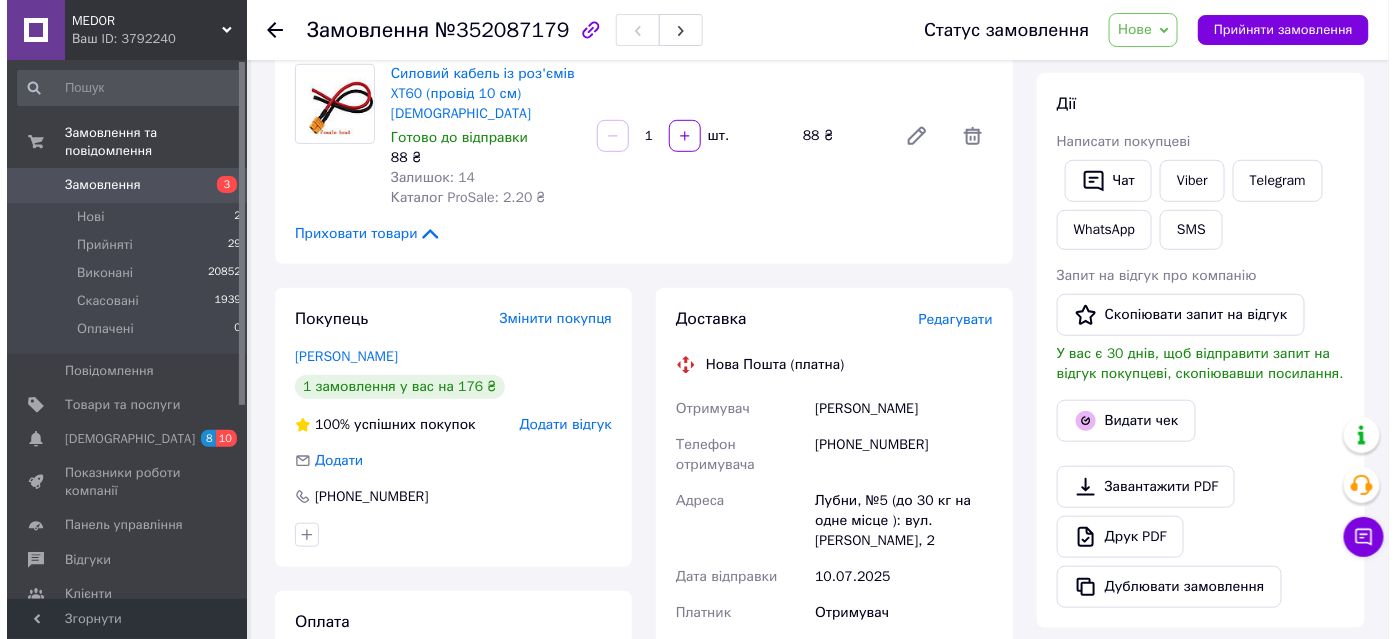 scroll, scrollTop: 363, scrollLeft: 0, axis: vertical 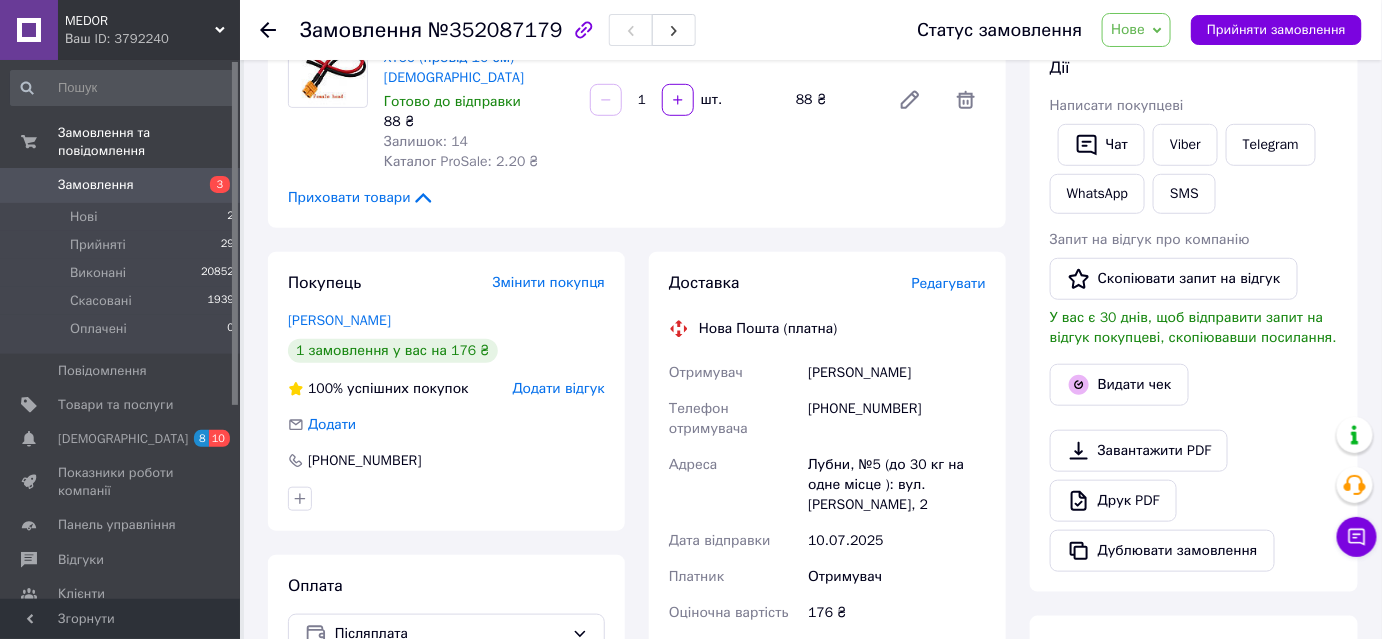 click 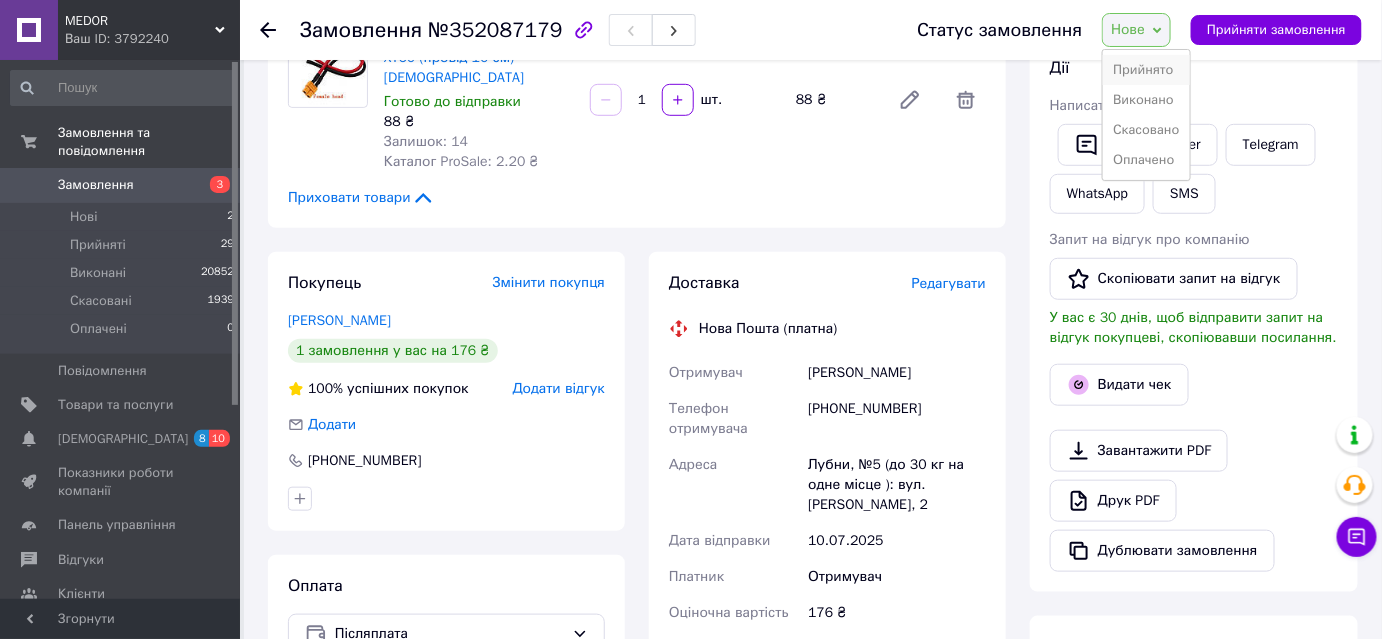 click on "Прийнято" at bounding box center [1146, 70] 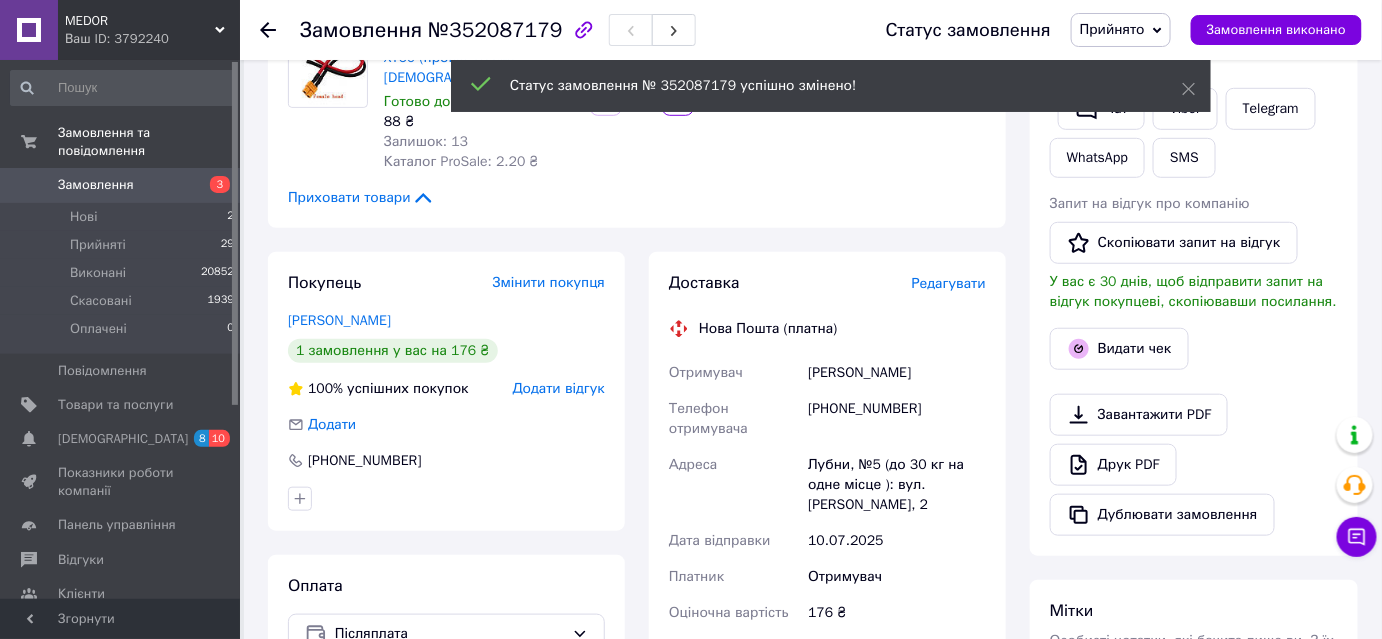 click on "Редагувати" at bounding box center (949, 283) 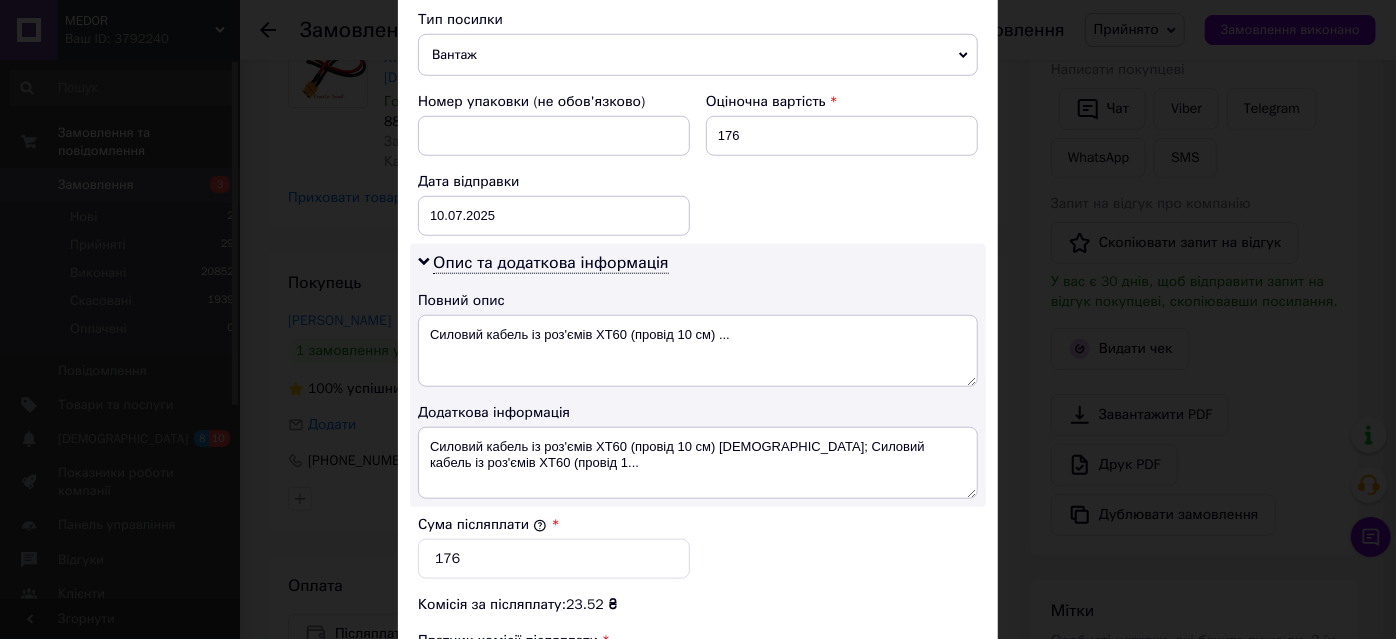 scroll, scrollTop: 727, scrollLeft: 0, axis: vertical 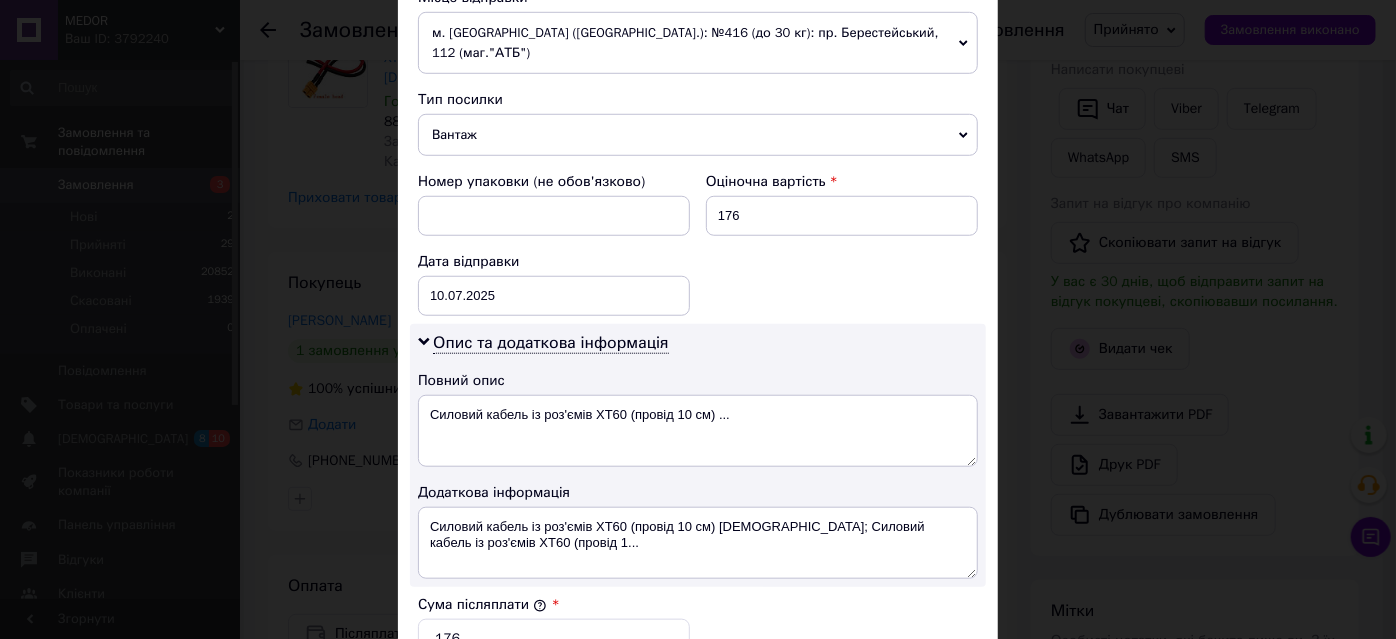 click on "Вантаж" at bounding box center [698, 135] 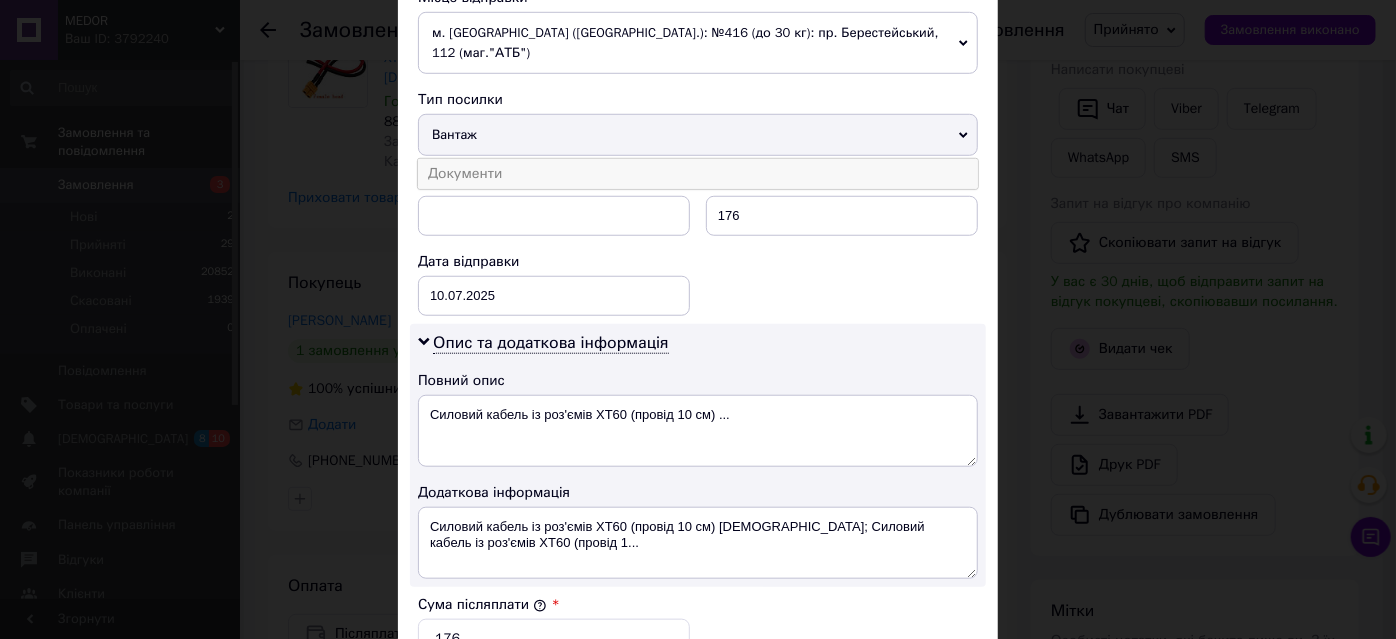 click on "Документи" at bounding box center [698, 174] 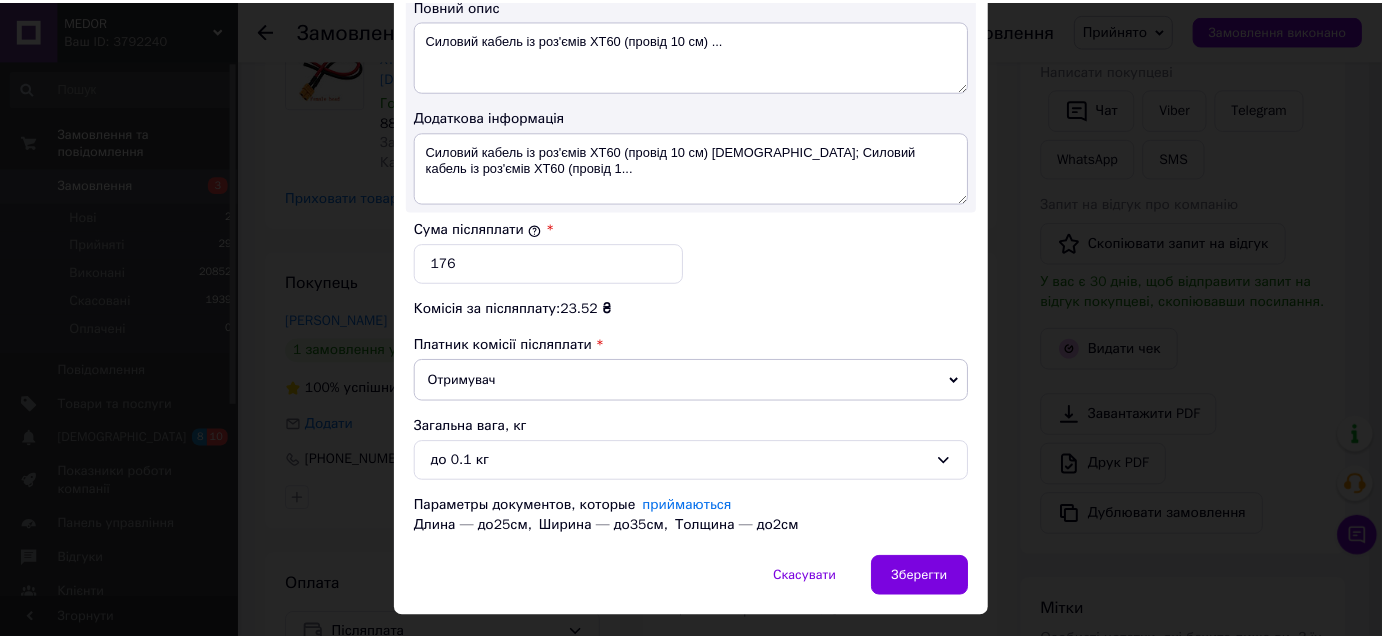 scroll, scrollTop: 1121, scrollLeft: 0, axis: vertical 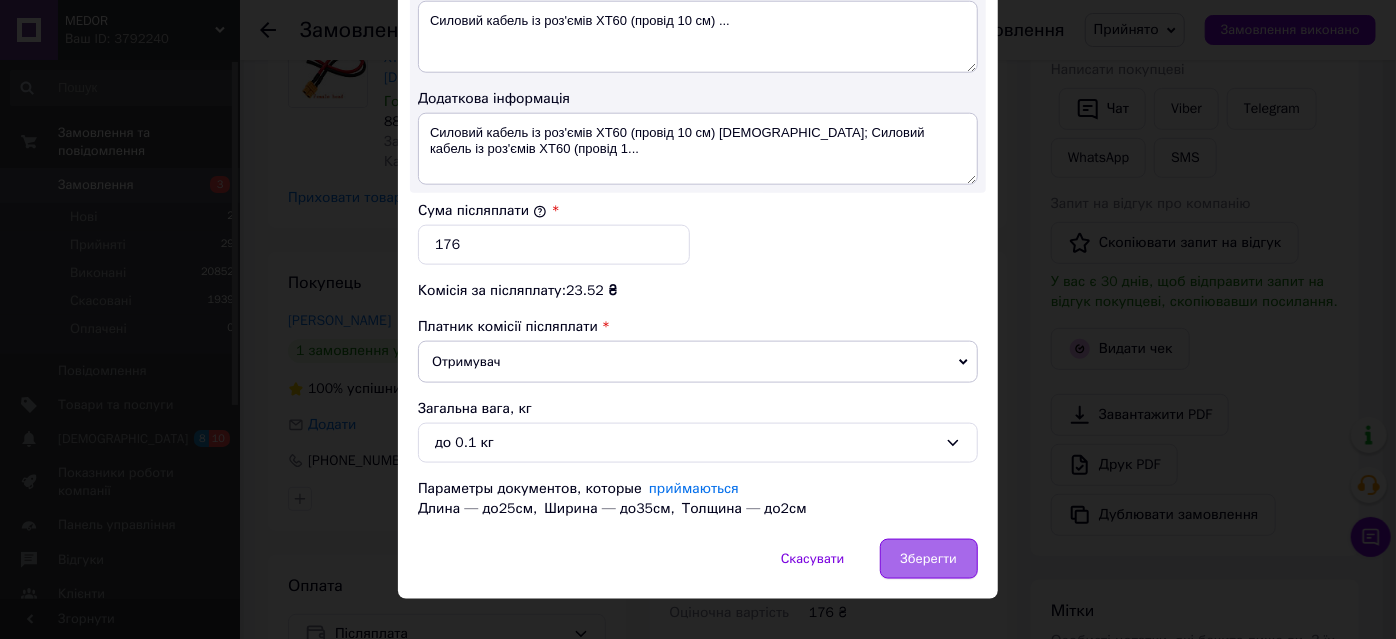 click on "Зберегти" at bounding box center [929, 559] 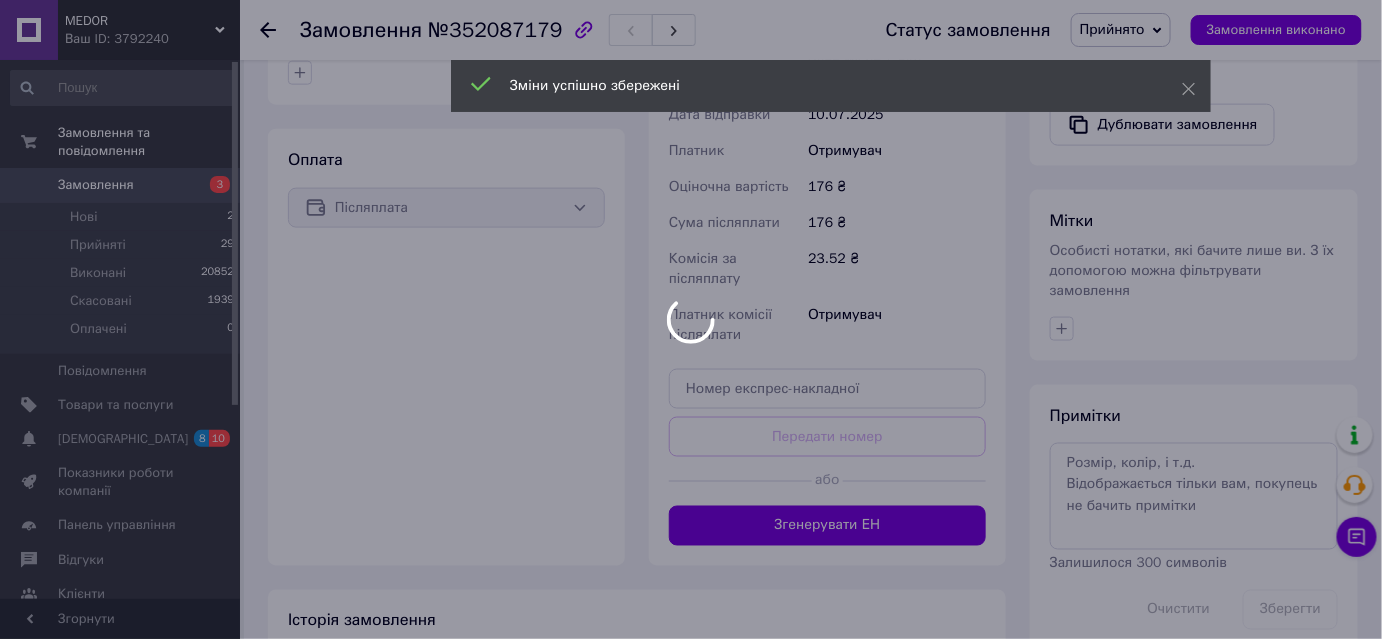 scroll, scrollTop: 840, scrollLeft: 0, axis: vertical 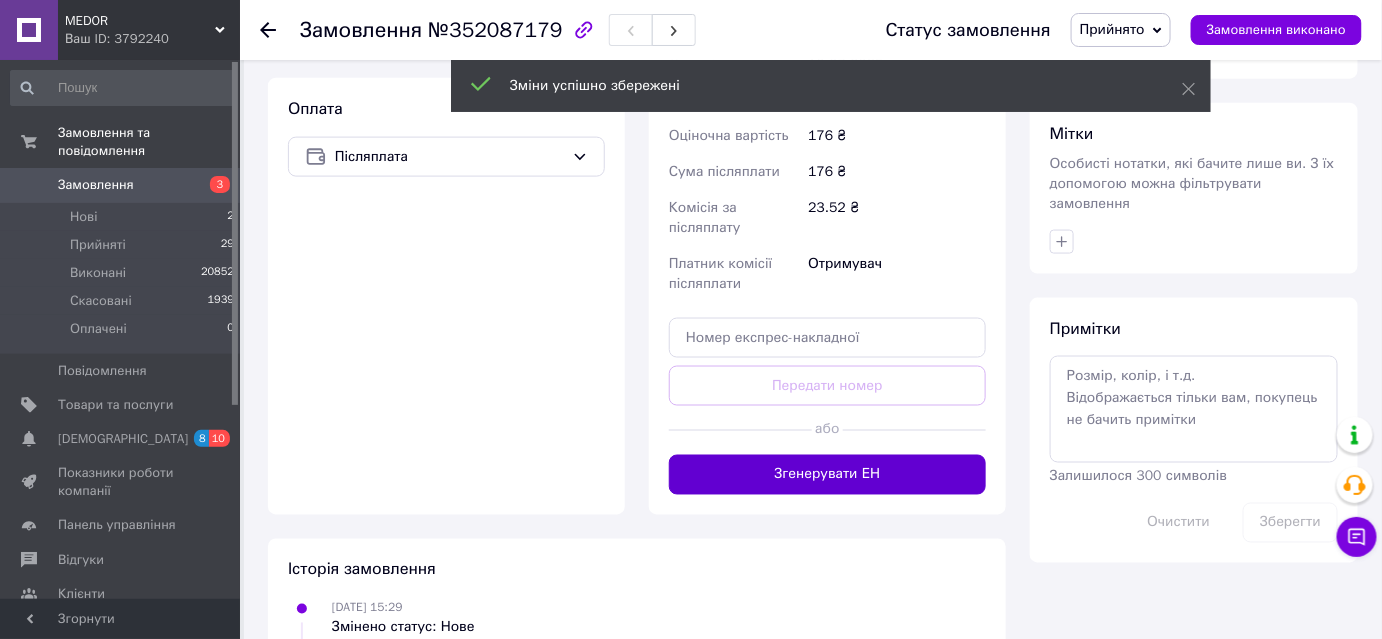 click on "Згенерувати ЕН" at bounding box center [827, 475] 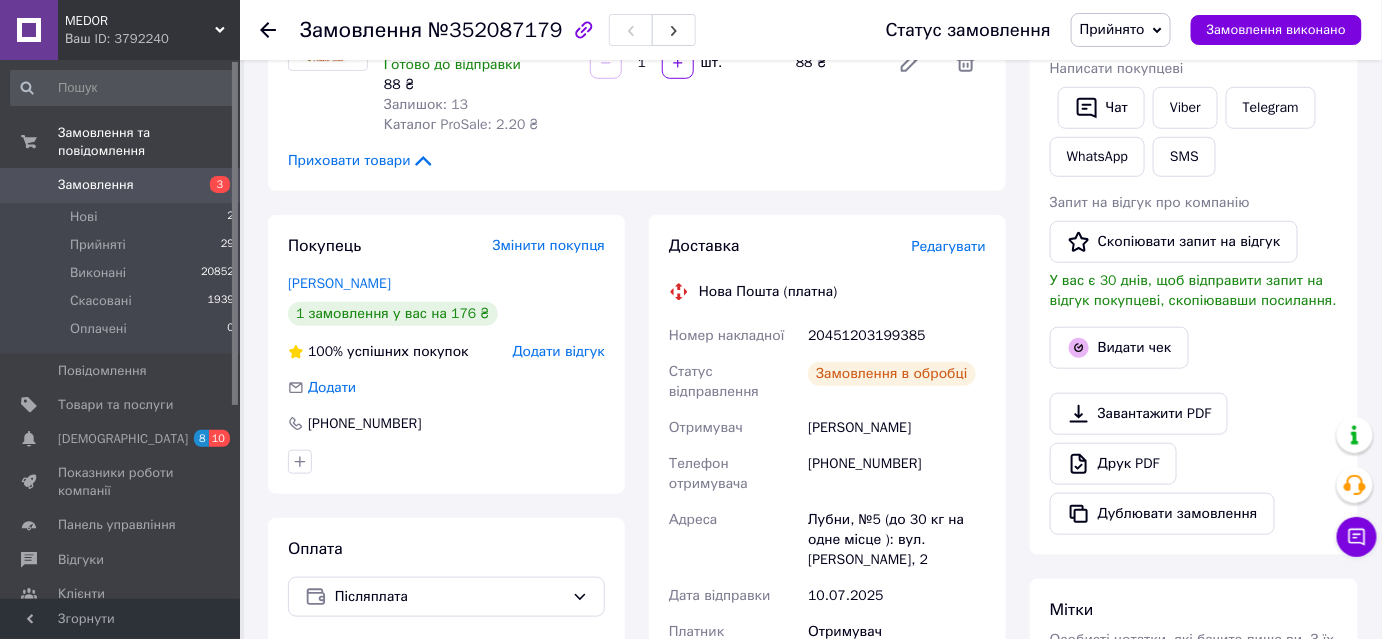 scroll, scrollTop: 389, scrollLeft: 0, axis: vertical 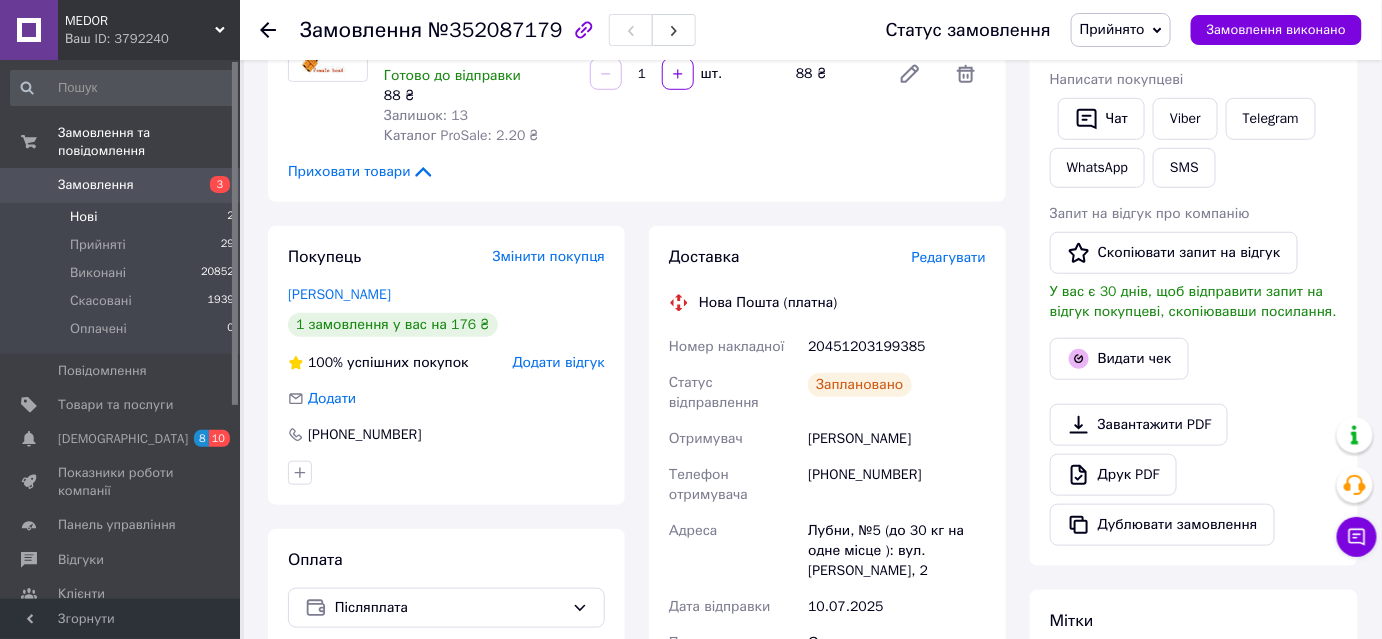 click on "Нові" at bounding box center (83, 217) 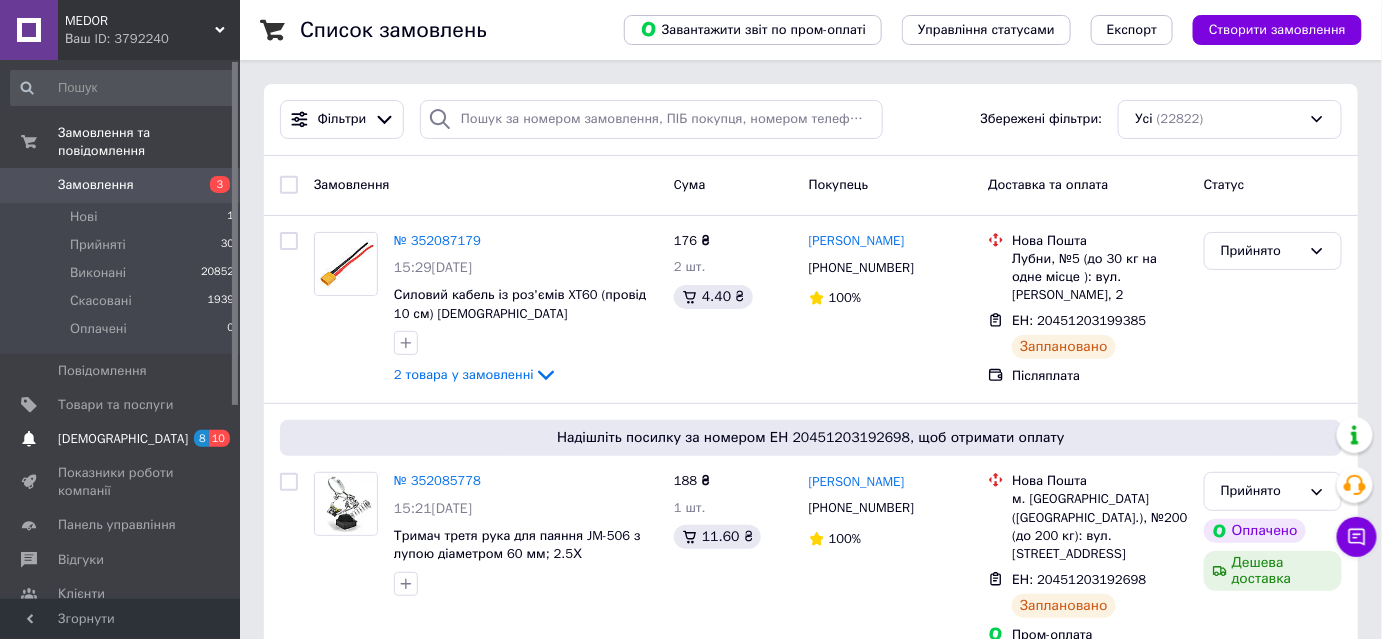 click on "[DEMOGRAPHIC_DATA]" at bounding box center [123, 439] 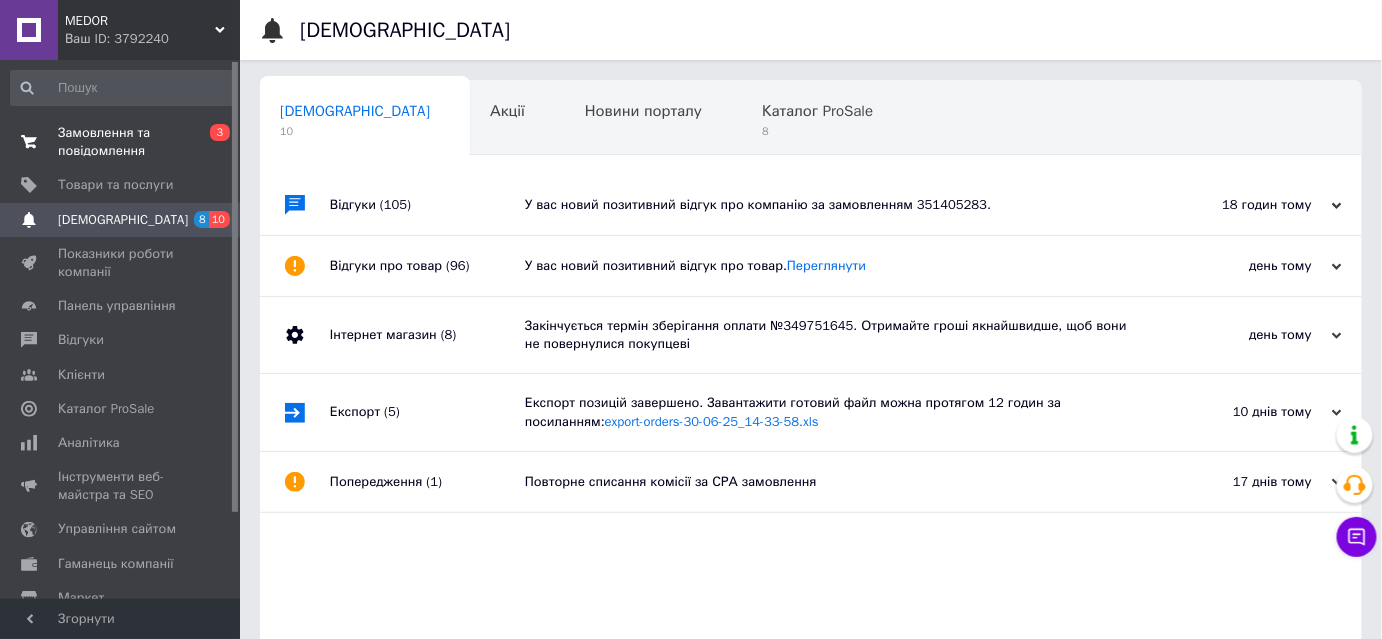 click on "Замовлення та повідомлення" at bounding box center [121, 142] 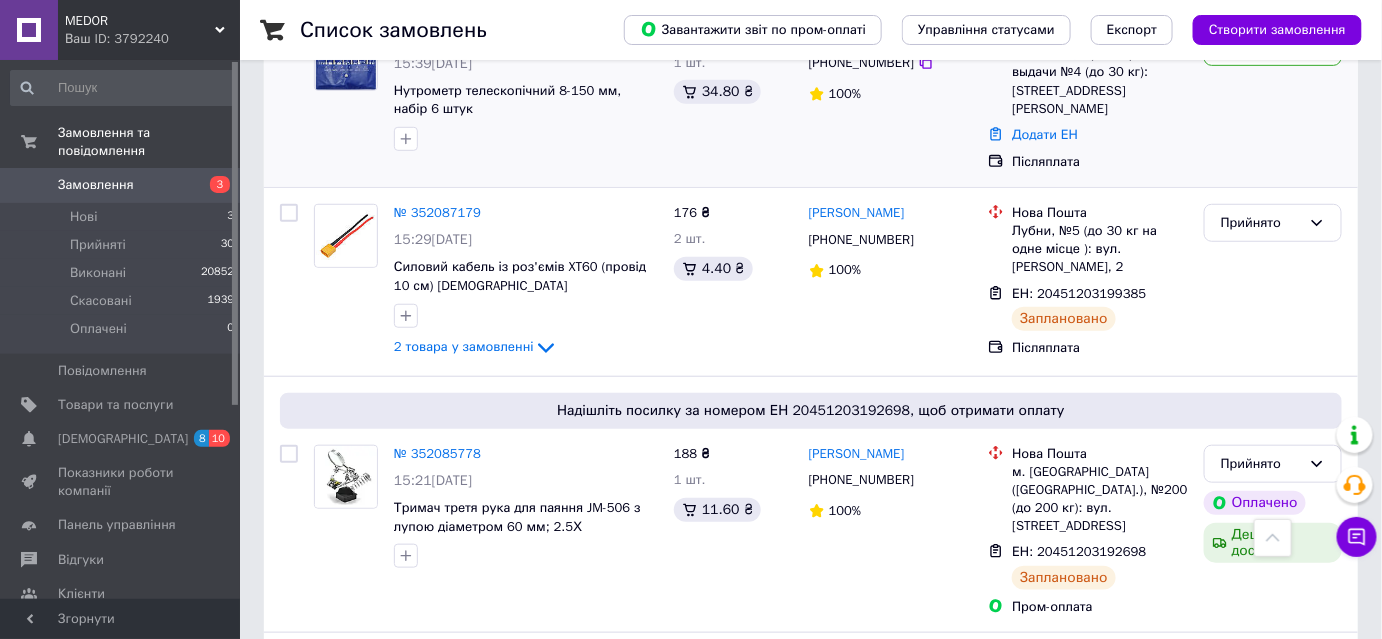 scroll, scrollTop: 272, scrollLeft: 0, axis: vertical 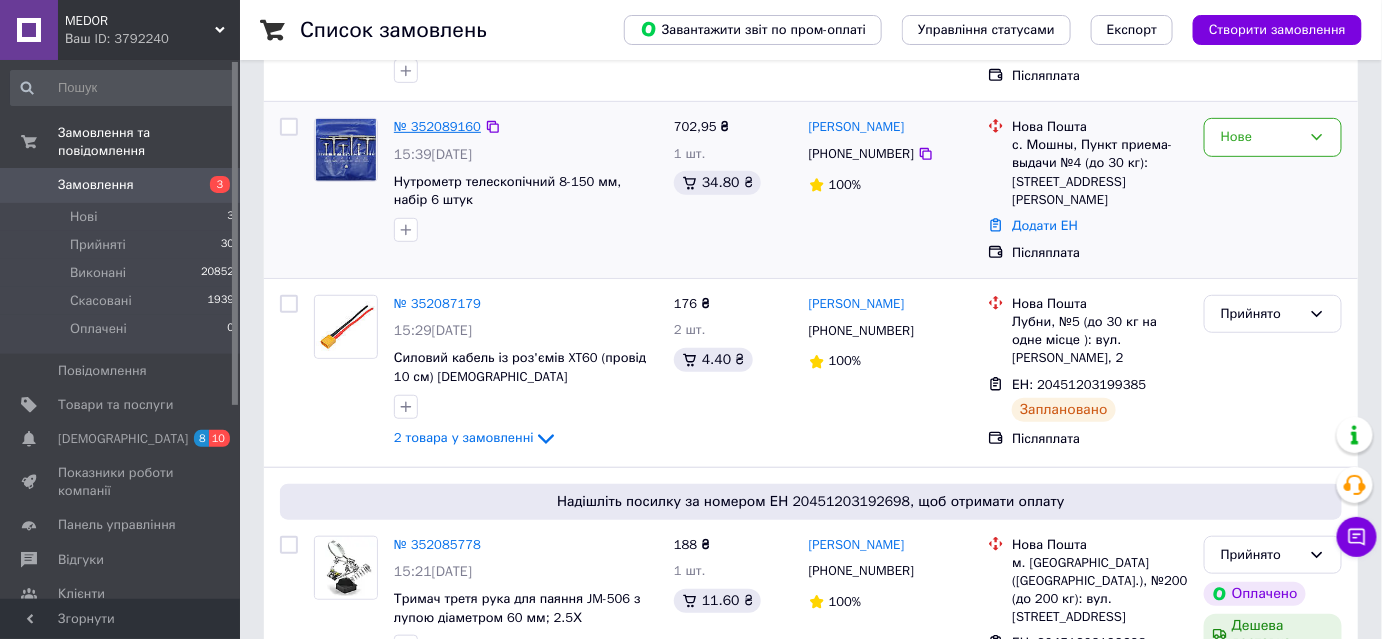 click on "№ 352089160" at bounding box center [437, 126] 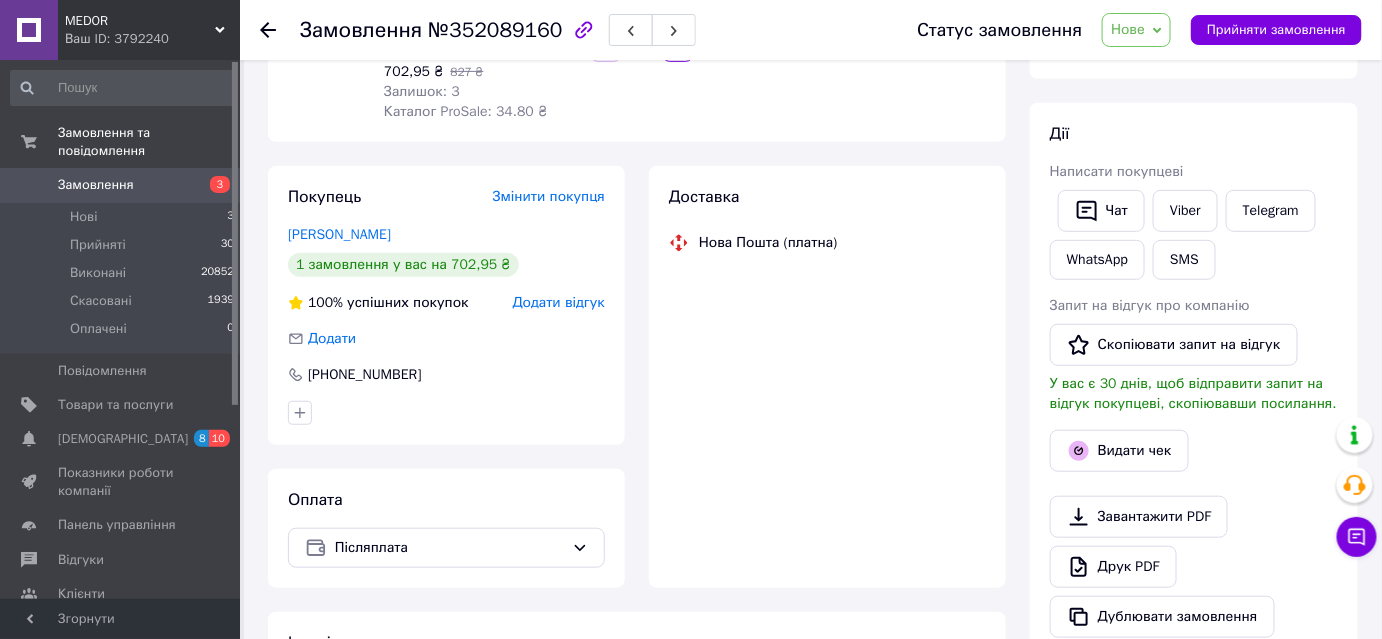 scroll, scrollTop: 272, scrollLeft: 0, axis: vertical 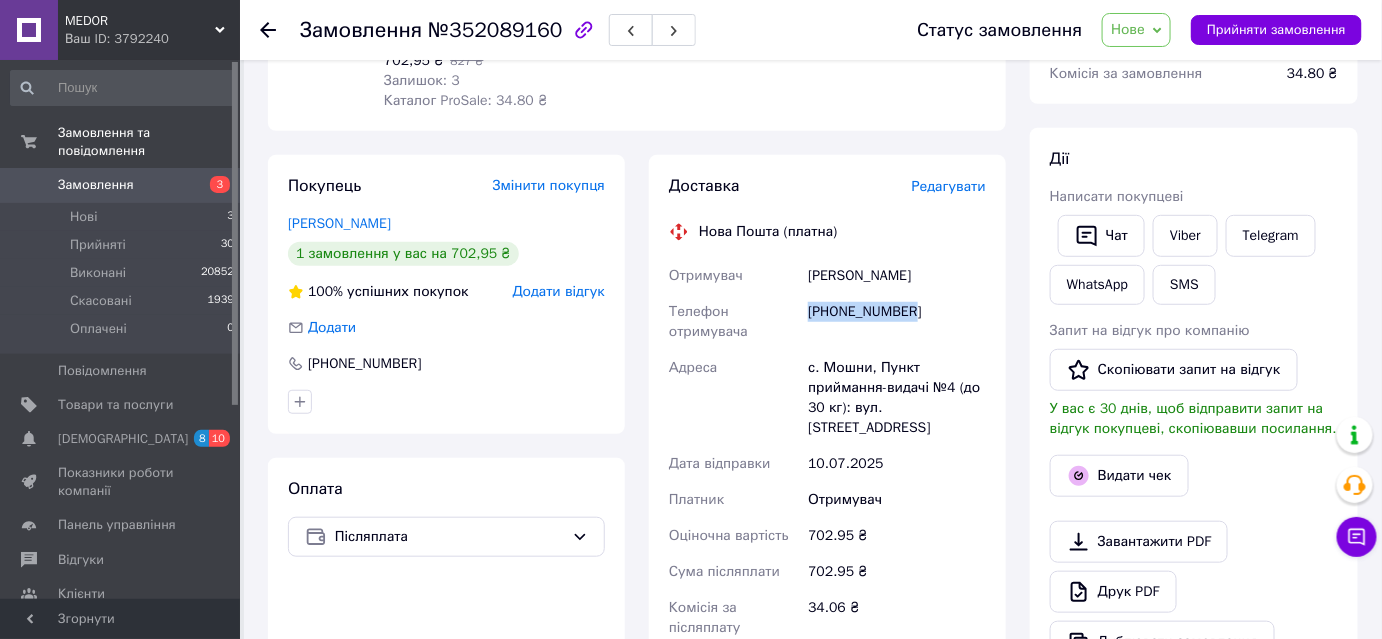 drag, startPoint x: 811, startPoint y: 308, endPoint x: 908, endPoint y: 319, distance: 97.62172 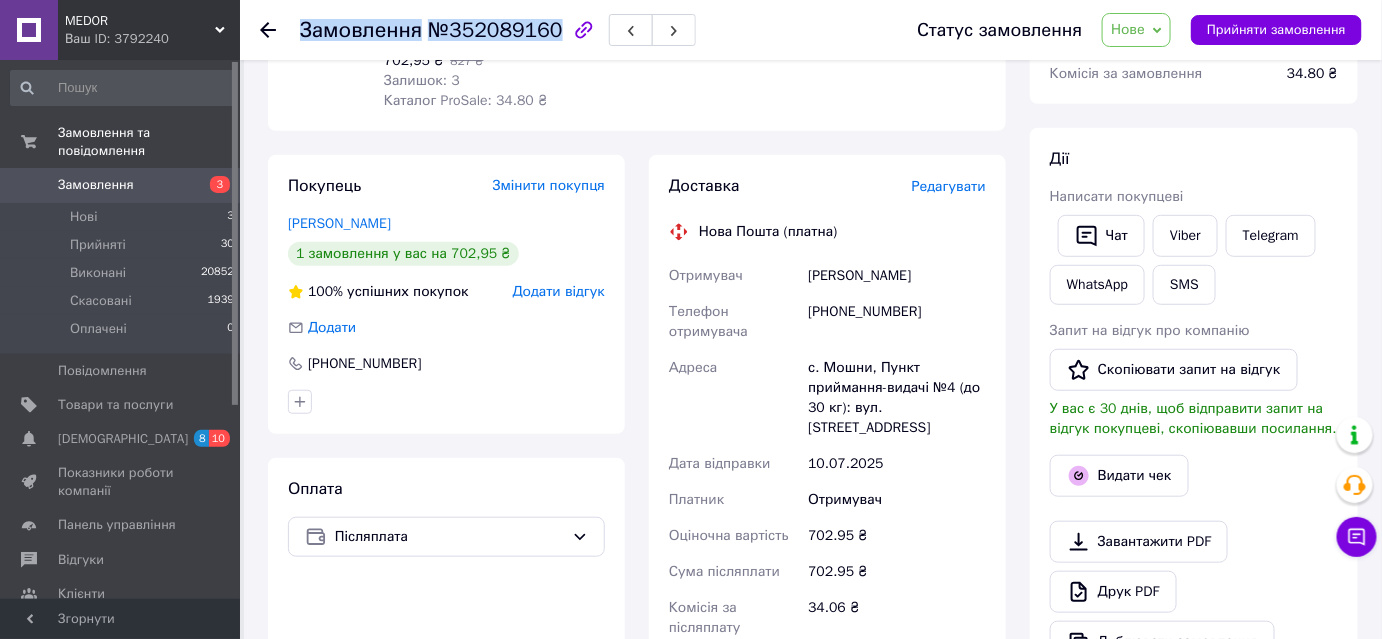 drag, startPoint x: 302, startPoint y: 27, endPoint x: 544, endPoint y: 31, distance: 242.03305 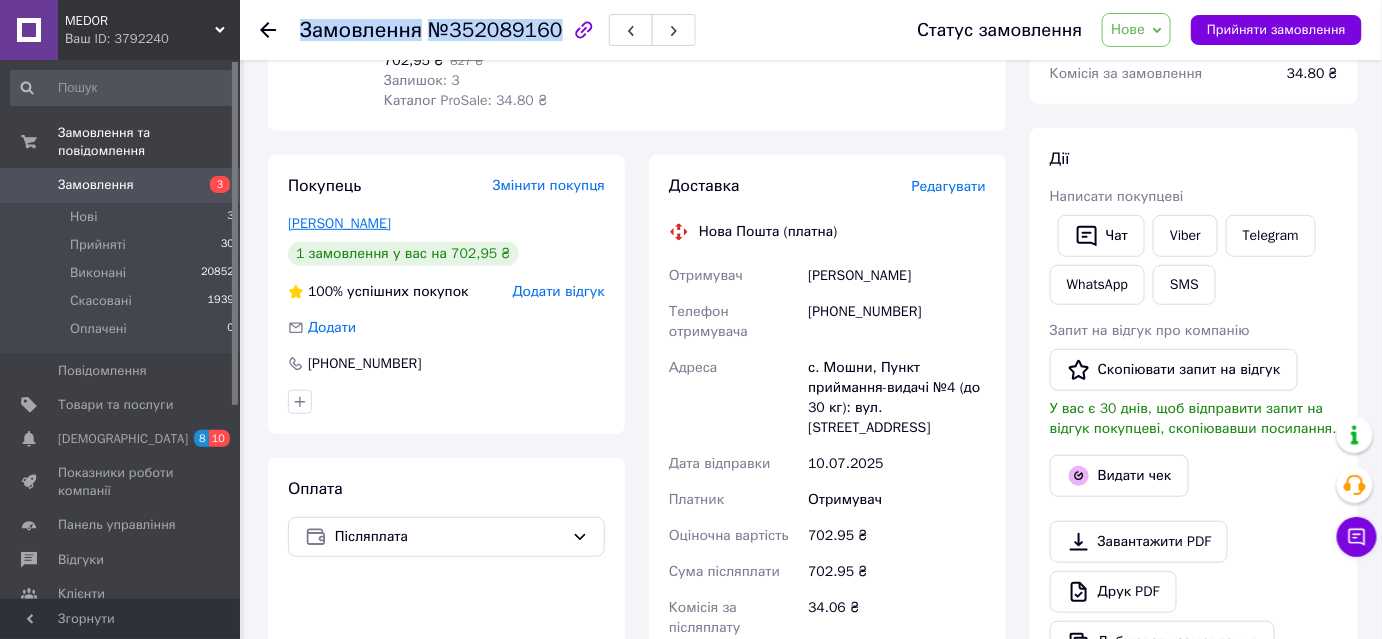 scroll, scrollTop: 0, scrollLeft: 0, axis: both 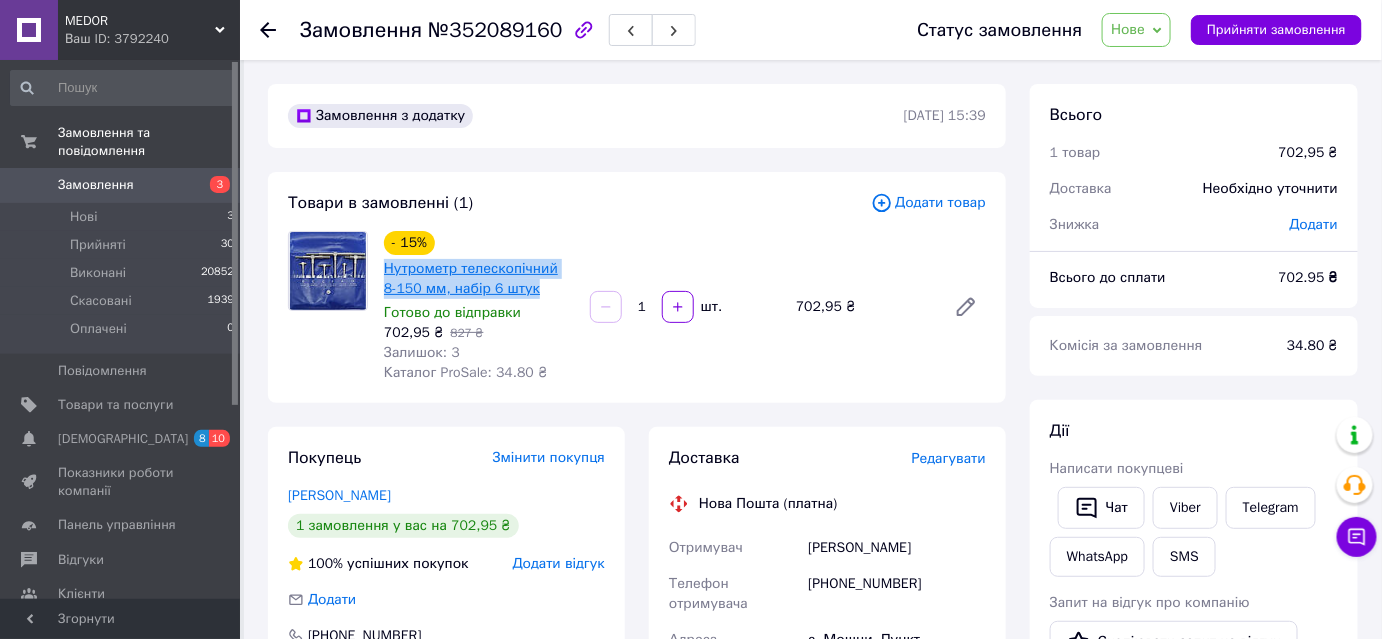 drag, startPoint x: 525, startPoint y: 295, endPoint x: 385, endPoint y: 262, distance: 143.83672 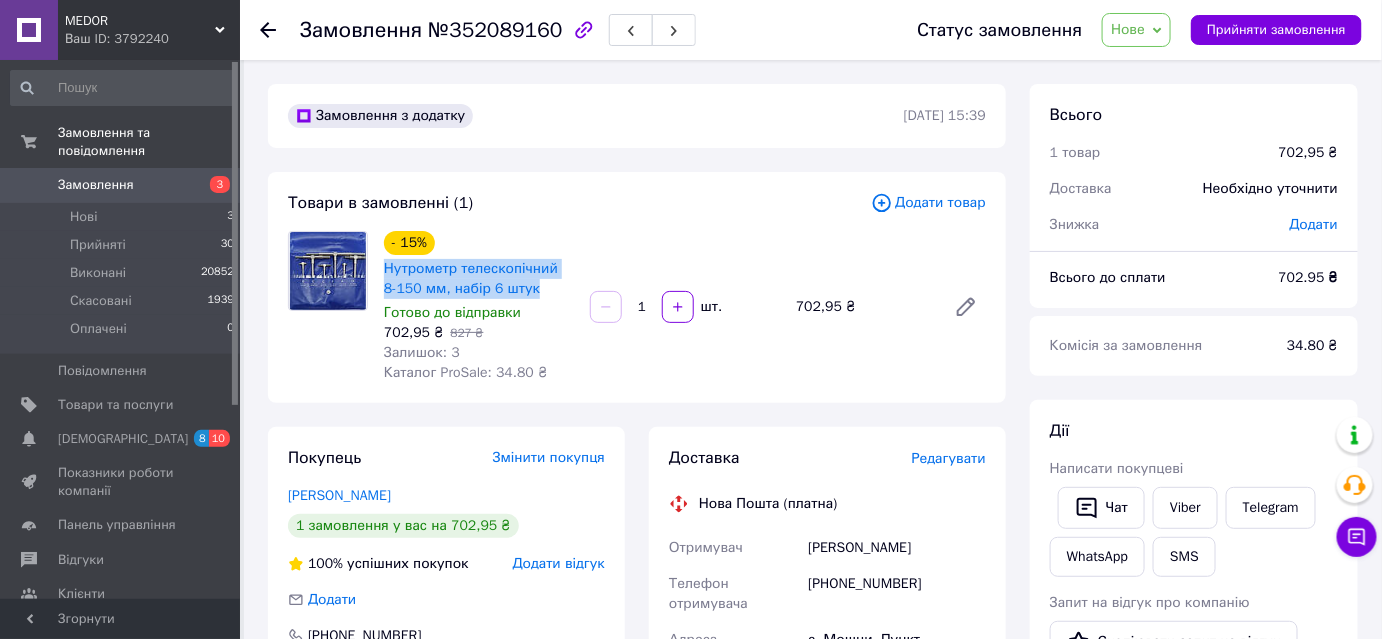 copy on "Нутрометр телескопічний 8-150 мм, набір 6 штук" 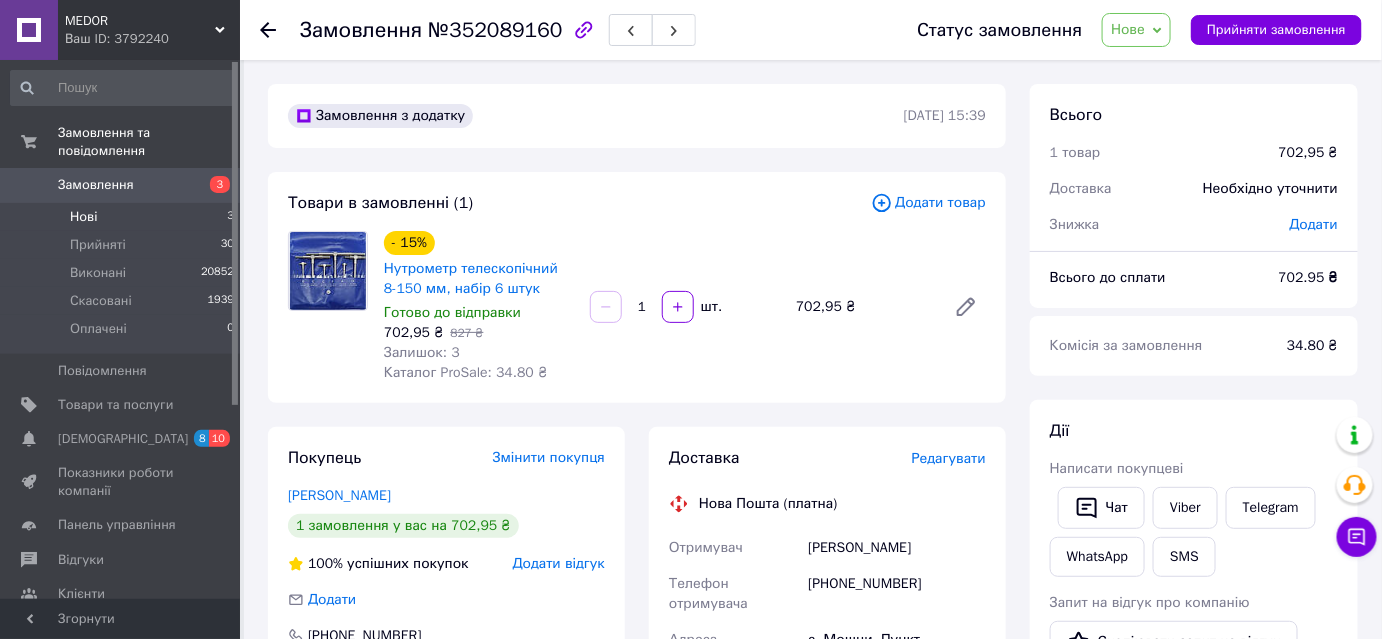 click on "Нові 3" at bounding box center (123, 217) 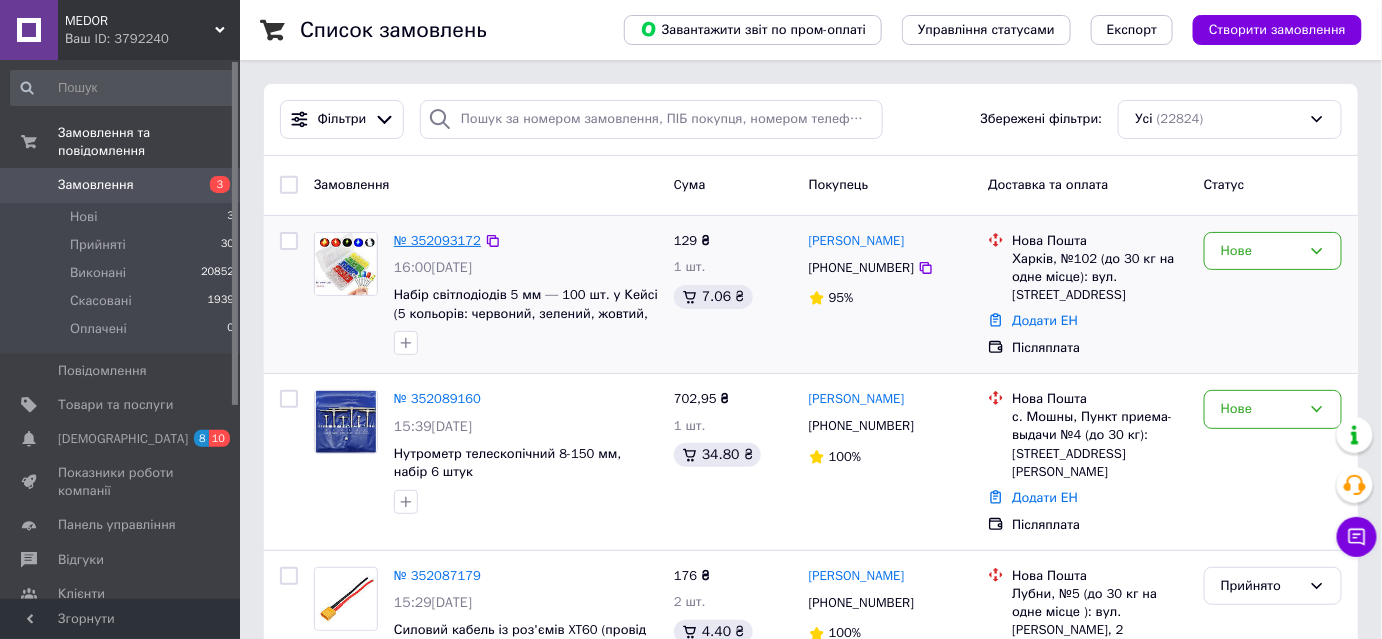click on "№ 352093172" at bounding box center [437, 240] 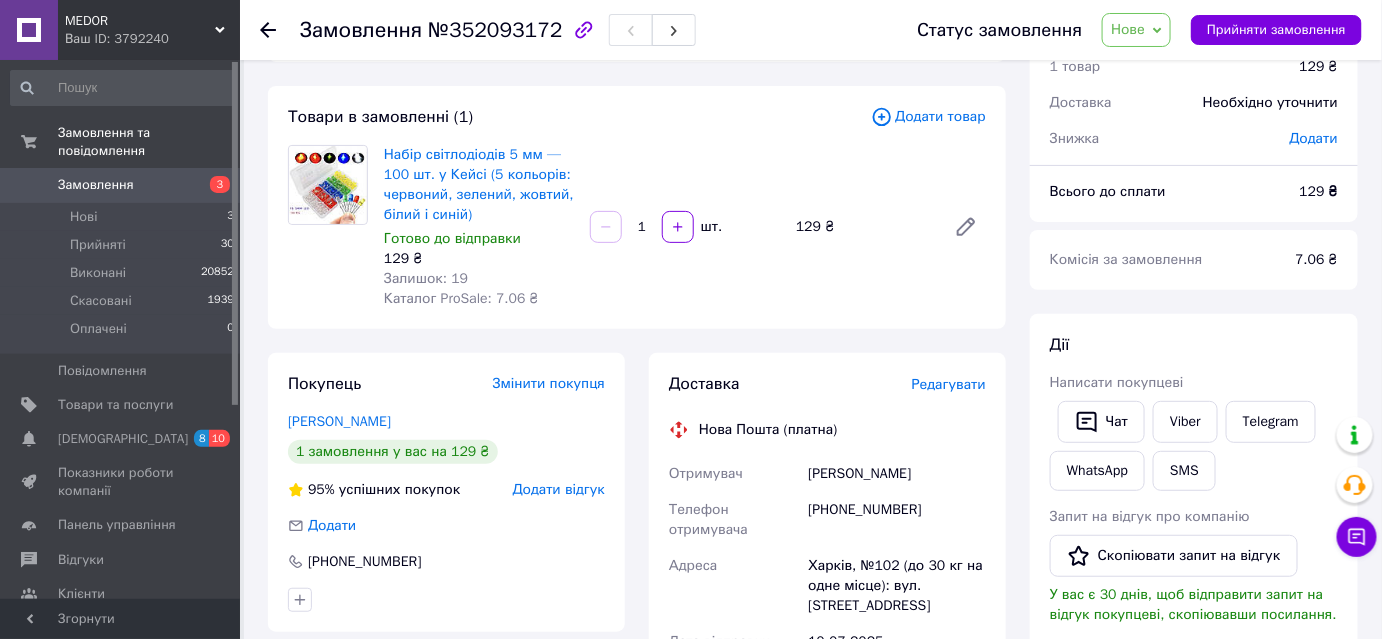 scroll, scrollTop: 181, scrollLeft: 0, axis: vertical 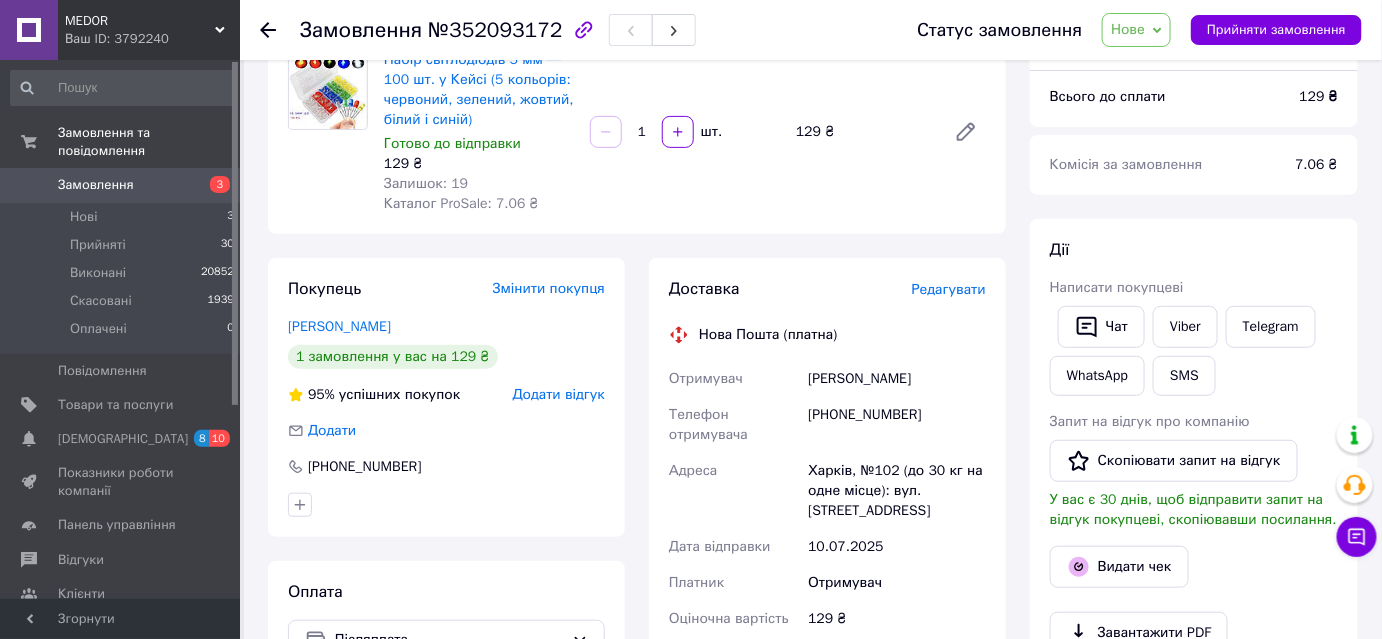 click on "Нове" at bounding box center (1128, 29) 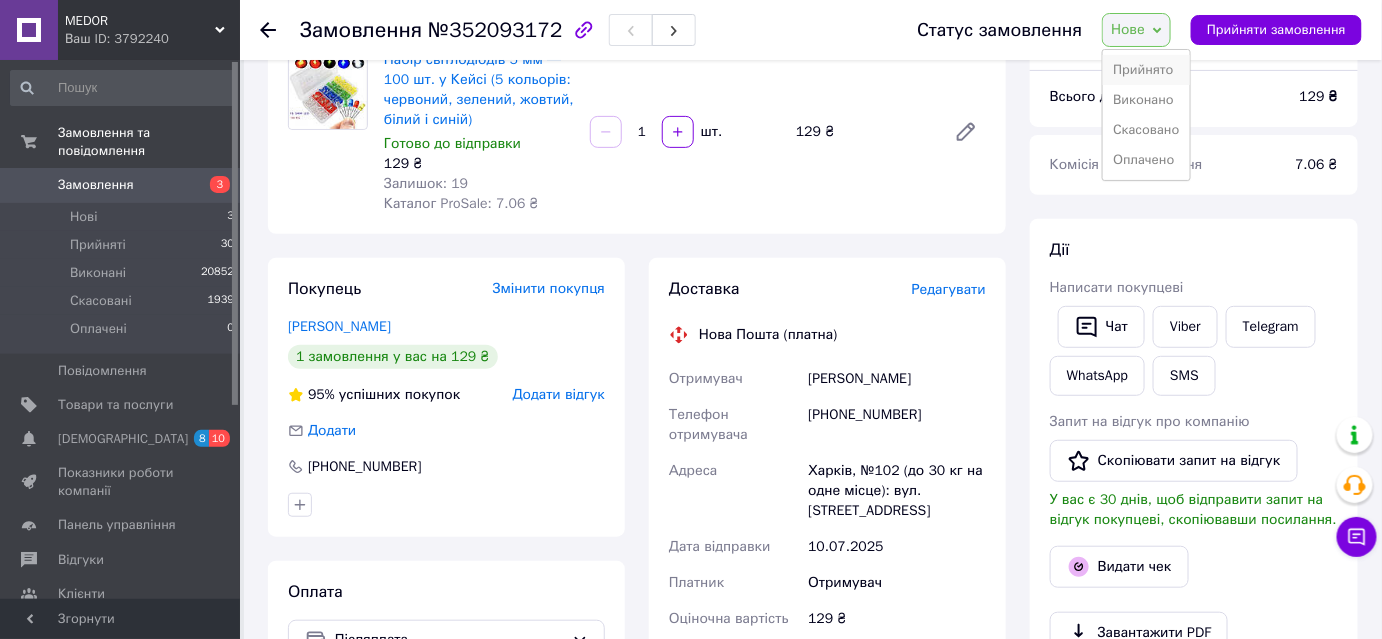 click on "Прийнято" at bounding box center [1146, 70] 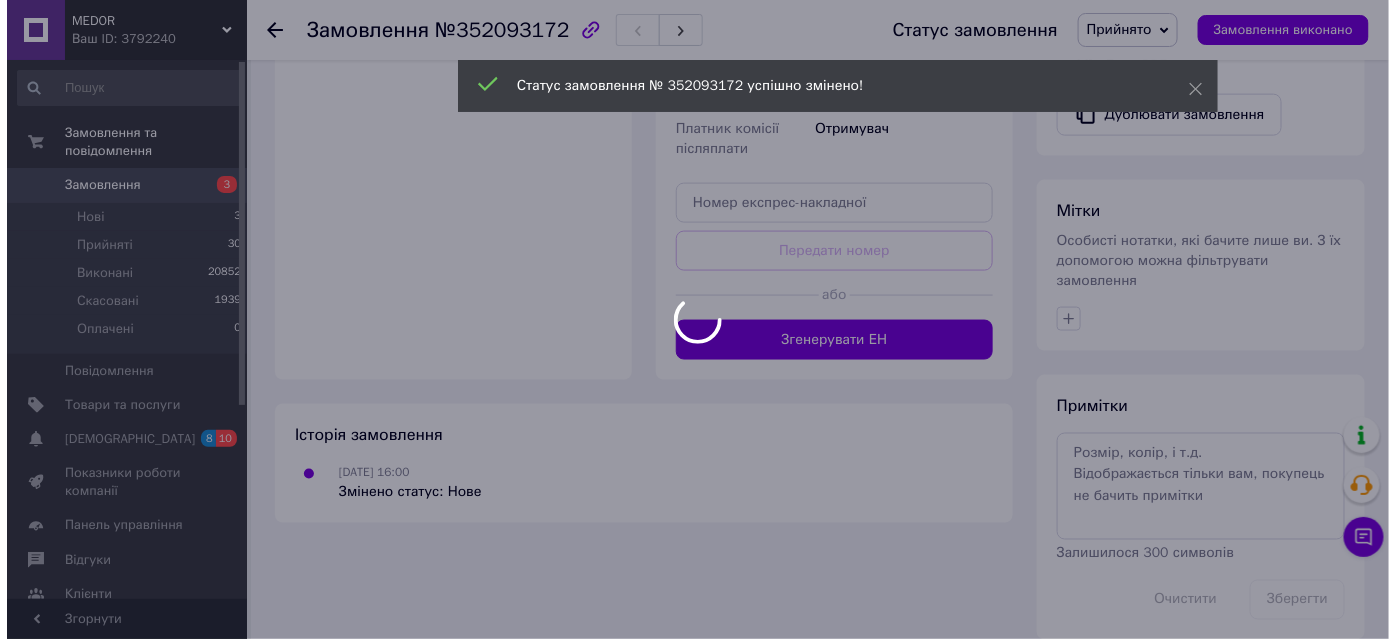 scroll, scrollTop: 0, scrollLeft: 0, axis: both 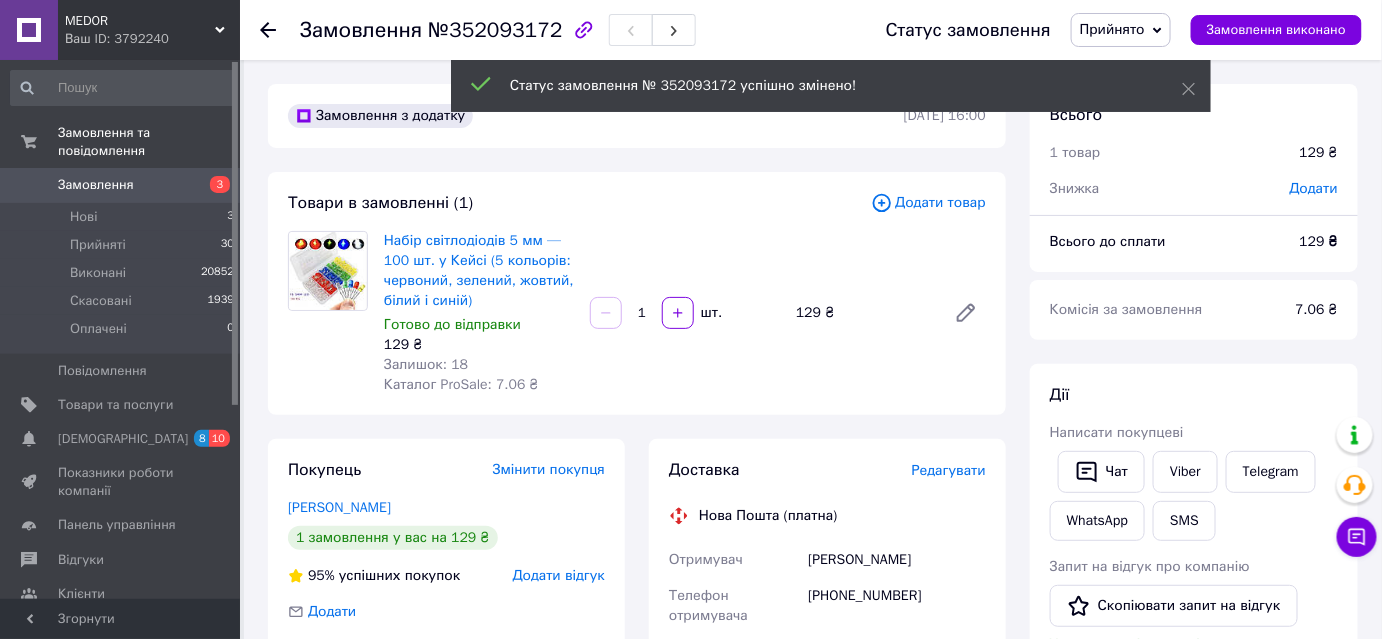 click on "Редагувати" at bounding box center (949, 470) 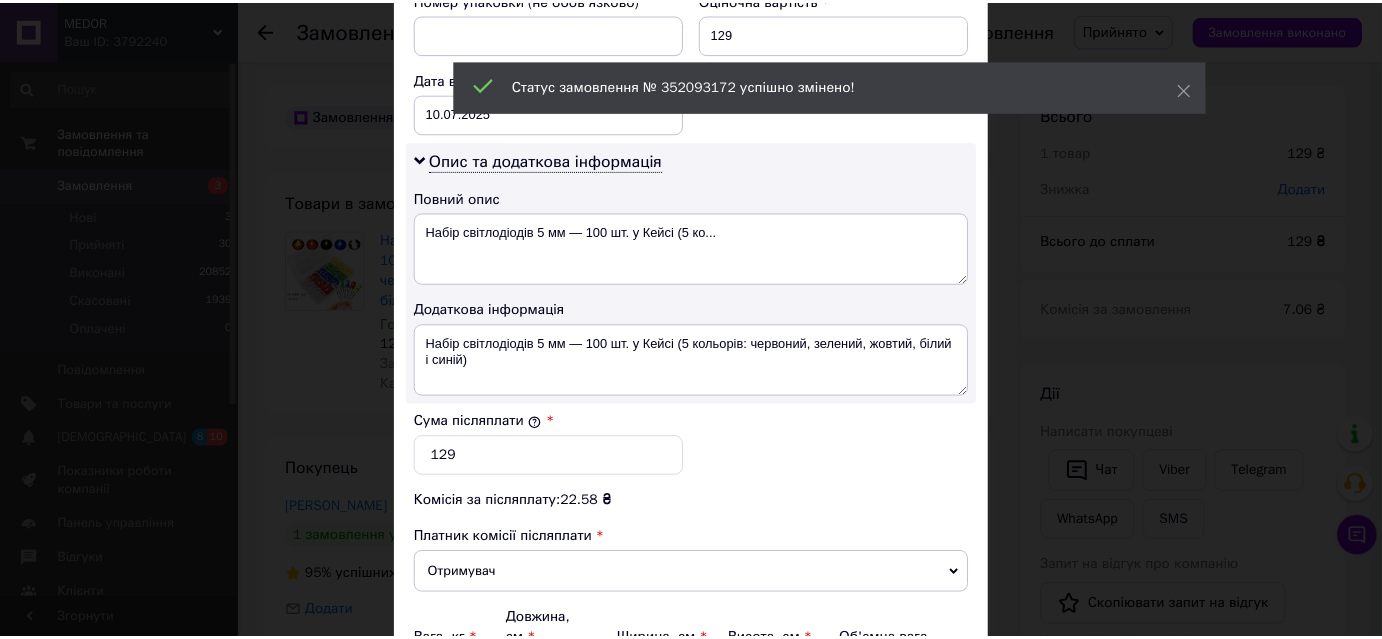 scroll, scrollTop: 1101, scrollLeft: 0, axis: vertical 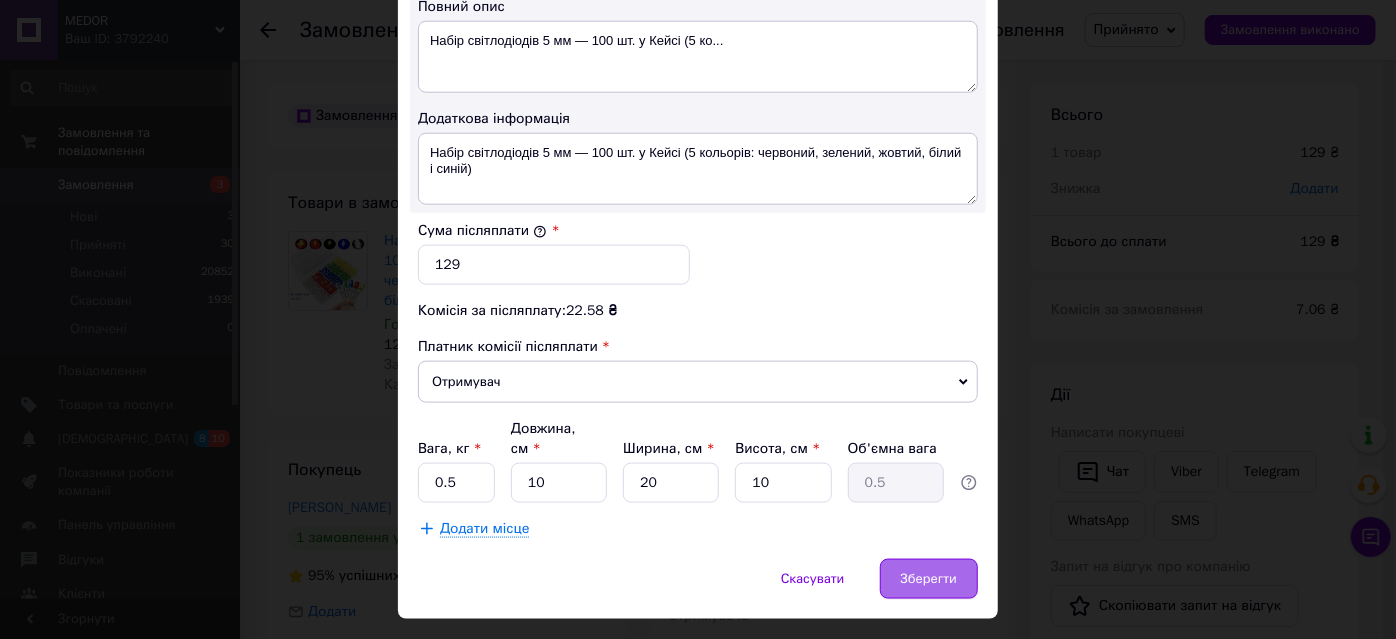 click on "Зберегти" at bounding box center (929, 579) 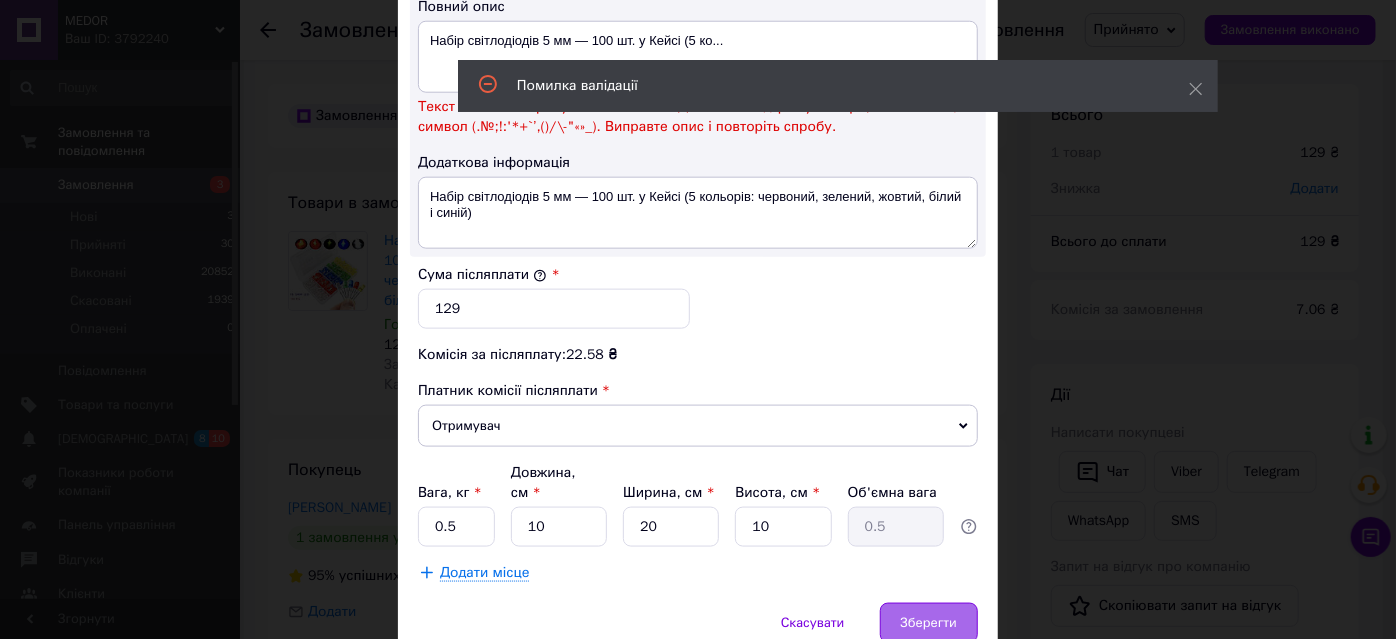 click on "Зберегти" at bounding box center [929, 623] 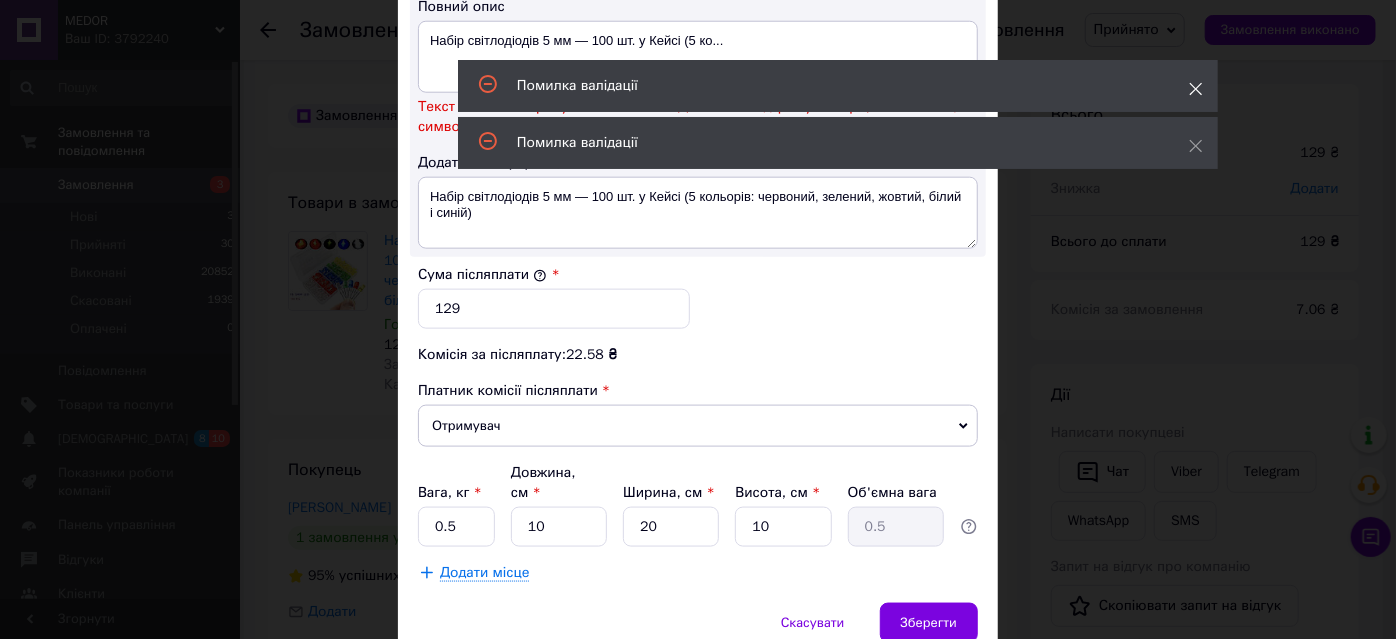 click 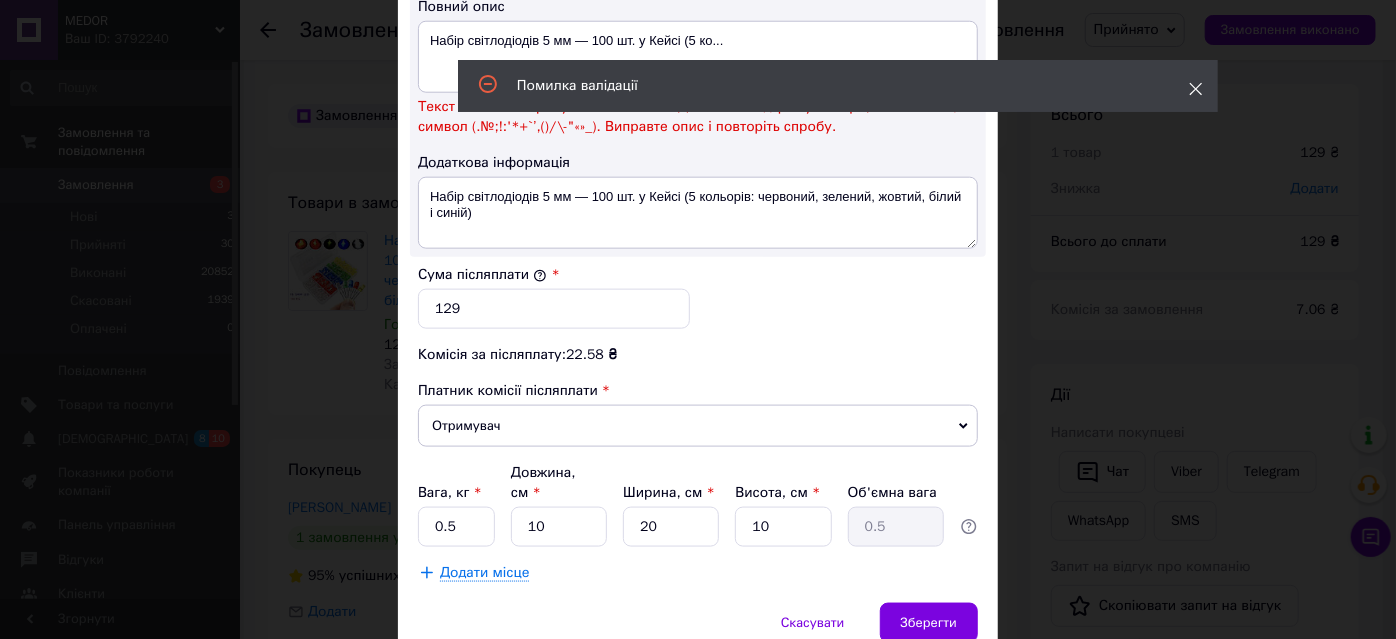 click 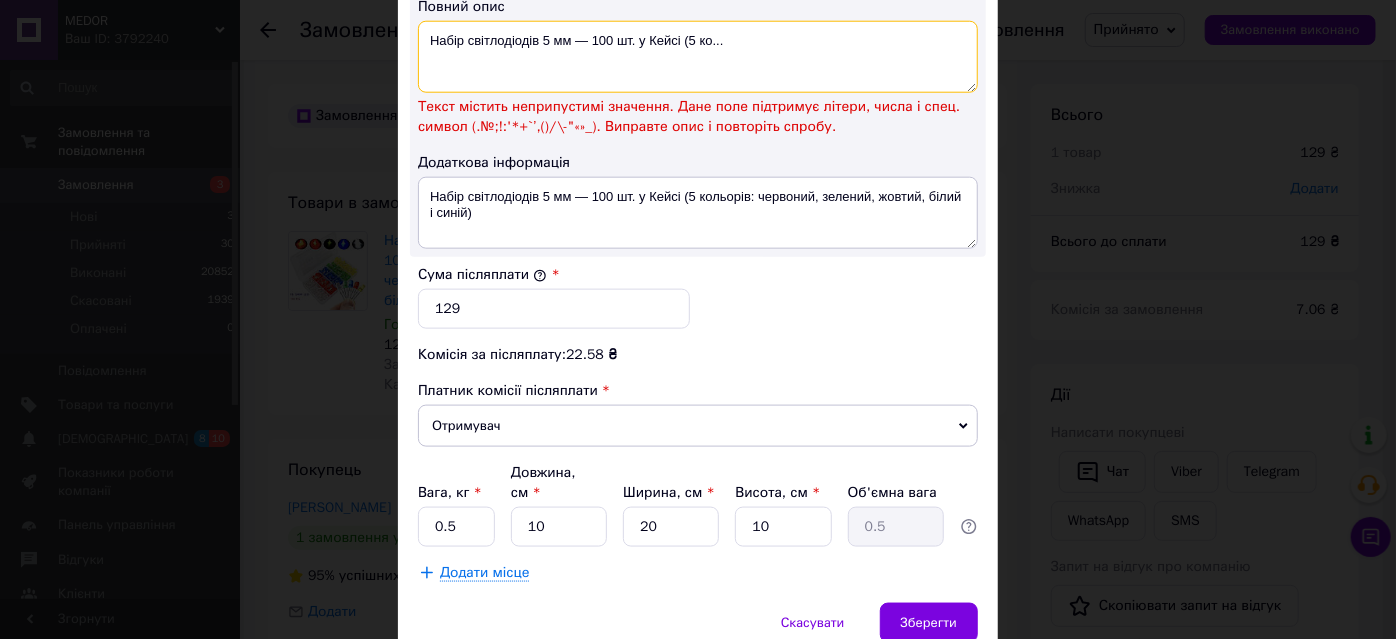 drag, startPoint x: 574, startPoint y: 17, endPoint x: 757, endPoint y: 34, distance: 183.78792 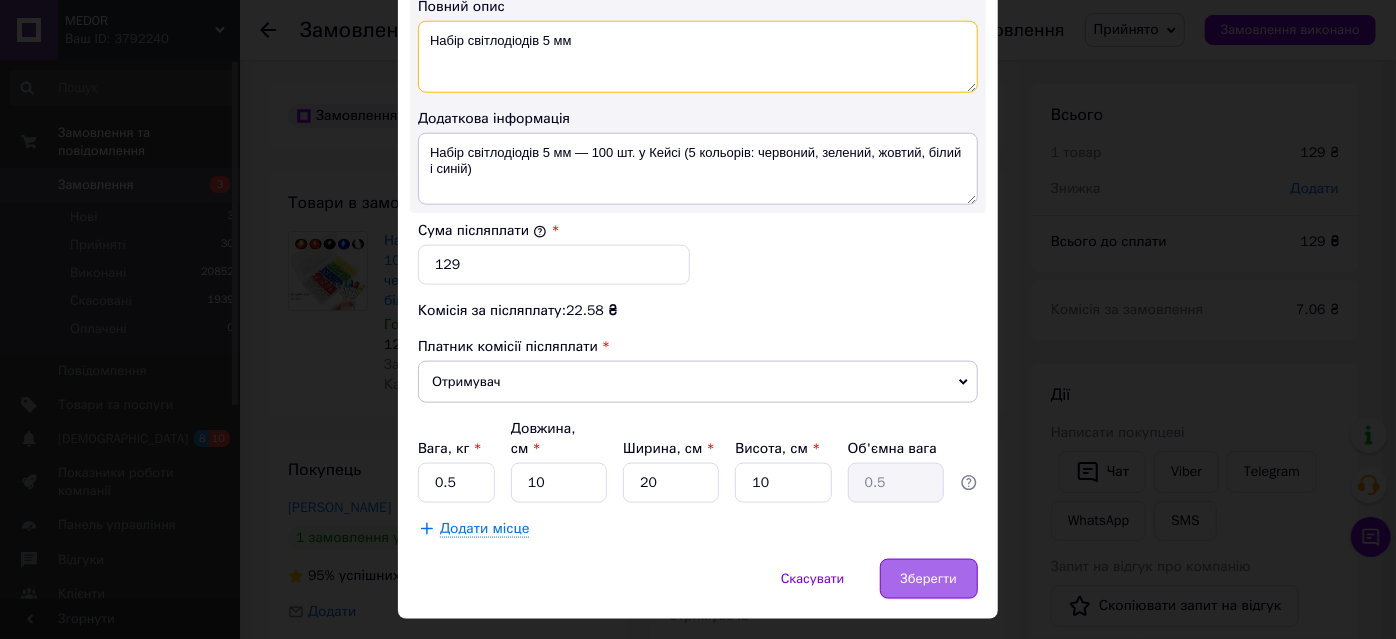 type on "Набір світлодіодів 5 мм" 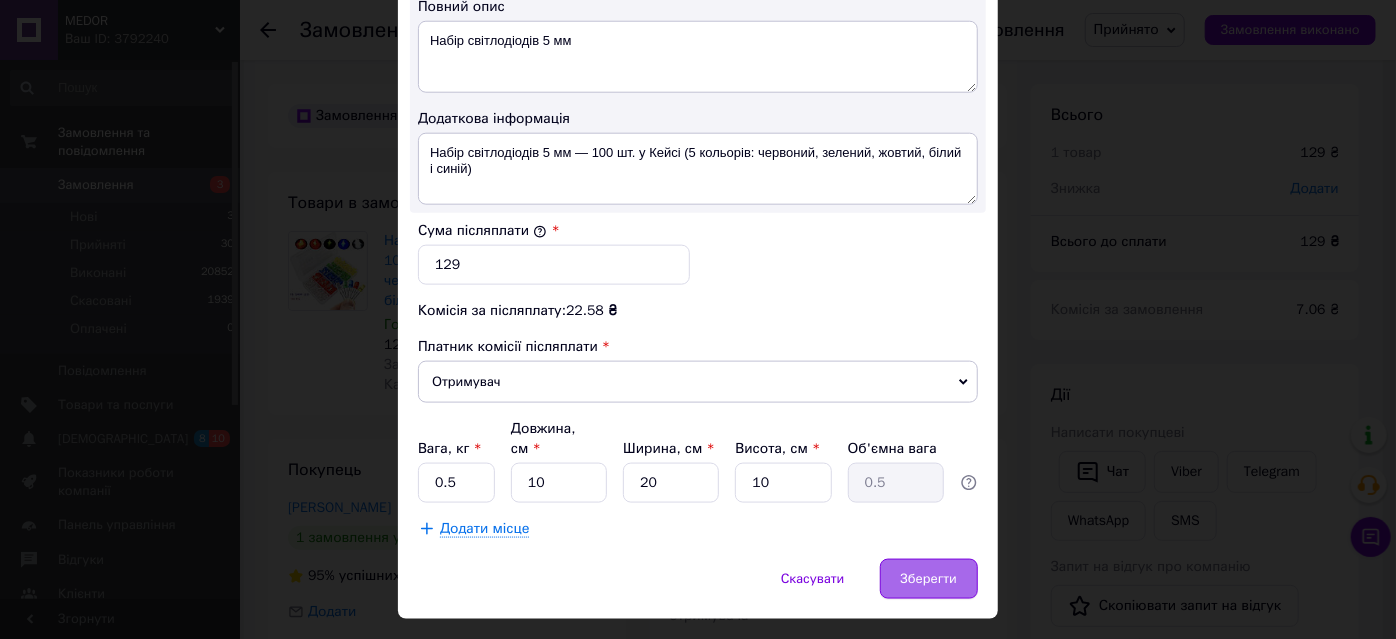 click on "Зберегти" at bounding box center (929, 579) 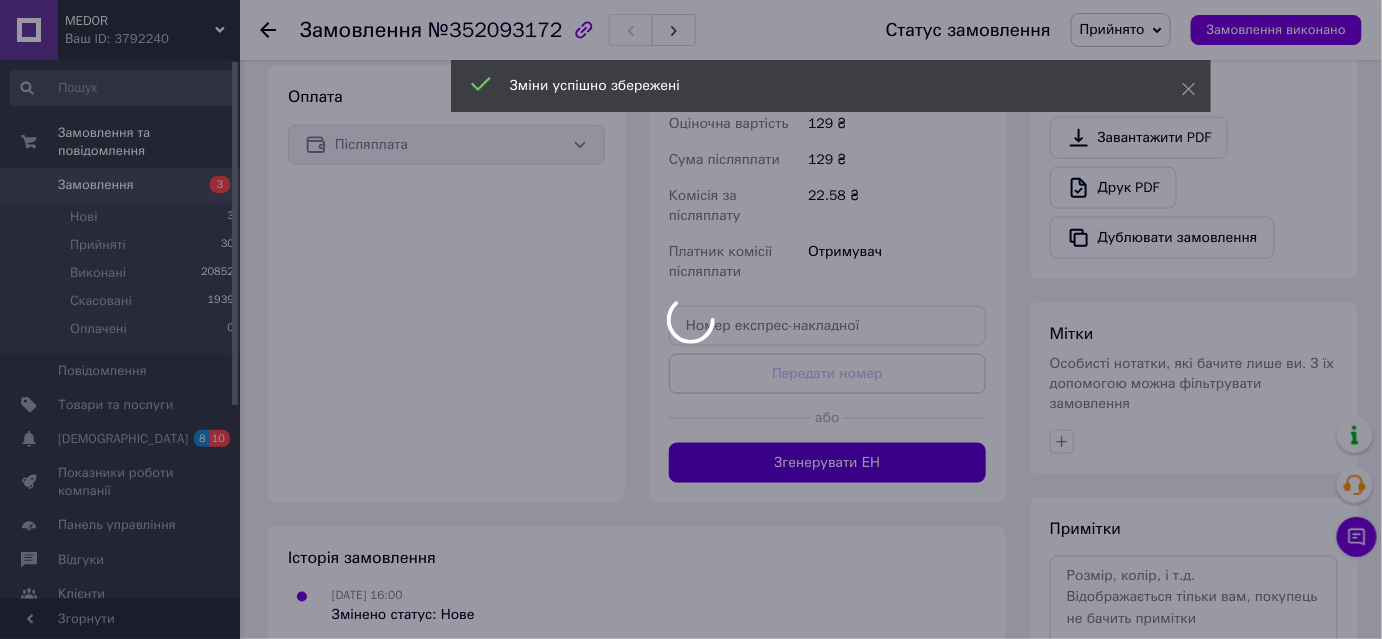 scroll, scrollTop: 799, scrollLeft: 0, axis: vertical 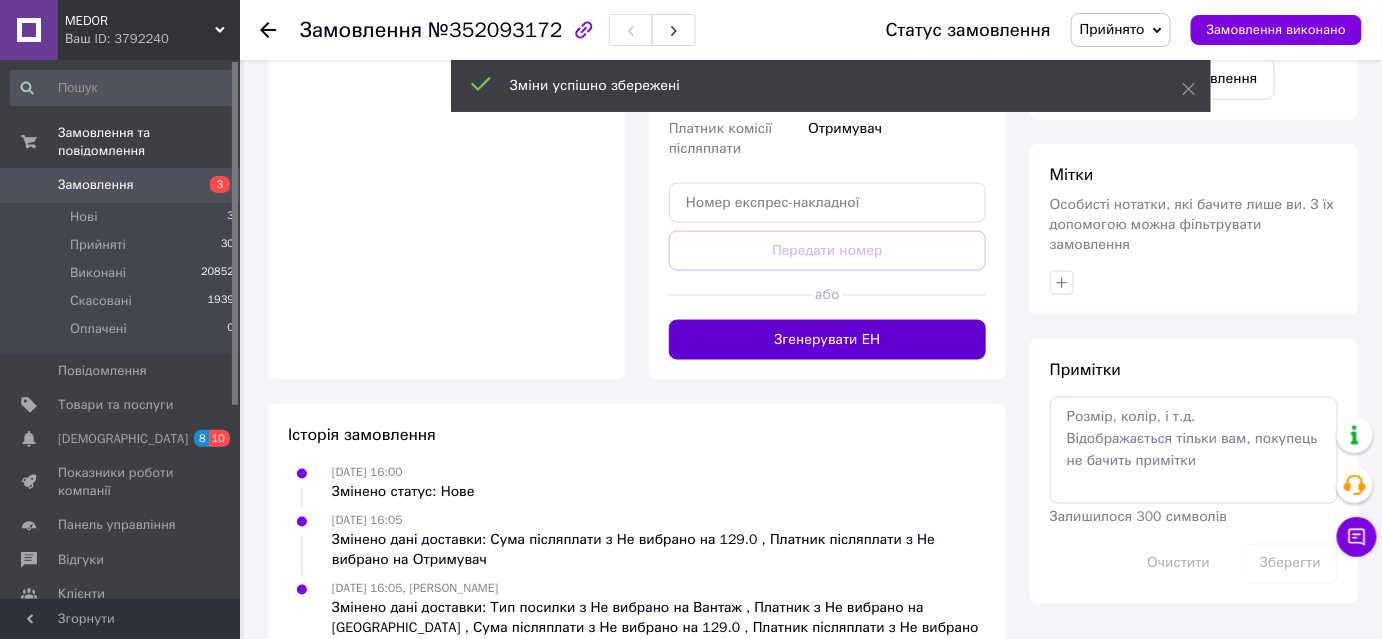 click on "Згенерувати ЕН" at bounding box center (827, 340) 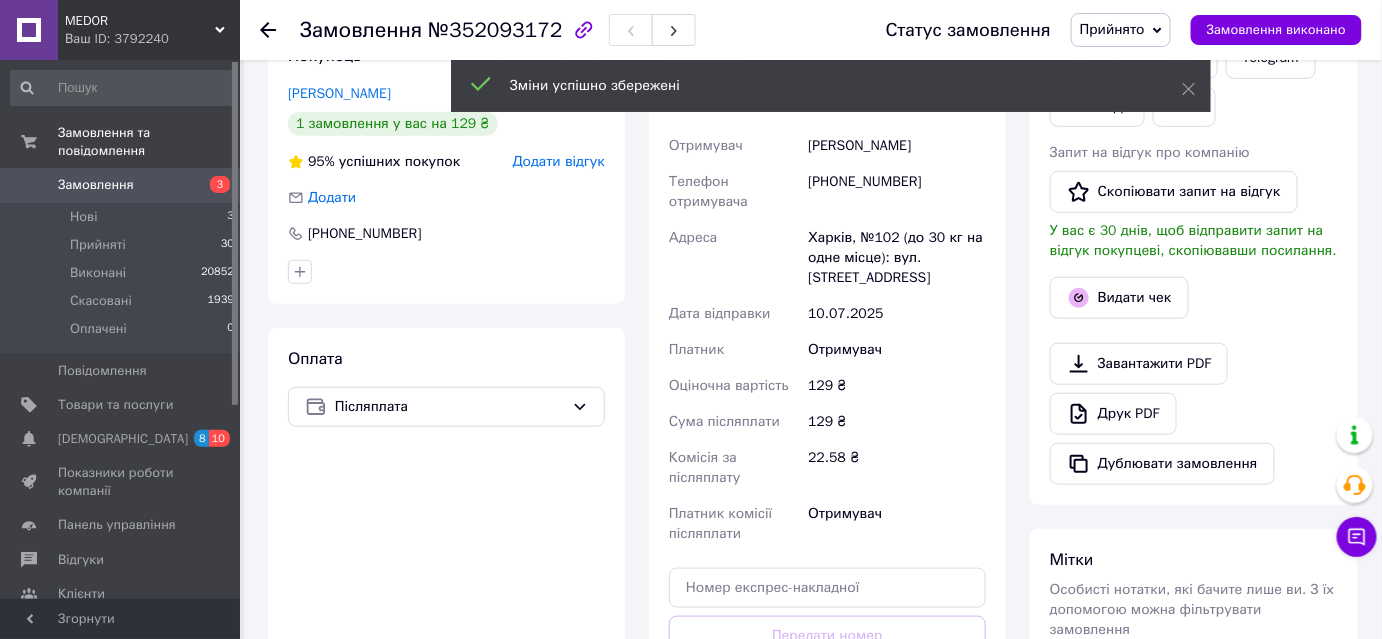 scroll, scrollTop: 253, scrollLeft: 0, axis: vertical 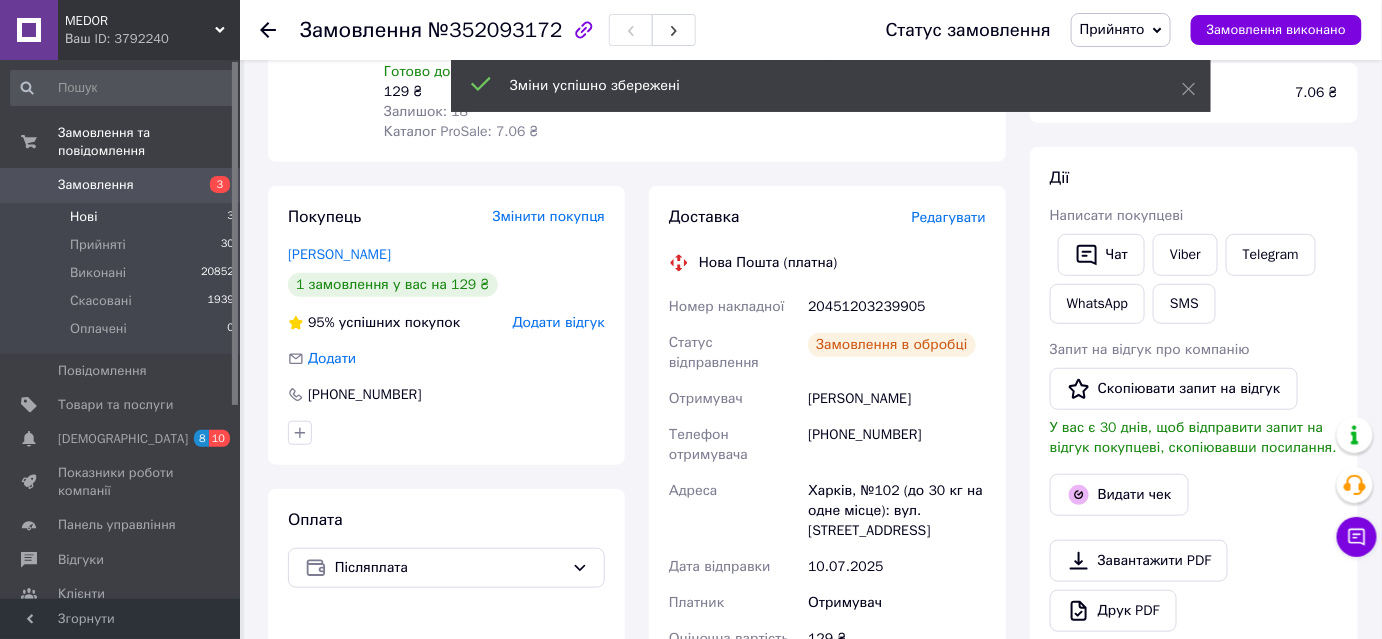 click on "Нові 3" at bounding box center (123, 217) 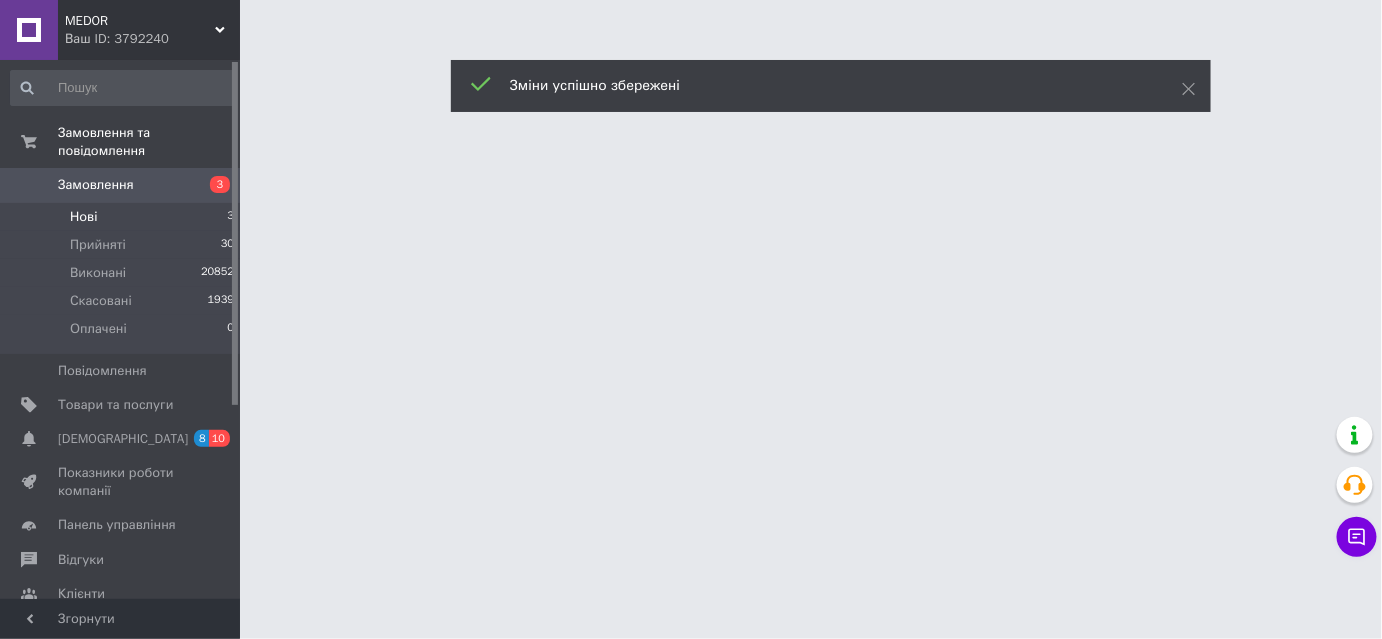scroll, scrollTop: 0, scrollLeft: 0, axis: both 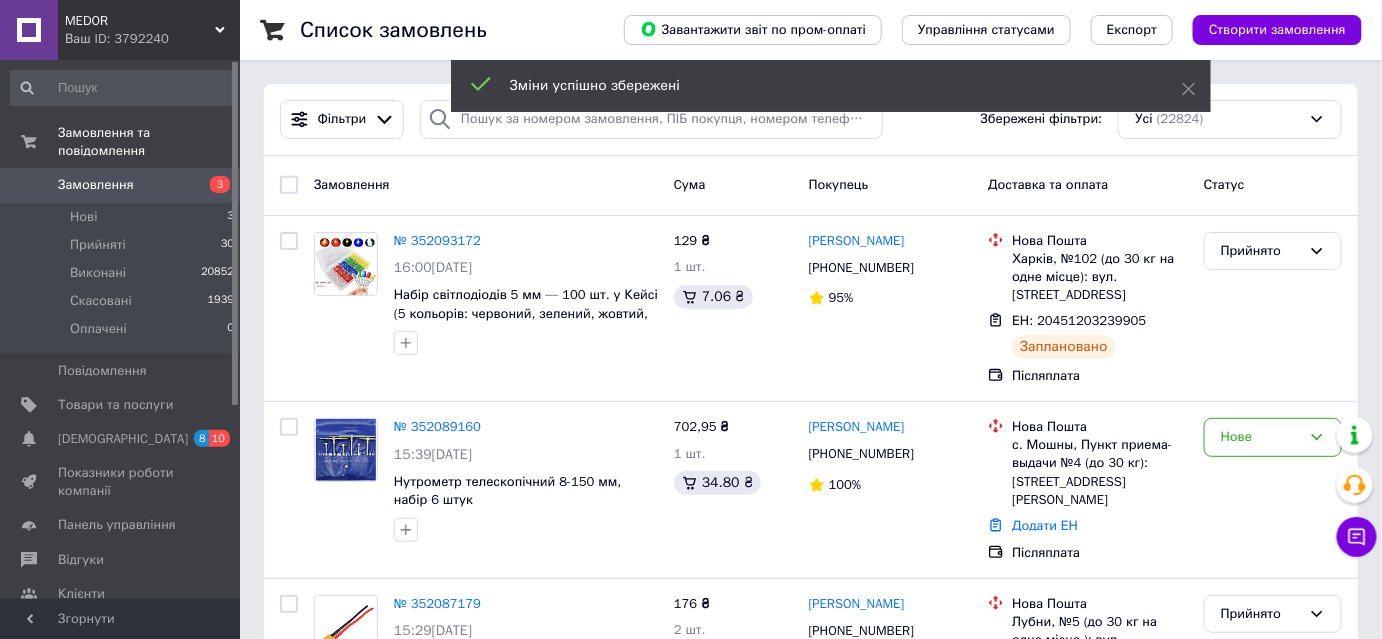 click on "Замовлення" at bounding box center (486, 185) 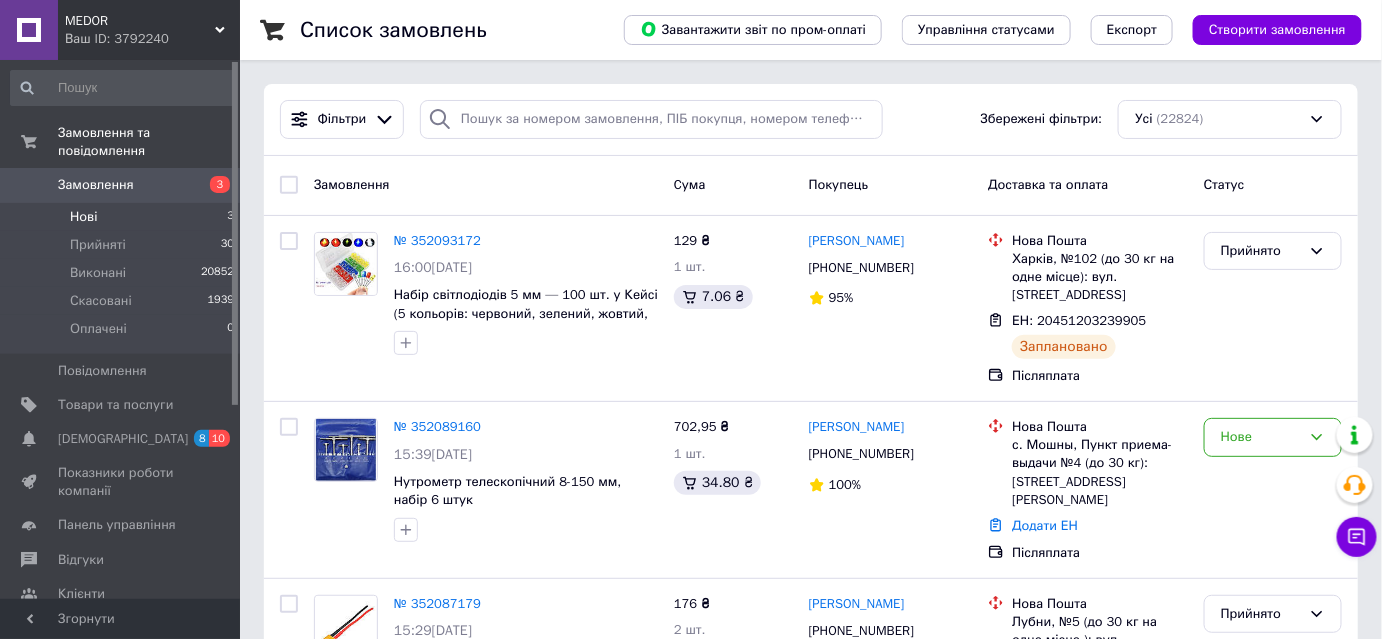 click on "Нові 3" at bounding box center [123, 217] 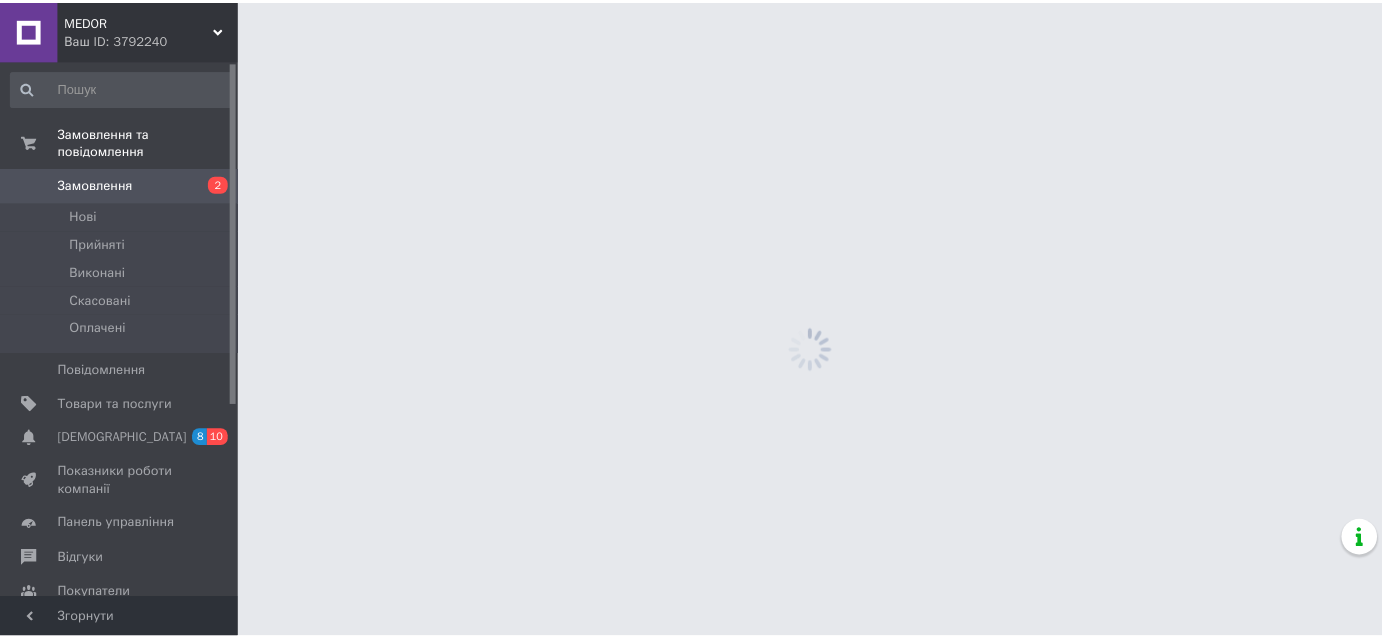 scroll, scrollTop: 0, scrollLeft: 0, axis: both 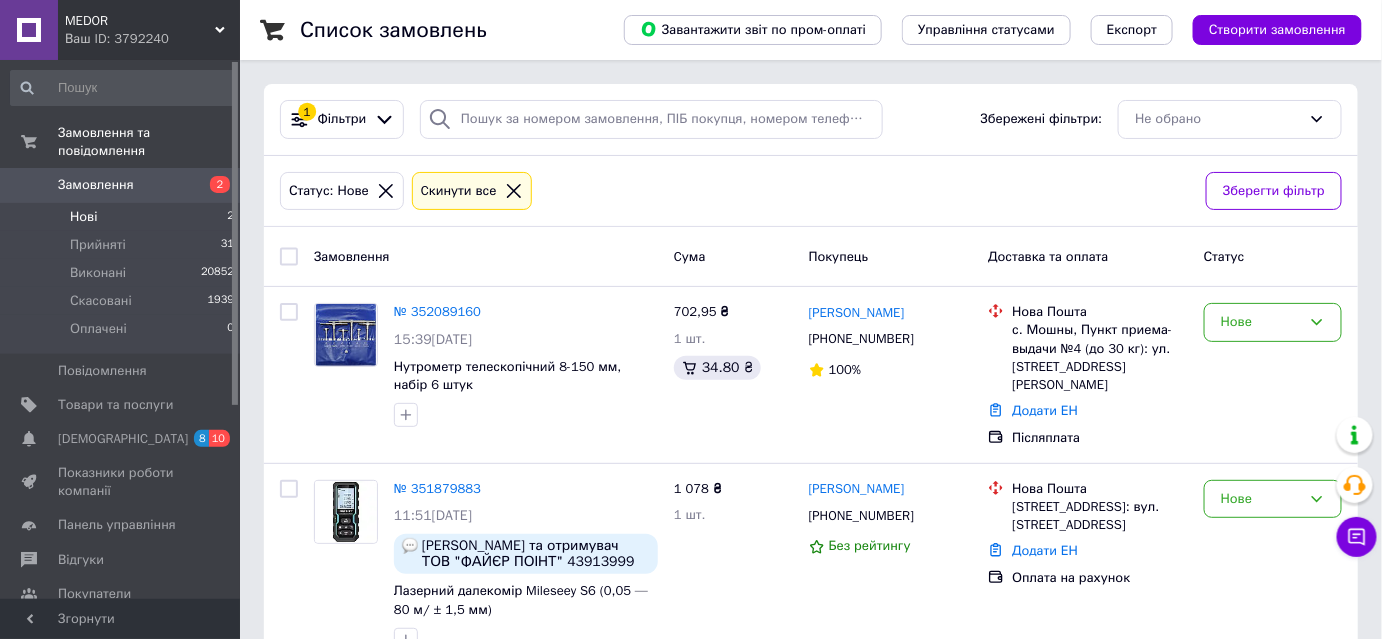 click on "Нові 2" at bounding box center (123, 217) 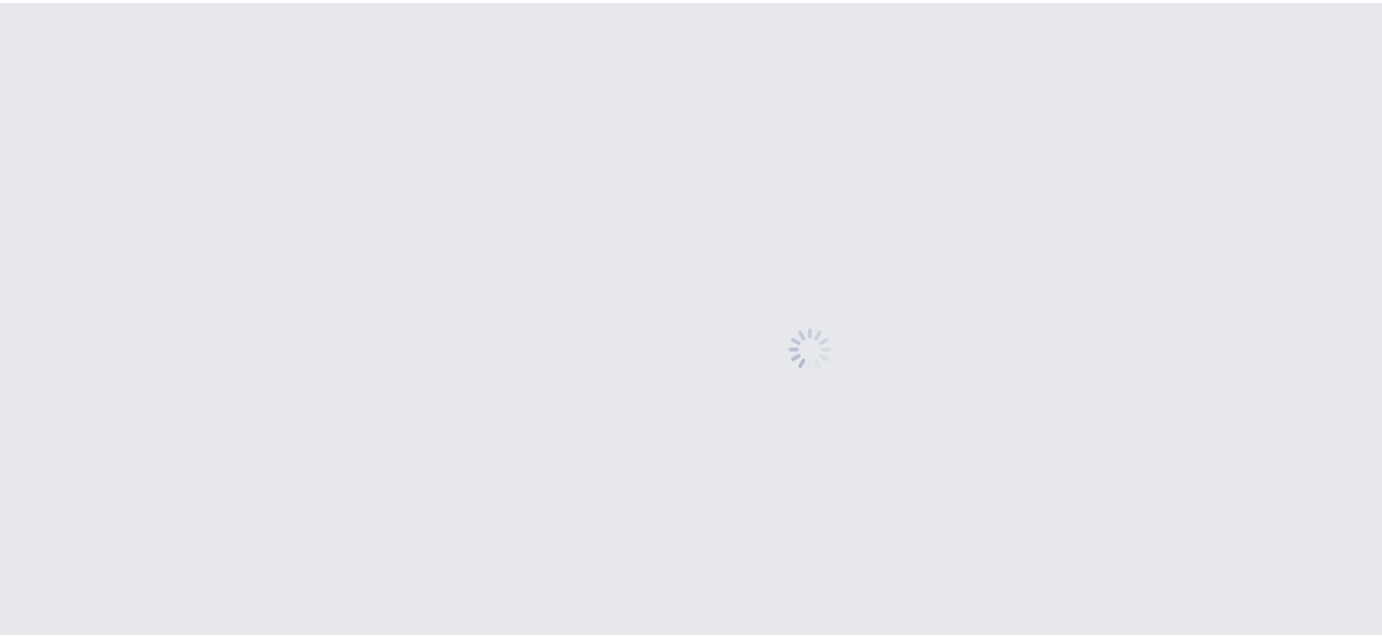 scroll, scrollTop: 0, scrollLeft: 0, axis: both 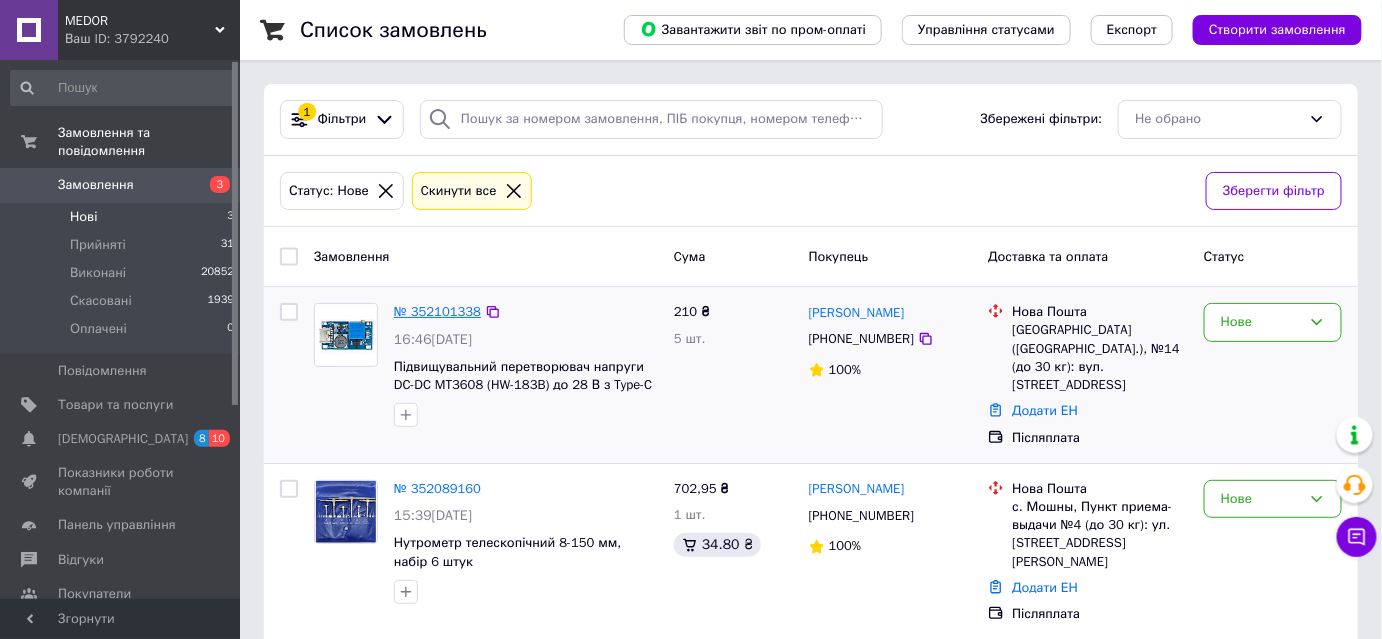 click on "№ 352101338" at bounding box center (437, 311) 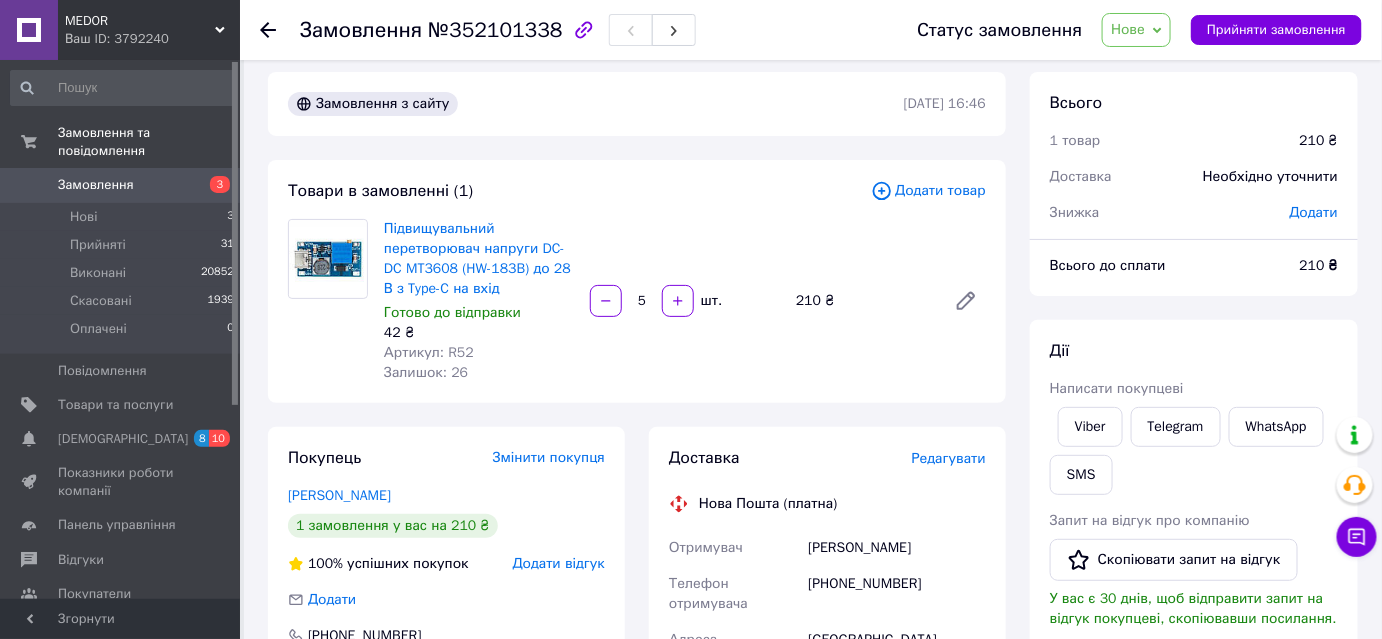 scroll, scrollTop: 272, scrollLeft: 0, axis: vertical 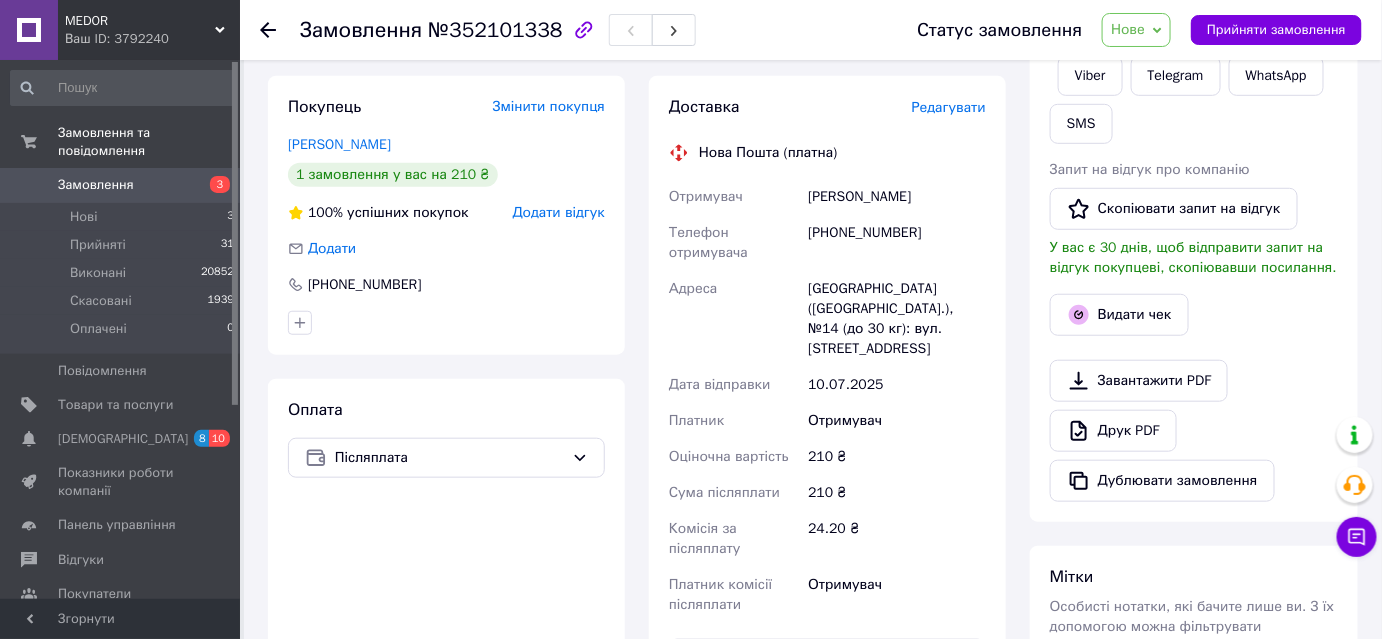 click 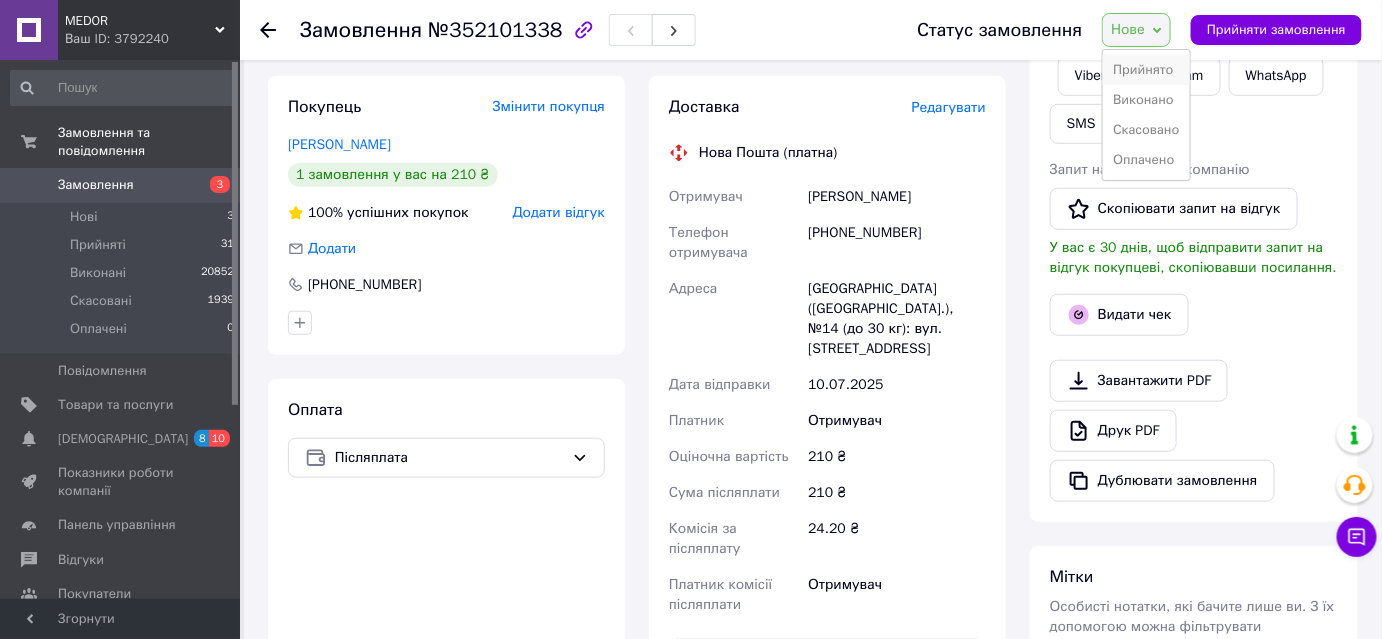 click on "Прийнято" at bounding box center (1146, 70) 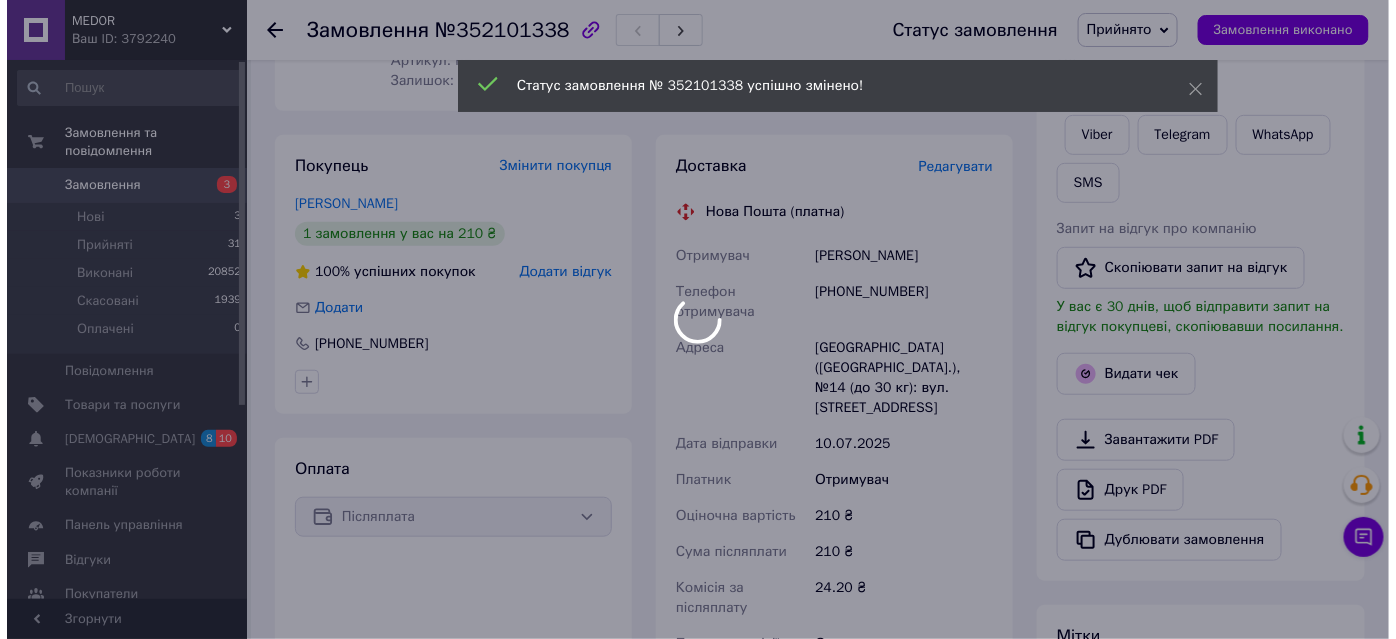scroll, scrollTop: 272, scrollLeft: 0, axis: vertical 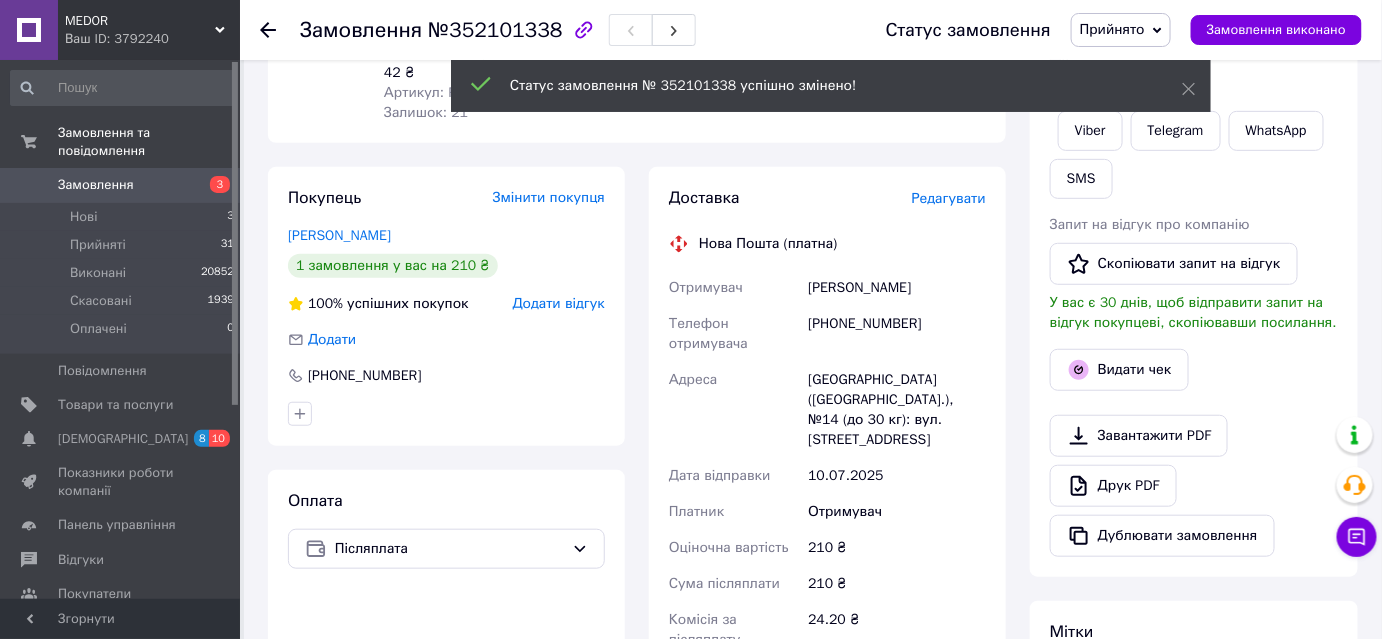 click on "Редагувати" at bounding box center [949, 198] 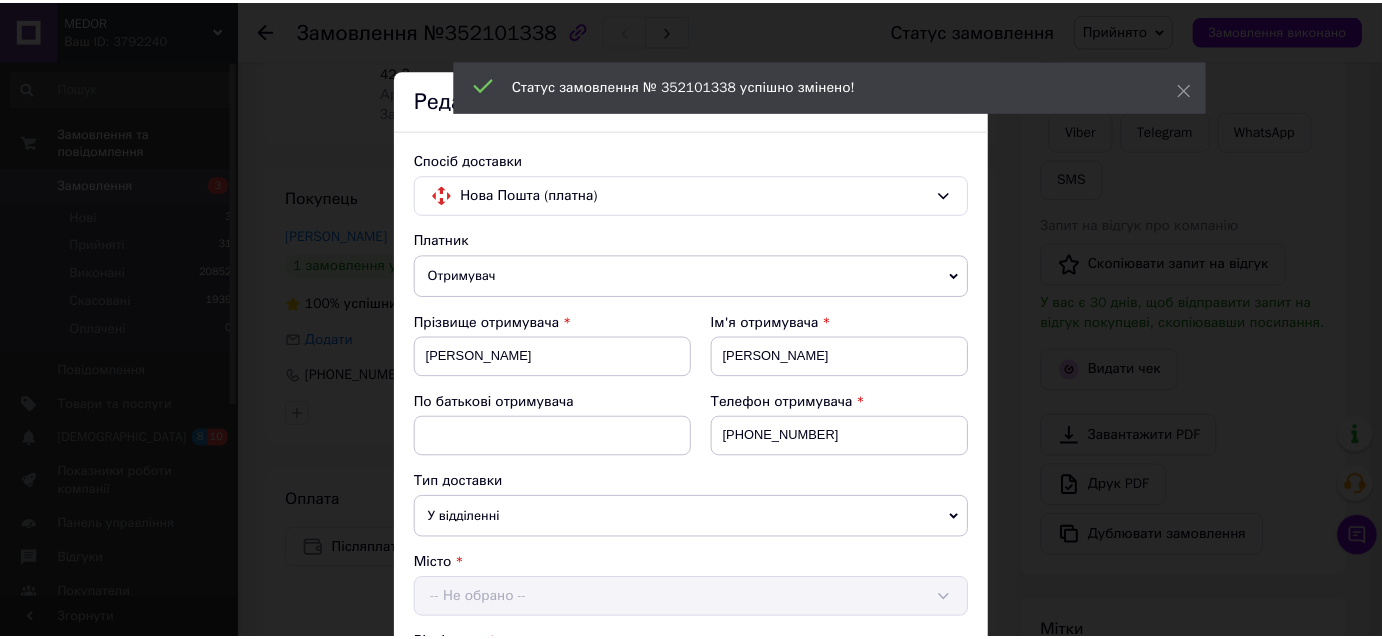 scroll, scrollTop: 1101, scrollLeft: 0, axis: vertical 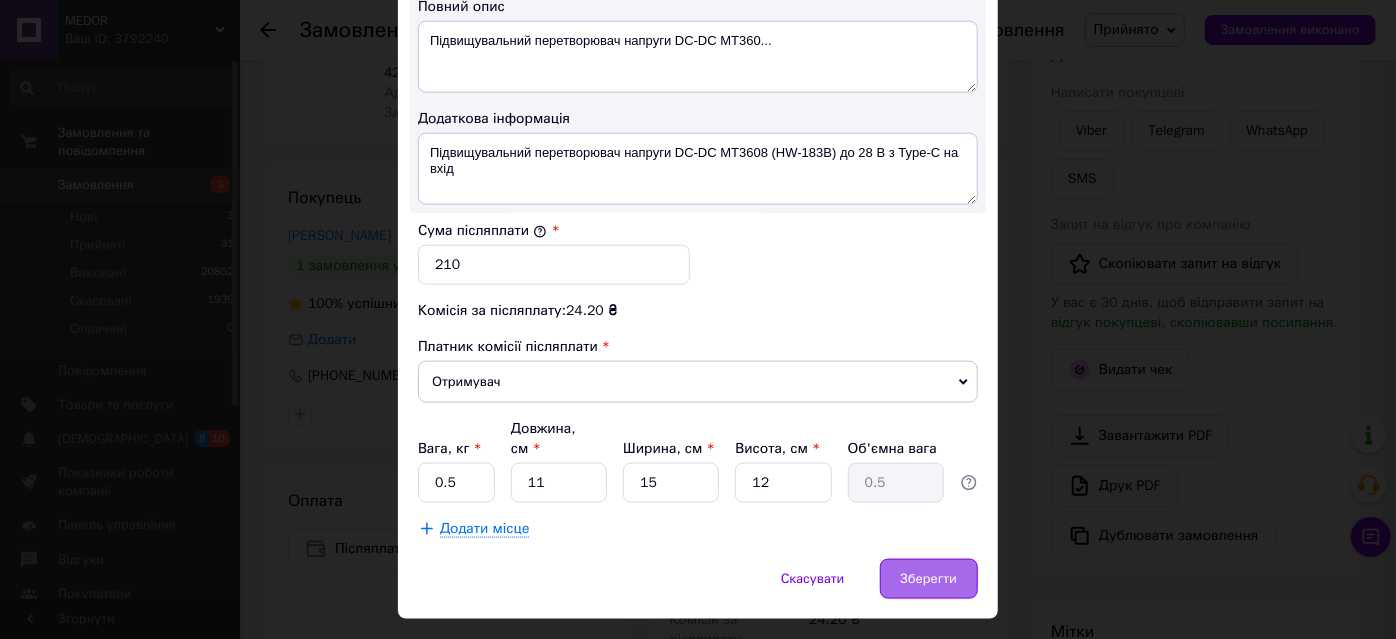 click on "Зберегти" at bounding box center (929, 579) 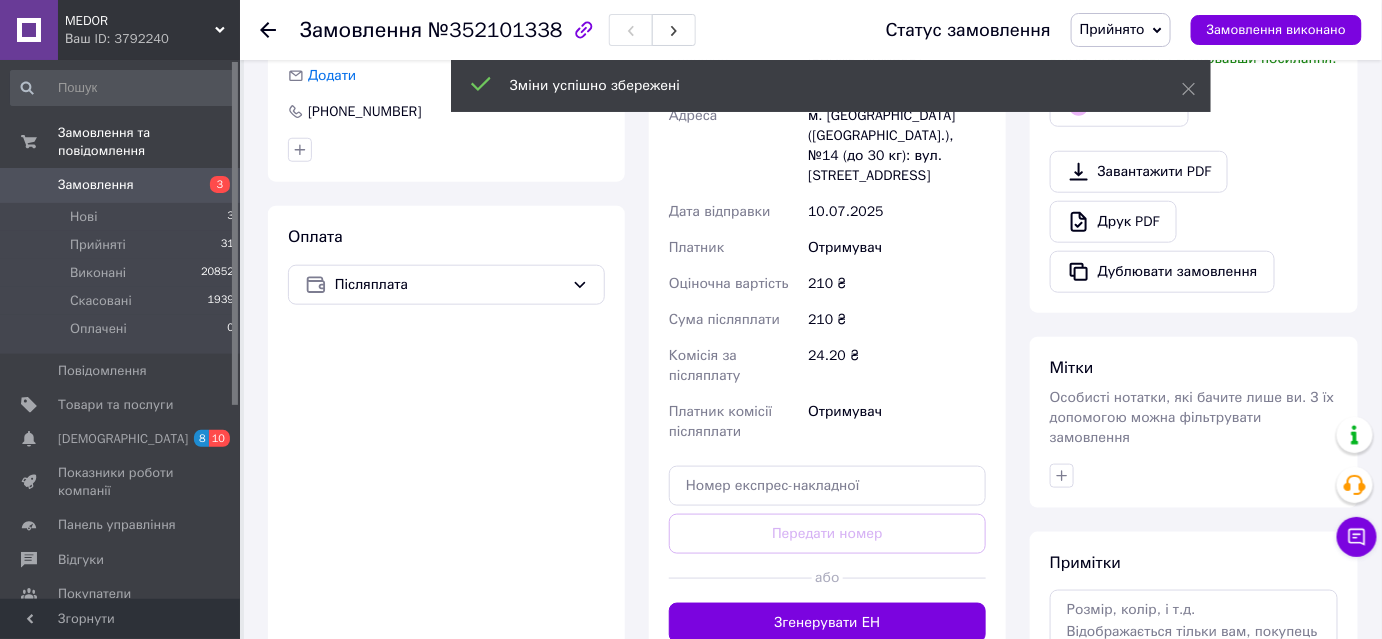 scroll, scrollTop: 545, scrollLeft: 0, axis: vertical 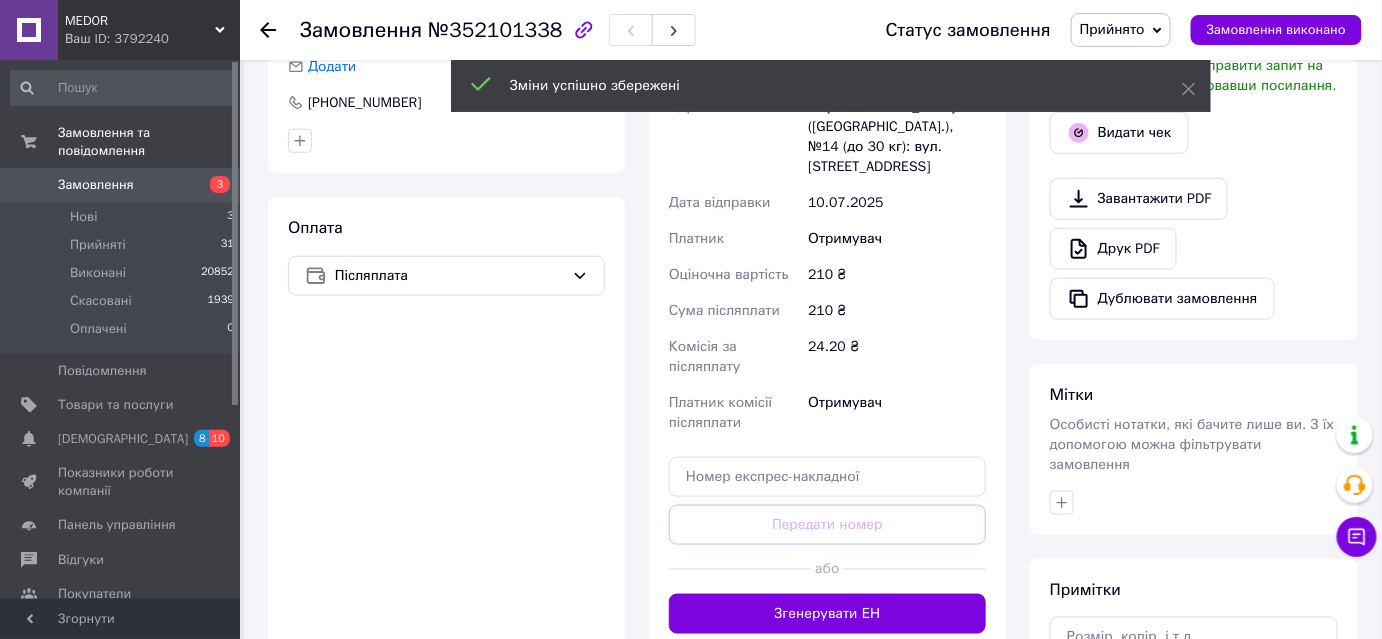 click on "Згенерувати ЕН" at bounding box center [827, 614] 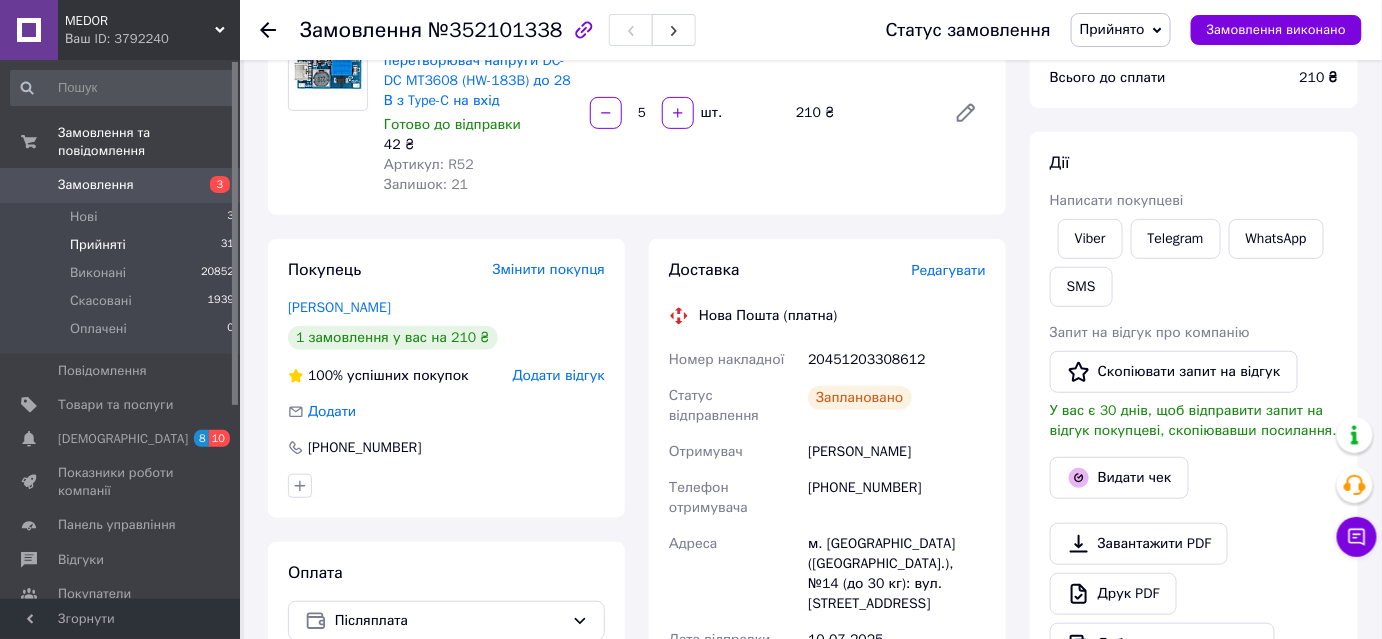 scroll, scrollTop: 181, scrollLeft: 0, axis: vertical 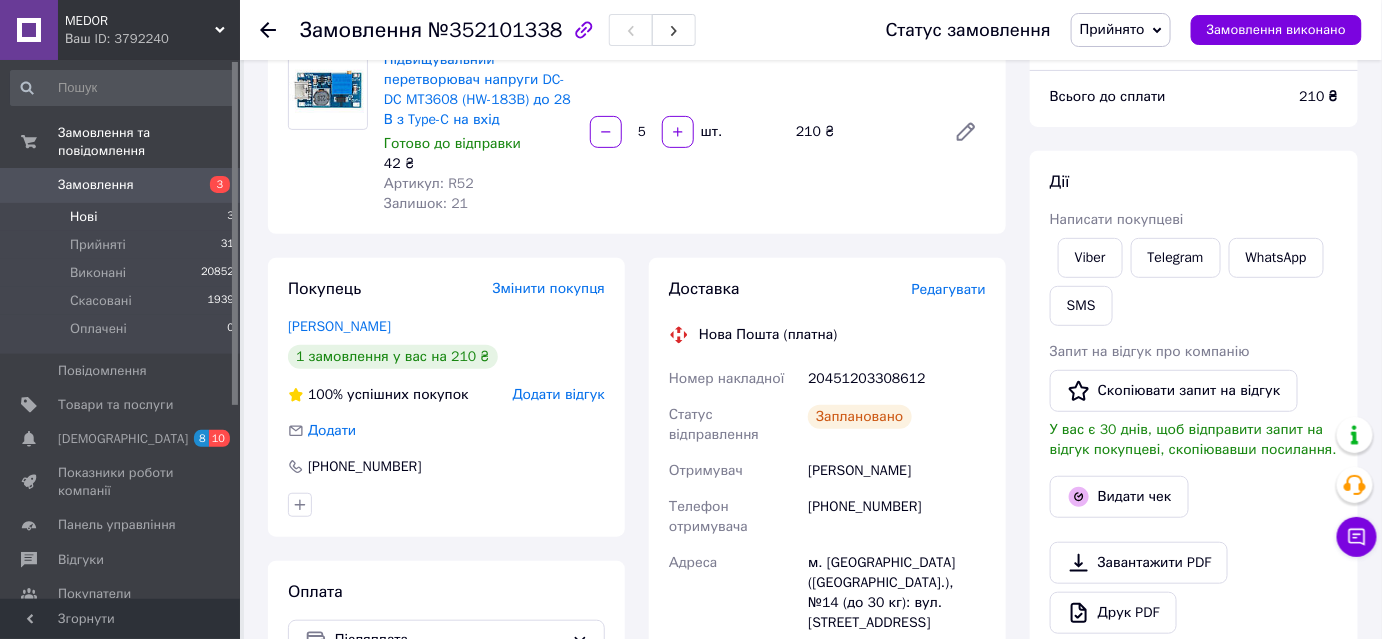 click on "Нові 3" at bounding box center [123, 217] 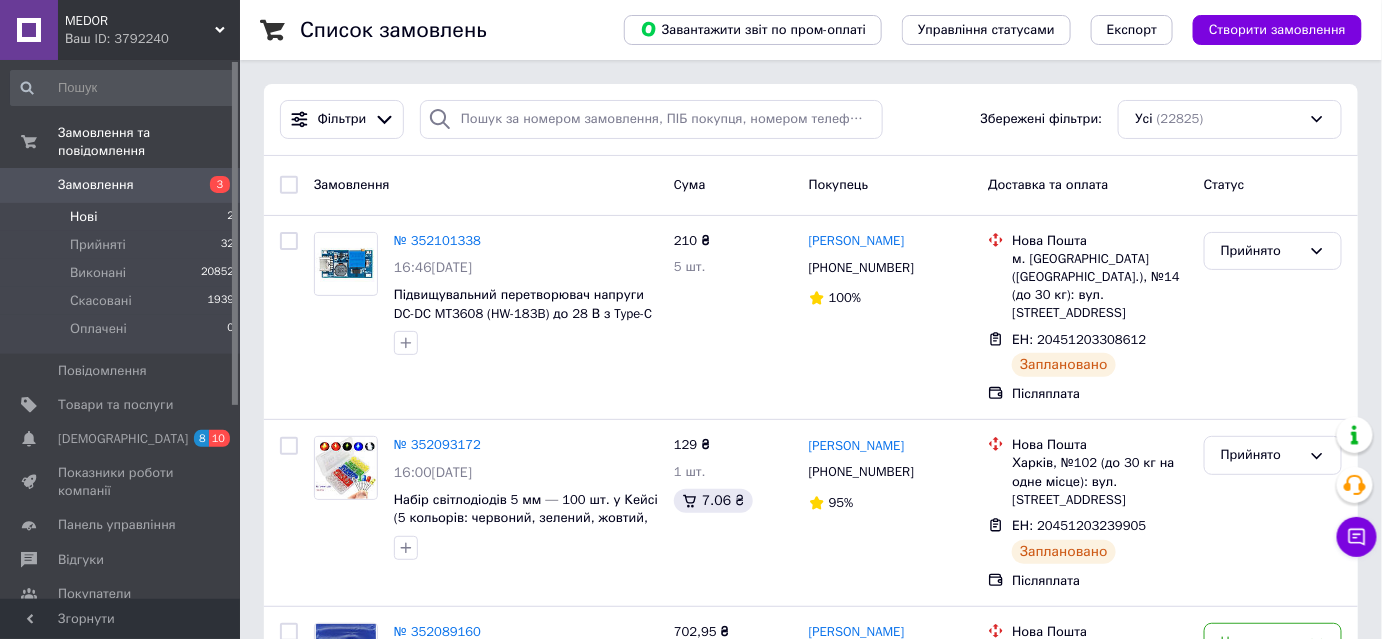 click on "Нові 2" at bounding box center [123, 217] 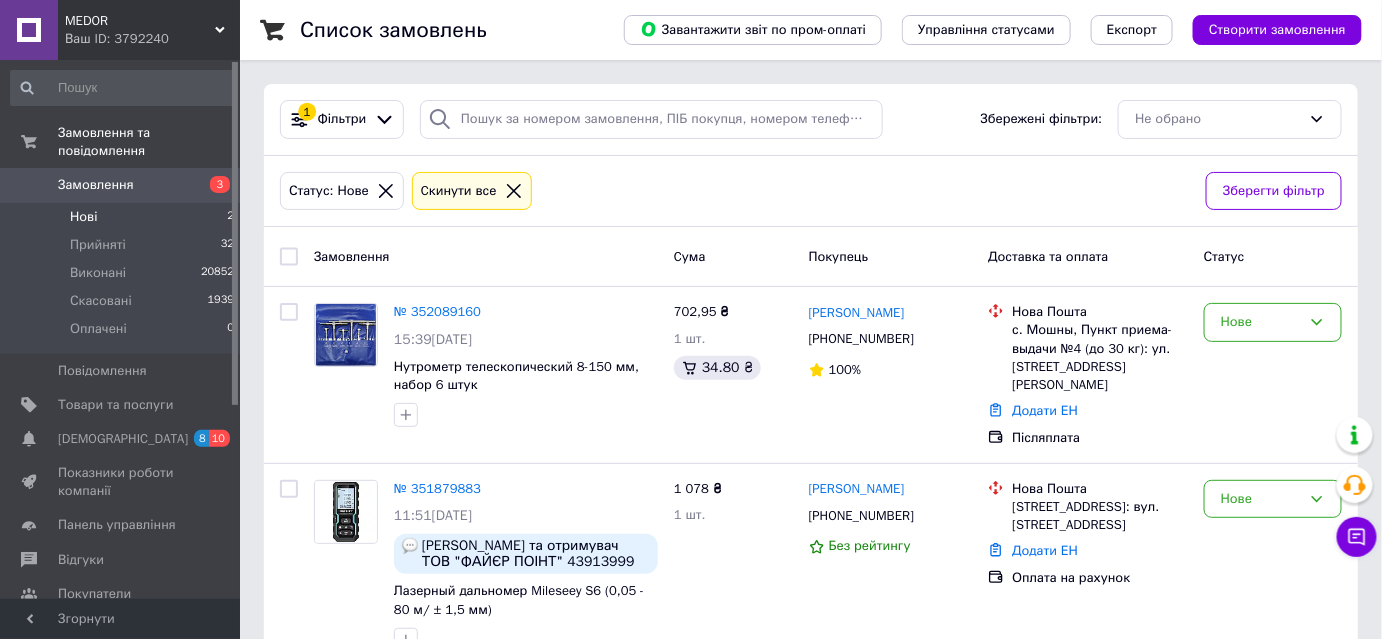 click on "Нові 2" at bounding box center (123, 217) 